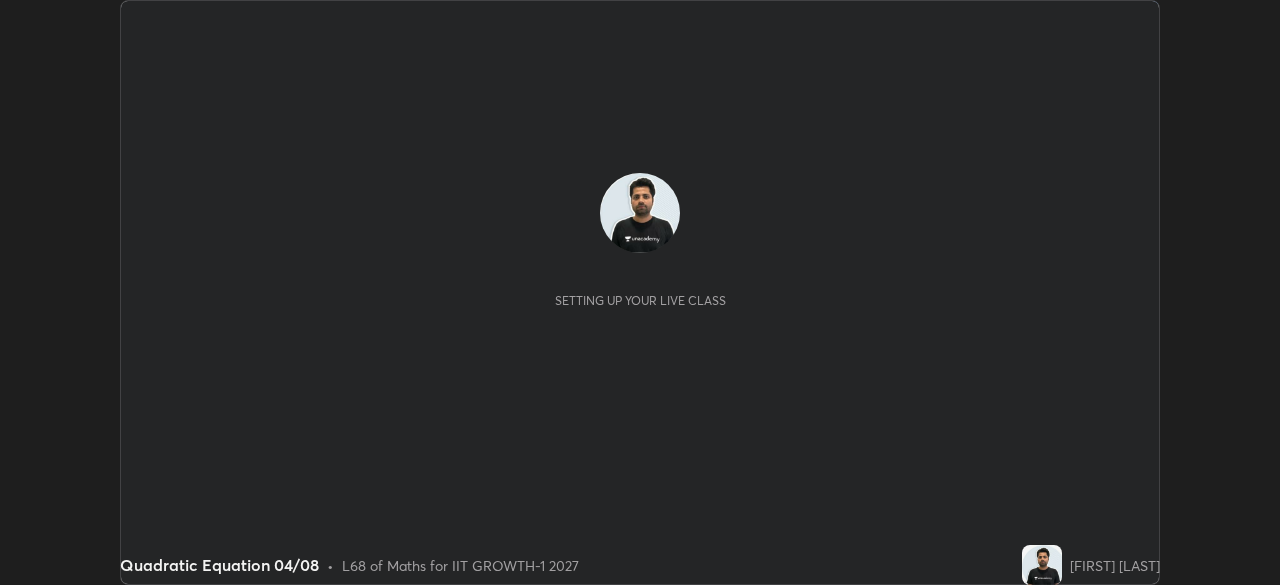 scroll, scrollTop: 0, scrollLeft: 0, axis: both 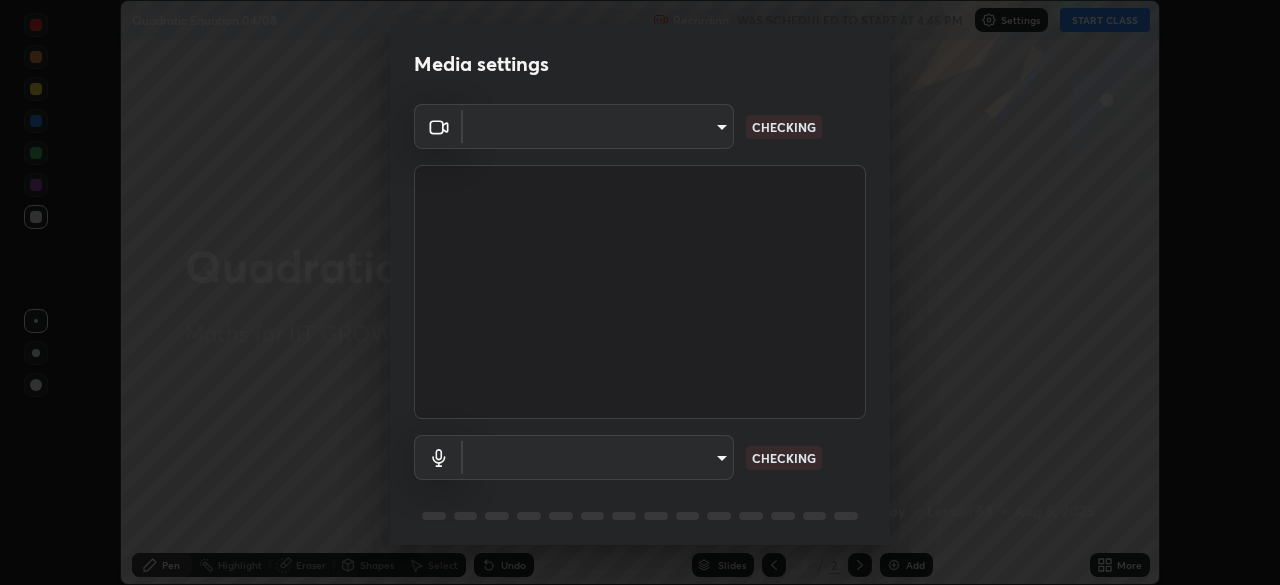 type on "4d63cd10dcc1379e9927399513255d12d620b7bbb39ca773e0f9116a90128a71" 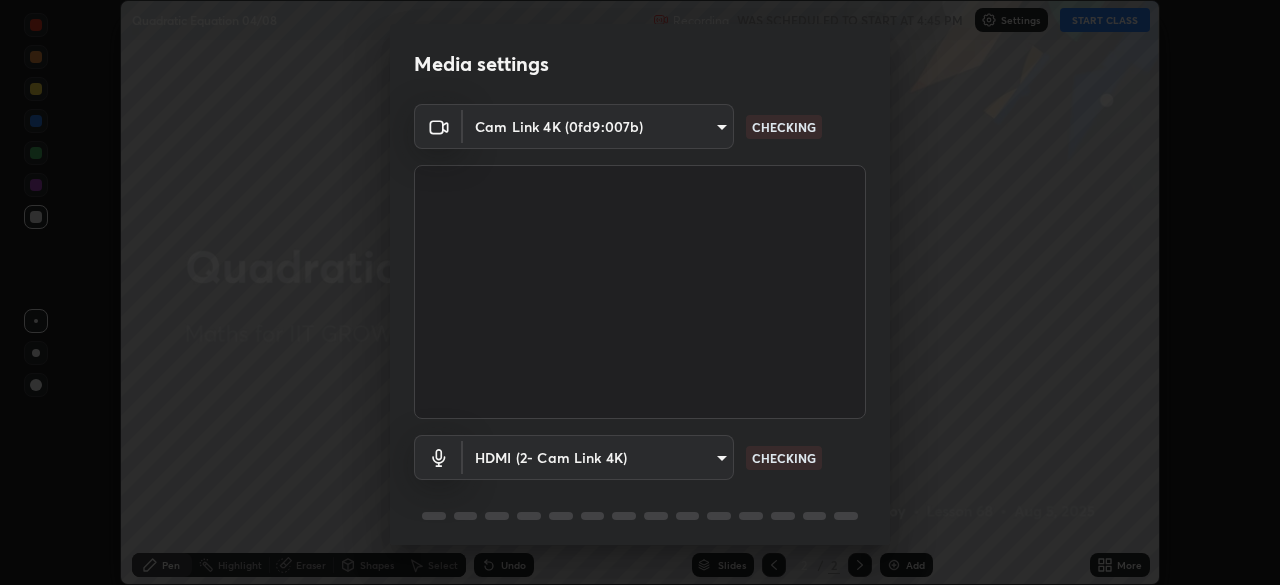 scroll, scrollTop: 71, scrollLeft: 0, axis: vertical 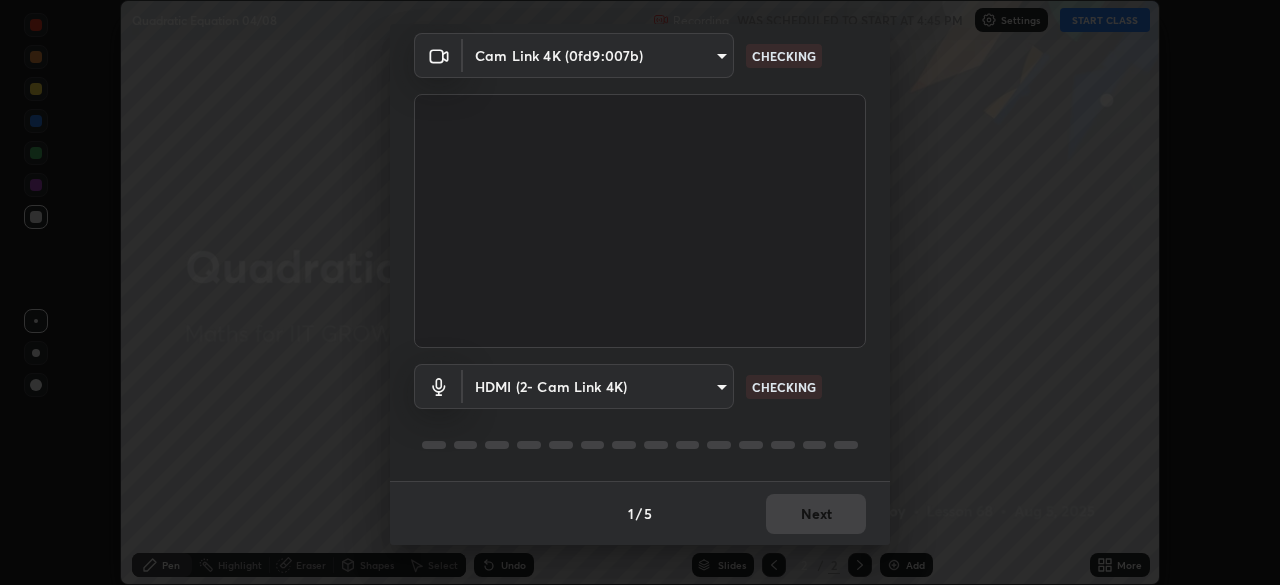 click on "Erase all Quadratic Equation 04/08 Recording WAS SCHEDULED TO START AT  4:45 PM Settings START CLASS Setting up your live class Quadratic Equation 04/08 • L68 of Maths for IIT GROWTH-1 2027 [FIRST] [LAST] Pen Highlight Eraser Shapes Select Undo Slides 2 / 2 Add More No doubts shared Encourage your learners to ask a doubt for better clarity Report an issue Reason for reporting Buffering Chat not working Audio - Video sync issue Educator video quality low ​ Attach an image Report Media settings Cam Link 4K (0fd9:007b) [HASH] CHECKING HDMI (2- Cam Link 4K) [HASH] CHECKING 1 / 5 Next" at bounding box center (640, 292) 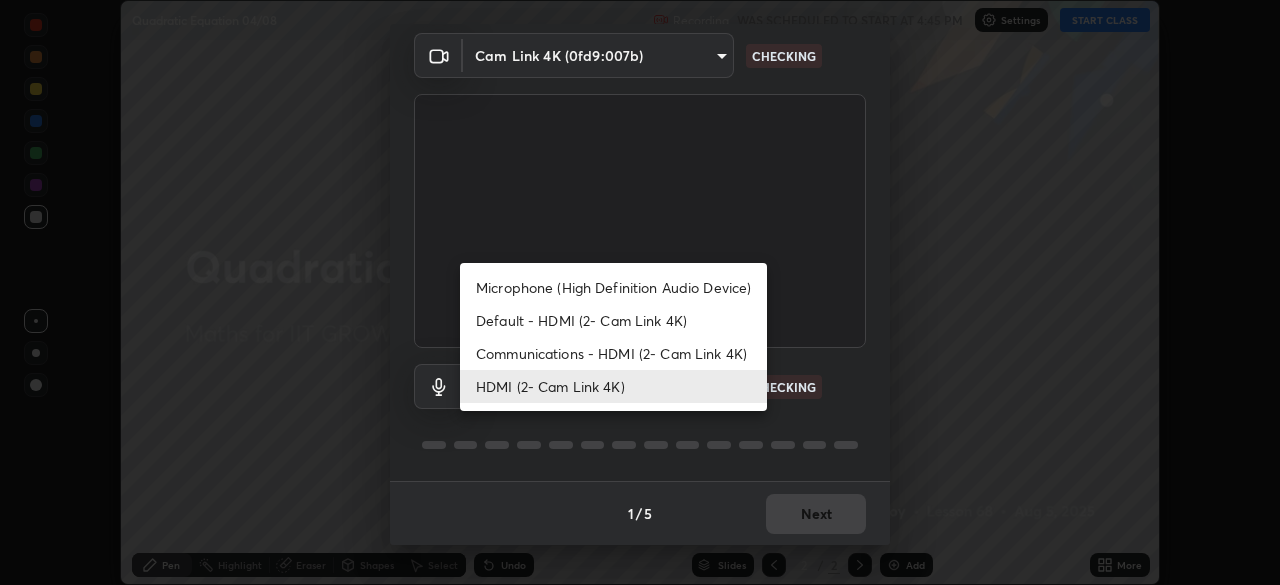 click on "Default - HDMI (2- Cam Link 4K)" at bounding box center (613, 320) 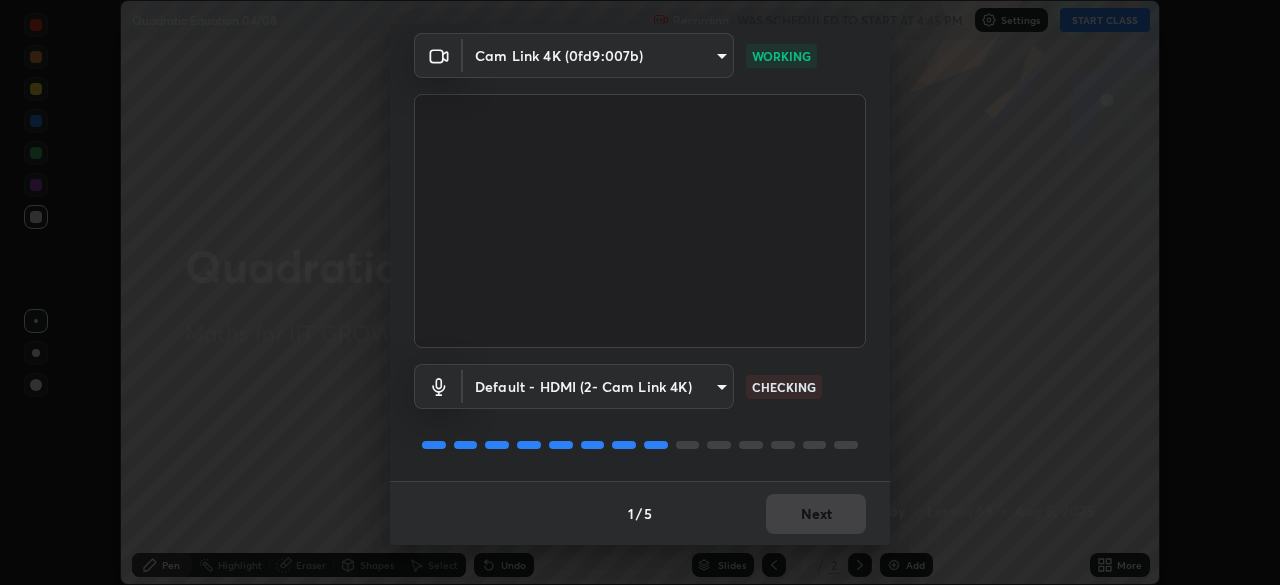 click on "Erase all Quadratic Equation 04/08 Recording WAS SCHEDULED TO START AT  4:45 PM Settings START CLASS Setting up your live class Quadratic Equation 04/08 • L68 of Maths for IIT GROWTH-1 2027 [FIRST] [LAST] Pen Highlight Eraser Shapes Select Undo Slides 2 / 2 Add More No doubts shared Encourage your learners to ask a doubt for better clarity Report an issue Reason for reporting Buffering Chat not working Audio - Video sync issue Educator video quality low ​ Attach an image Report Media settings Cam Link 4K (0fd9:007b) [HASH] WORKING Default - HDMI (2- Cam Link 4K) default CHECKING 1 / 5 Next" at bounding box center [640, 292] 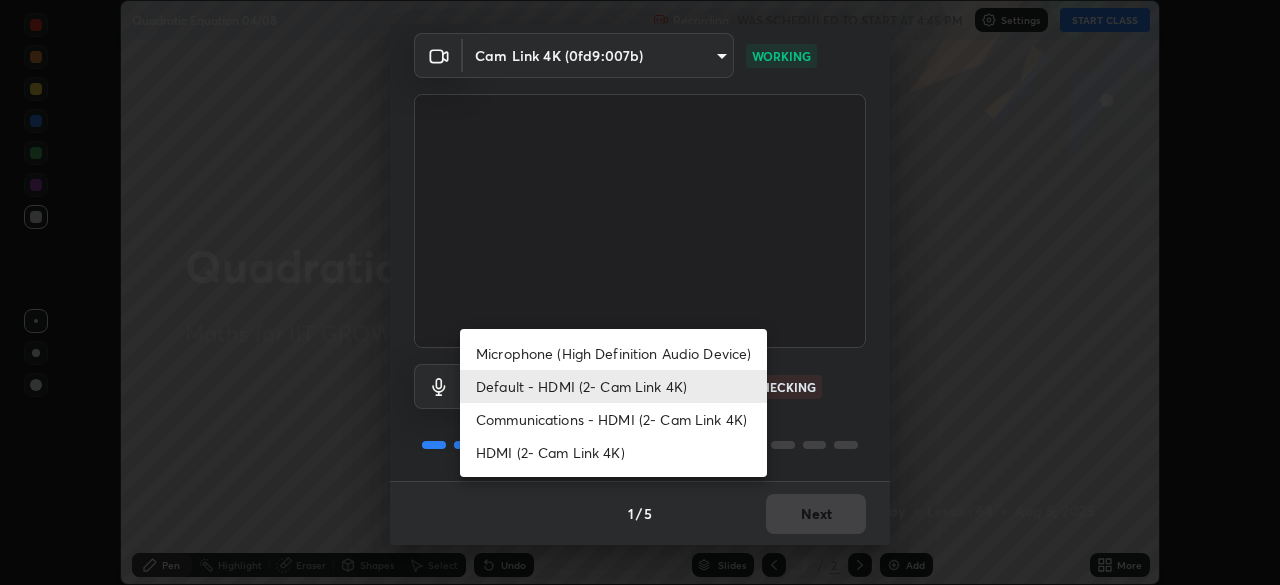 click on "HDMI (2- Cam Link 4K)" at bounding box center (613, 452) 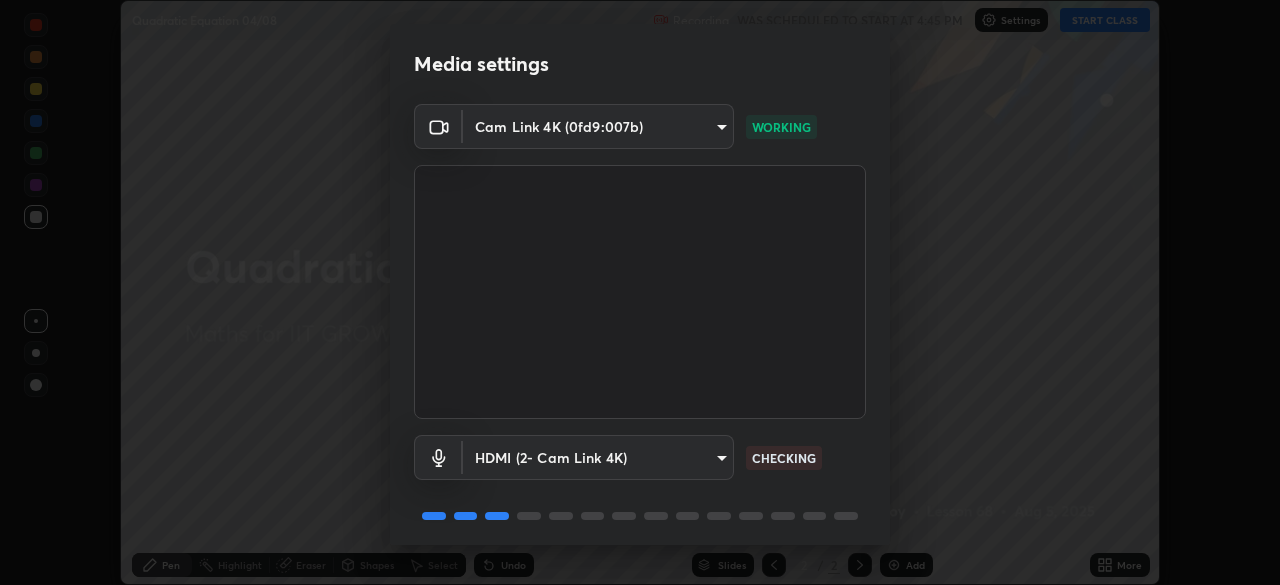 scroll, scrollTop: 71, scrollLeft: 0, axis: vertical 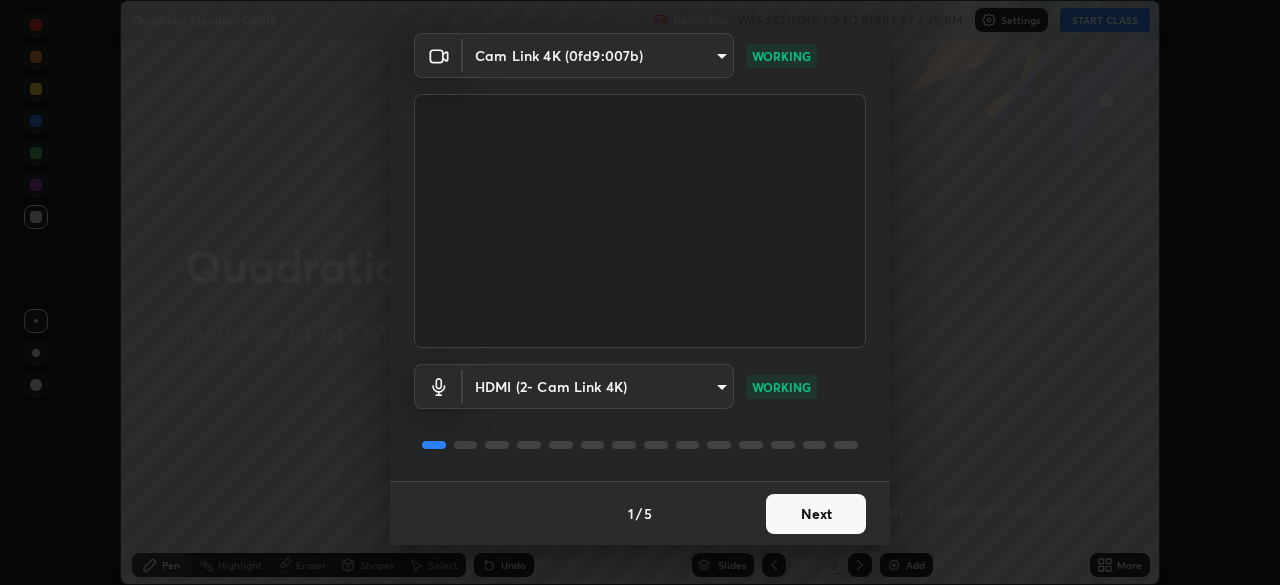 click on "Next" at bounding box center [816, 514] 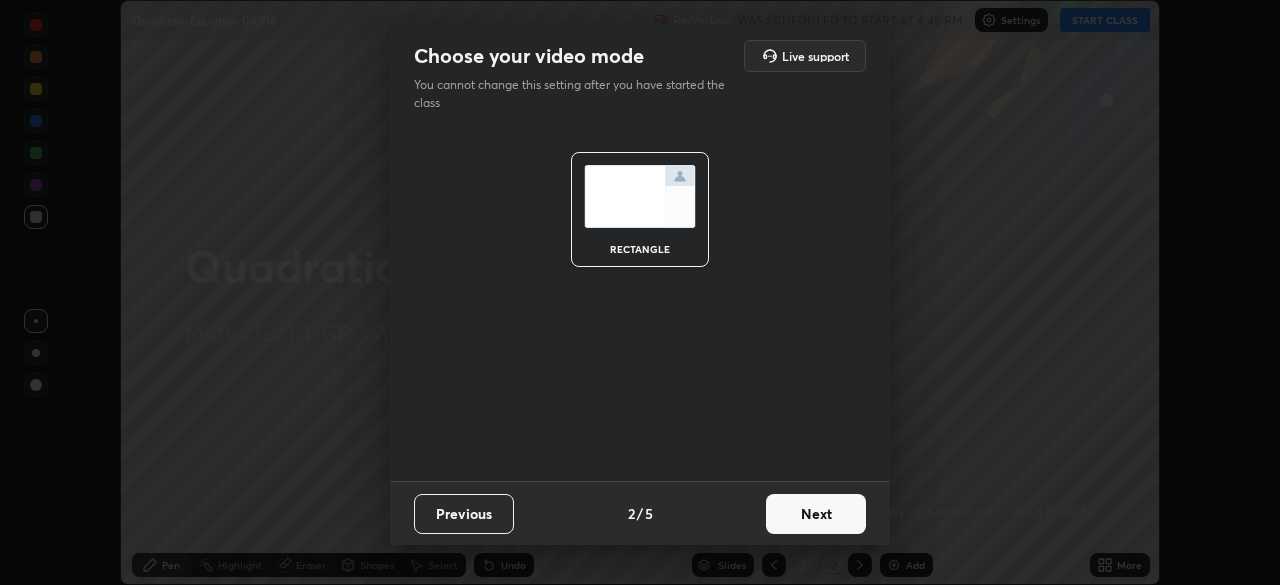scroll, scrollTop: 0, scrollLeft: 0, axis: both 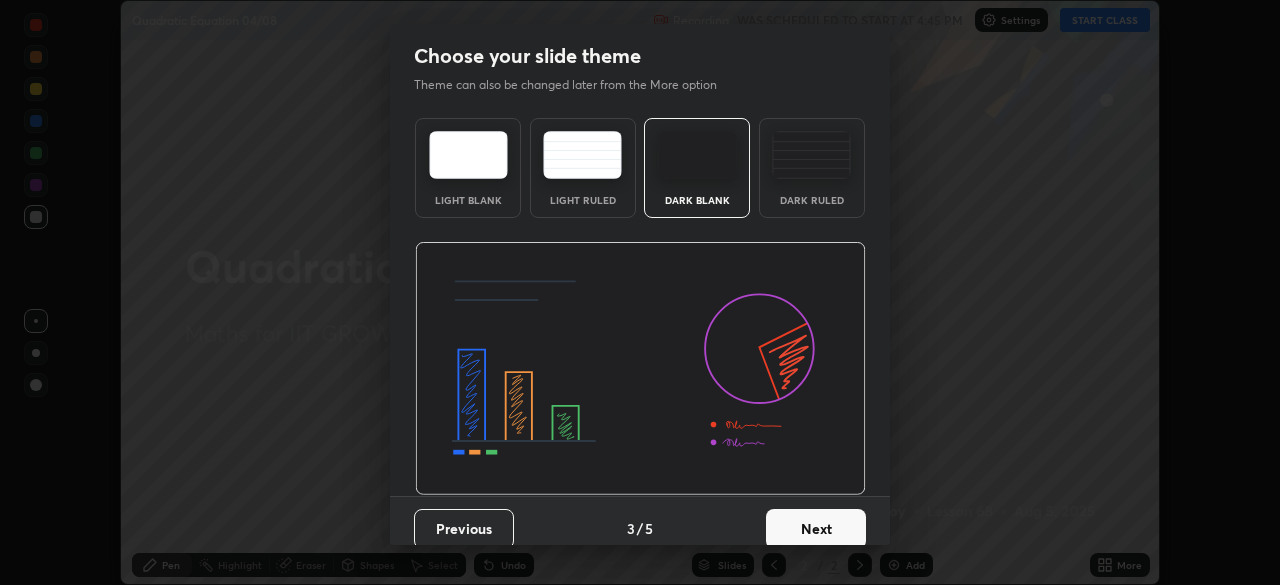 click on "Next" at bounding box center (816, 529) 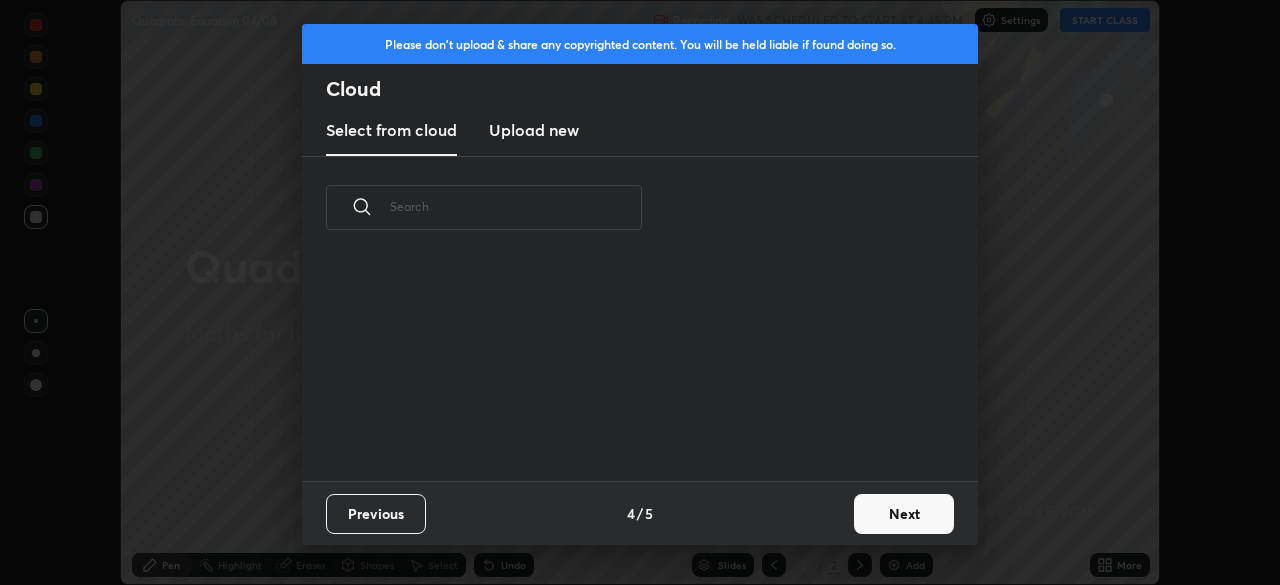 scroll, scrollTop: 7, scrollLeft: 11, axis: both 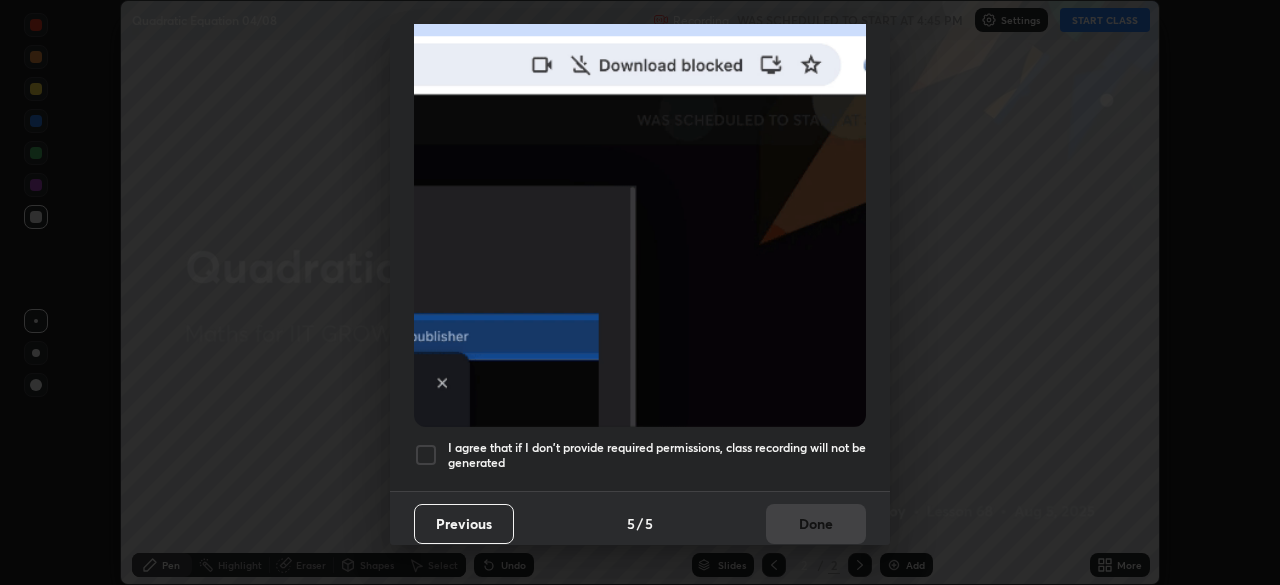 click at bounding box center [426, 455] 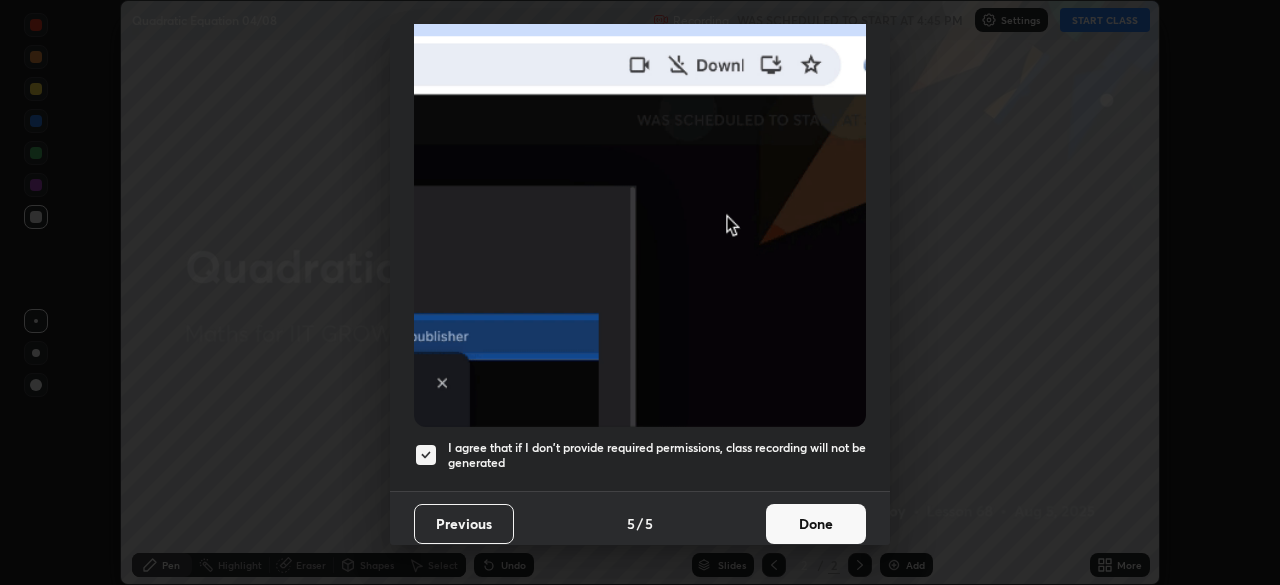 click on "Done" at bounding box center (816, 524) 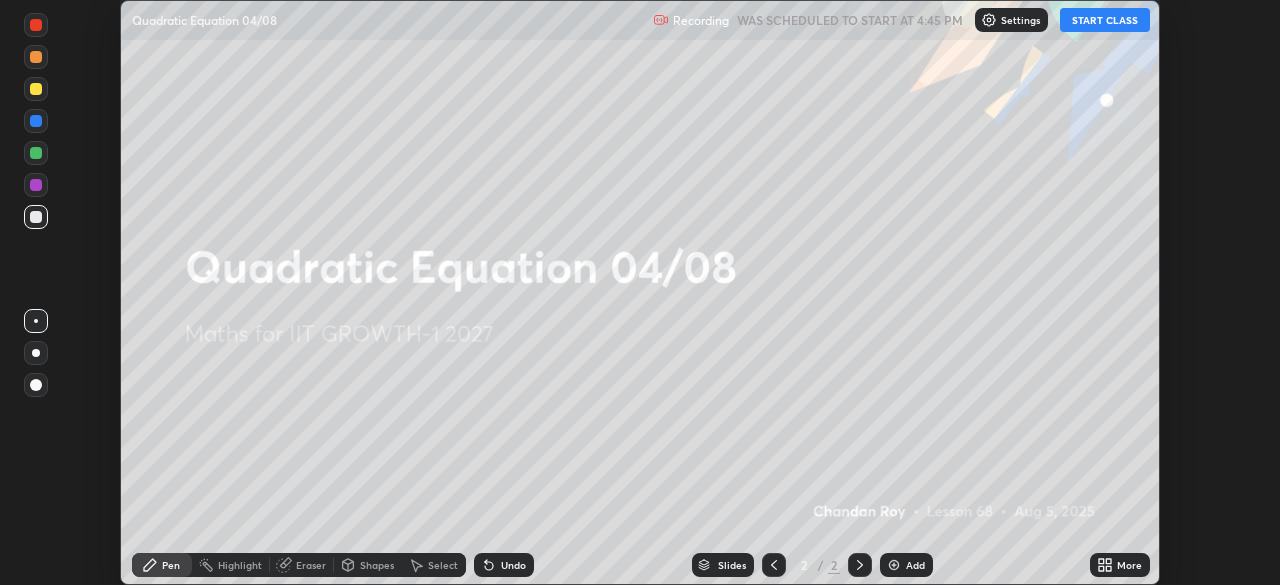 click on "START CLASS" at bounding box center [1105, 20] 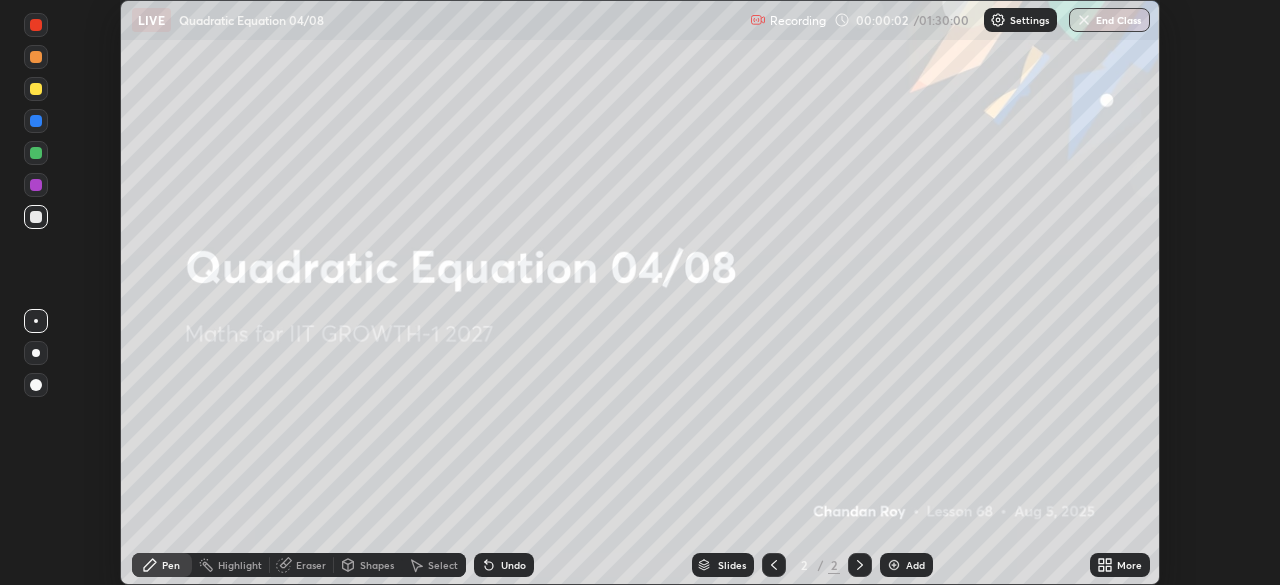click on "More" at bounding box center (1129, 565) 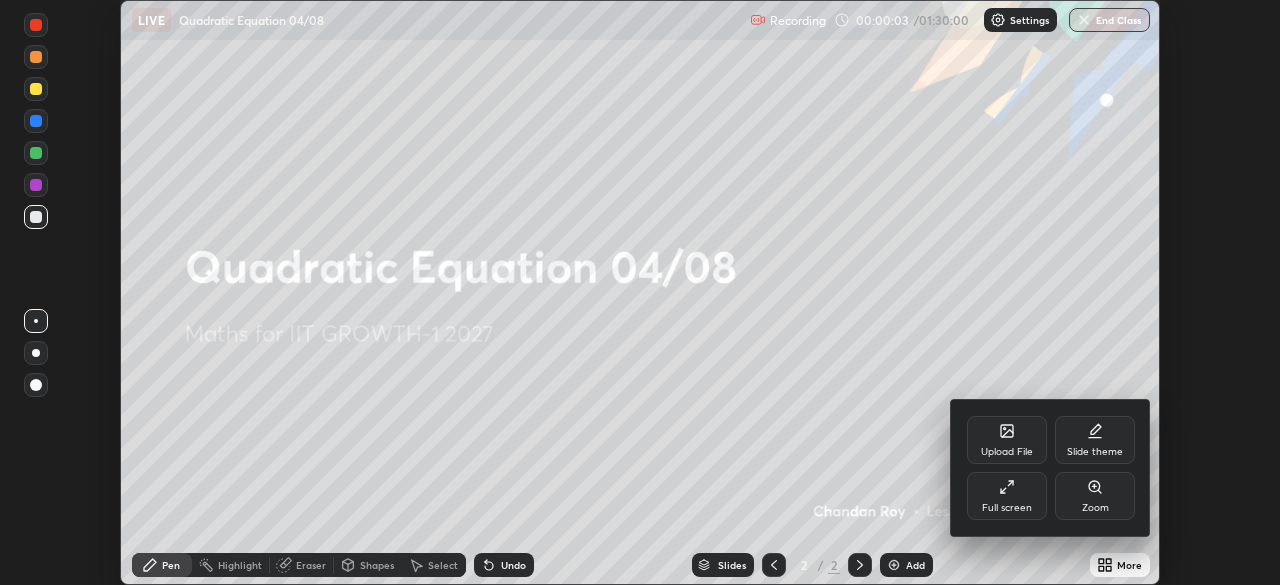 click on "Upload File" at bounding box center (1007, 440) 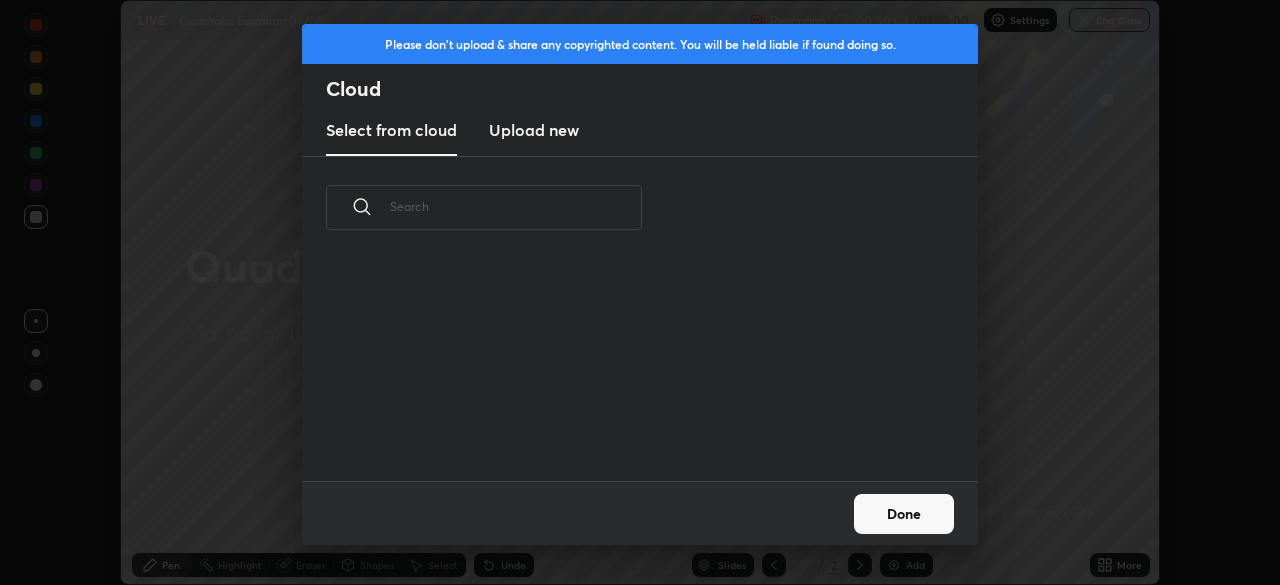 scroll, scrollTop: 7, scrollLeft: 11, axis: both 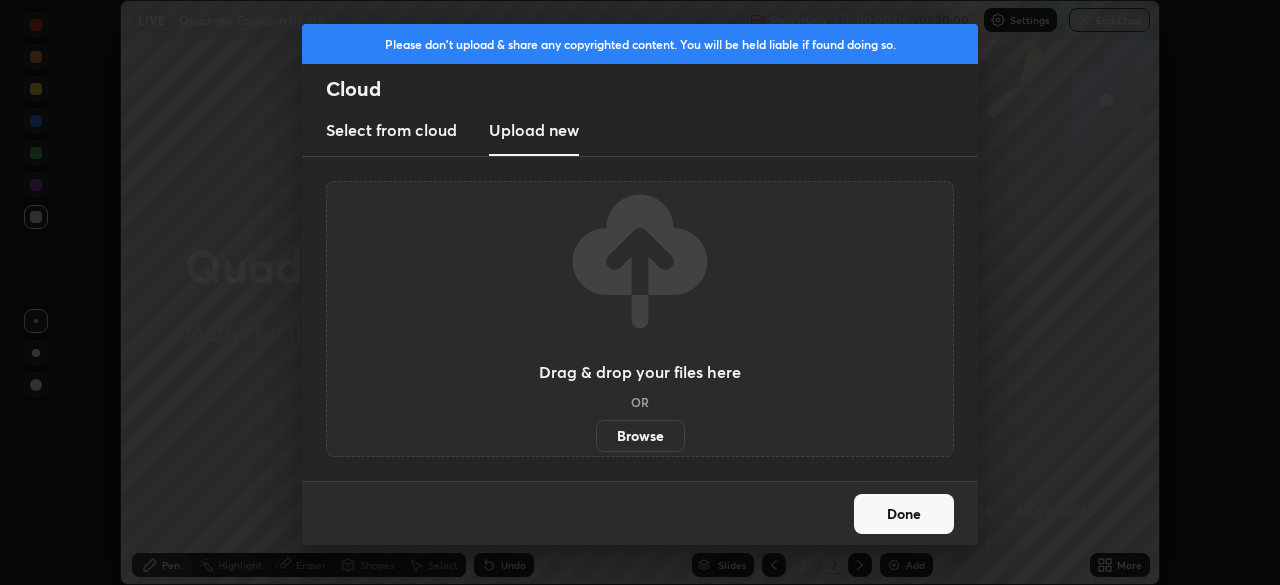 click on "Browse" at bounding box center [640, 436] 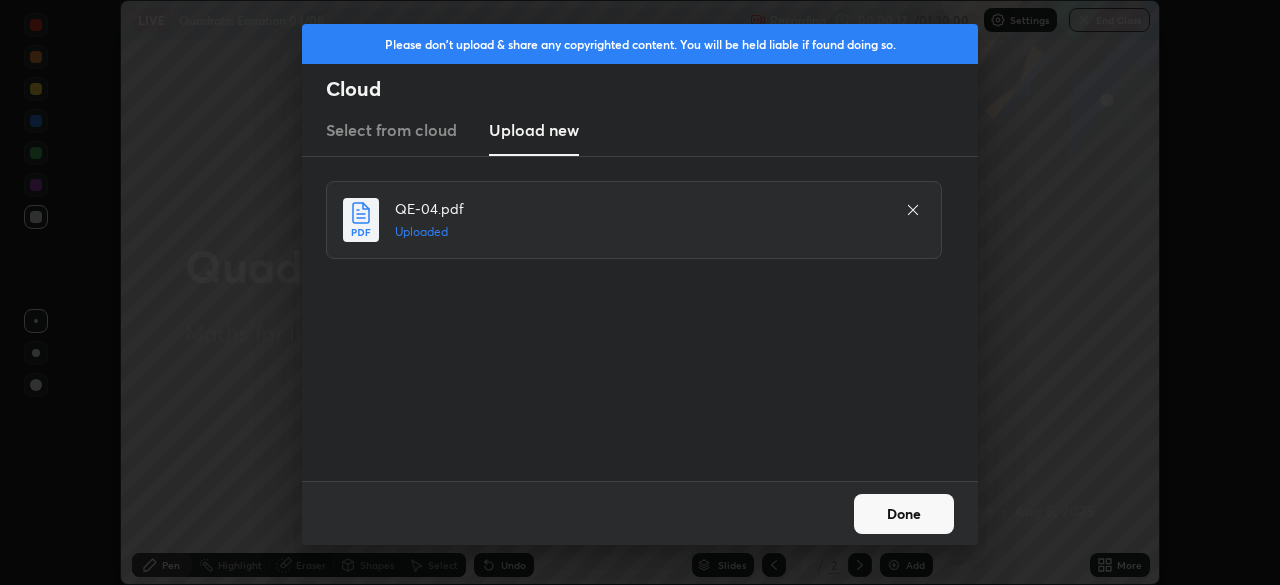 click on "Done" at bounding box center (904, 514) 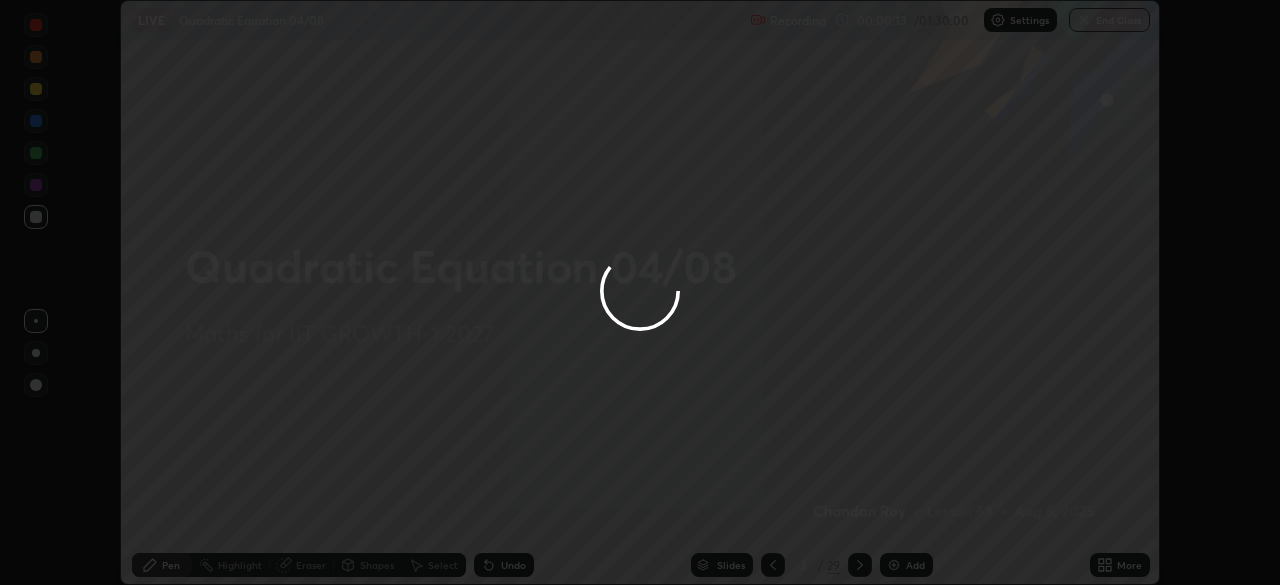 click on "More" at bounding box center (1120, 565) 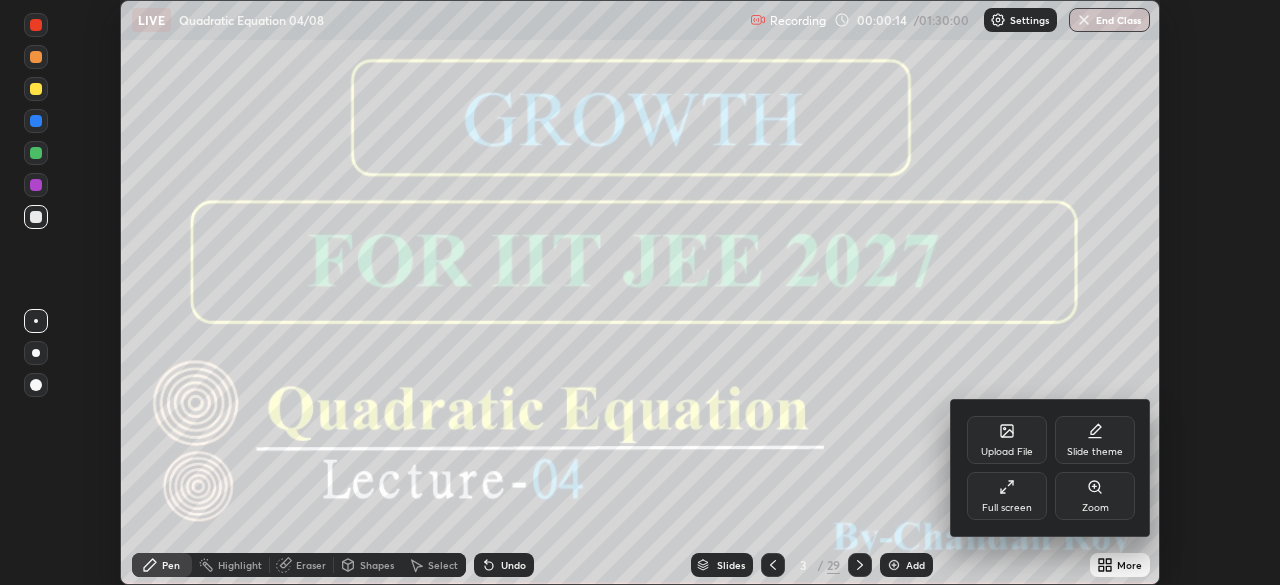 click on "Full screen" at bounding box center (1007, 508) 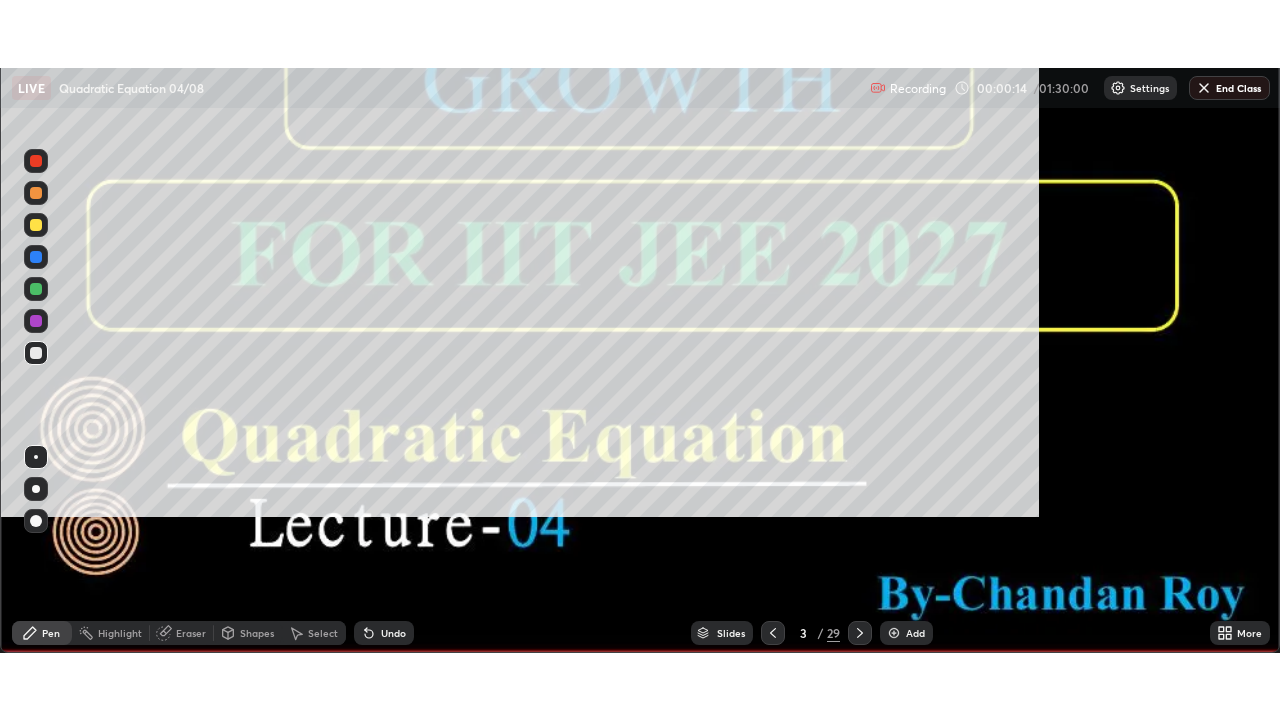 scroll, scrollTop: 99280, scrollLeft: 98720, axis: both 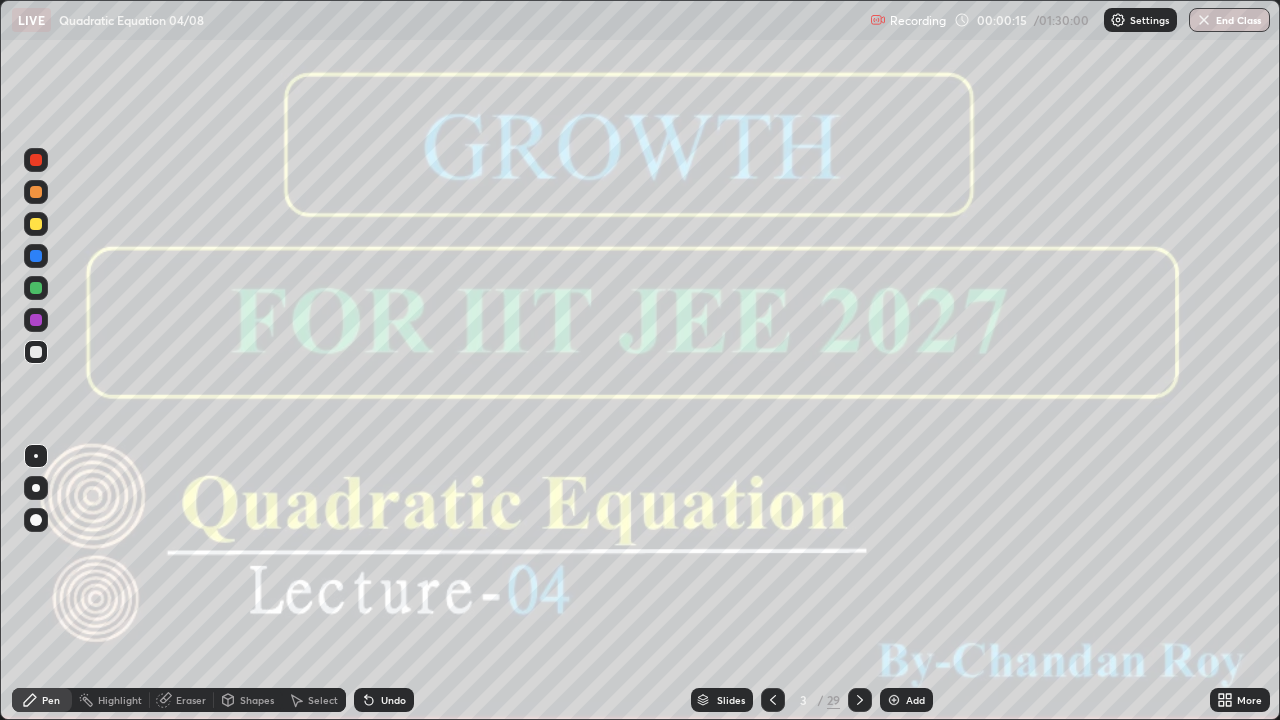 click 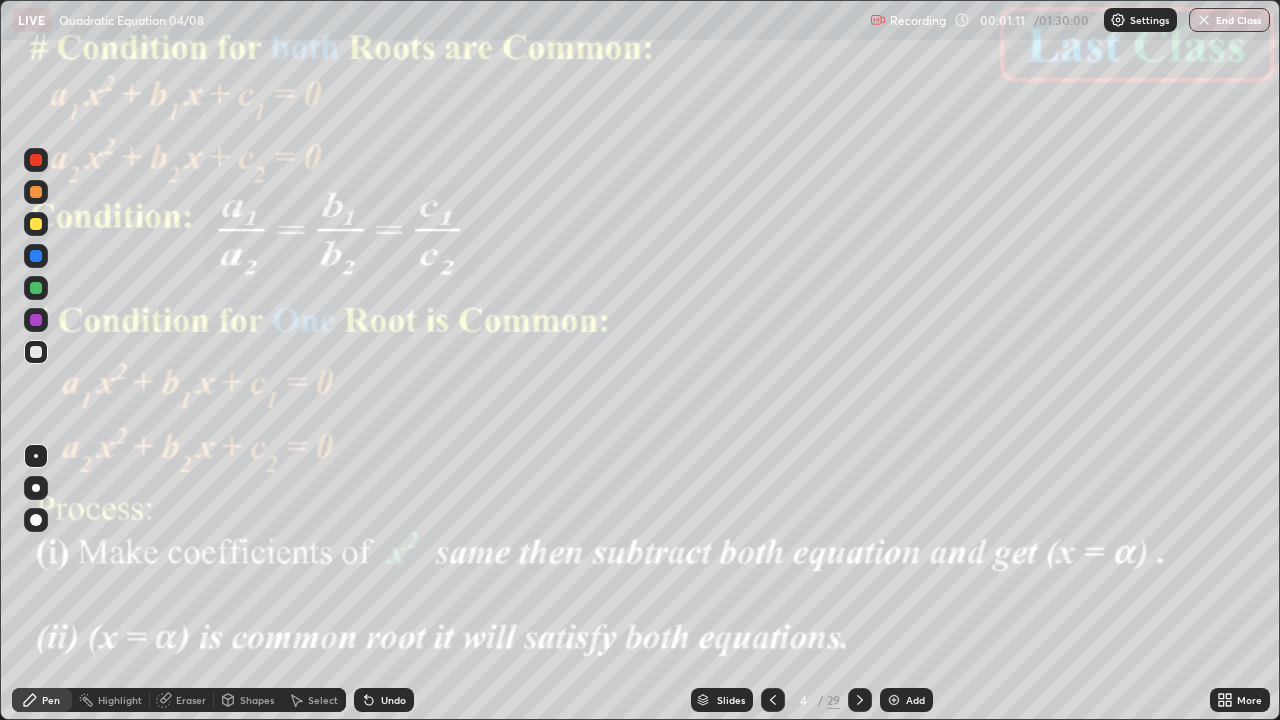 click 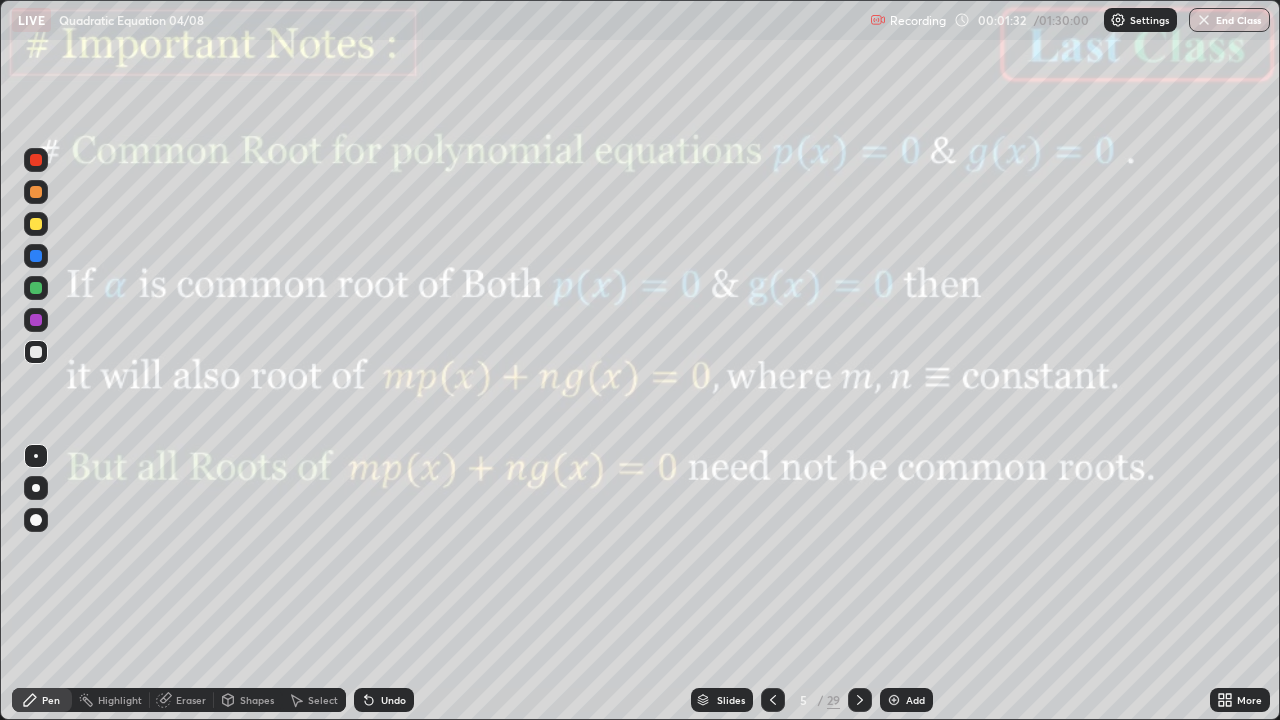 click 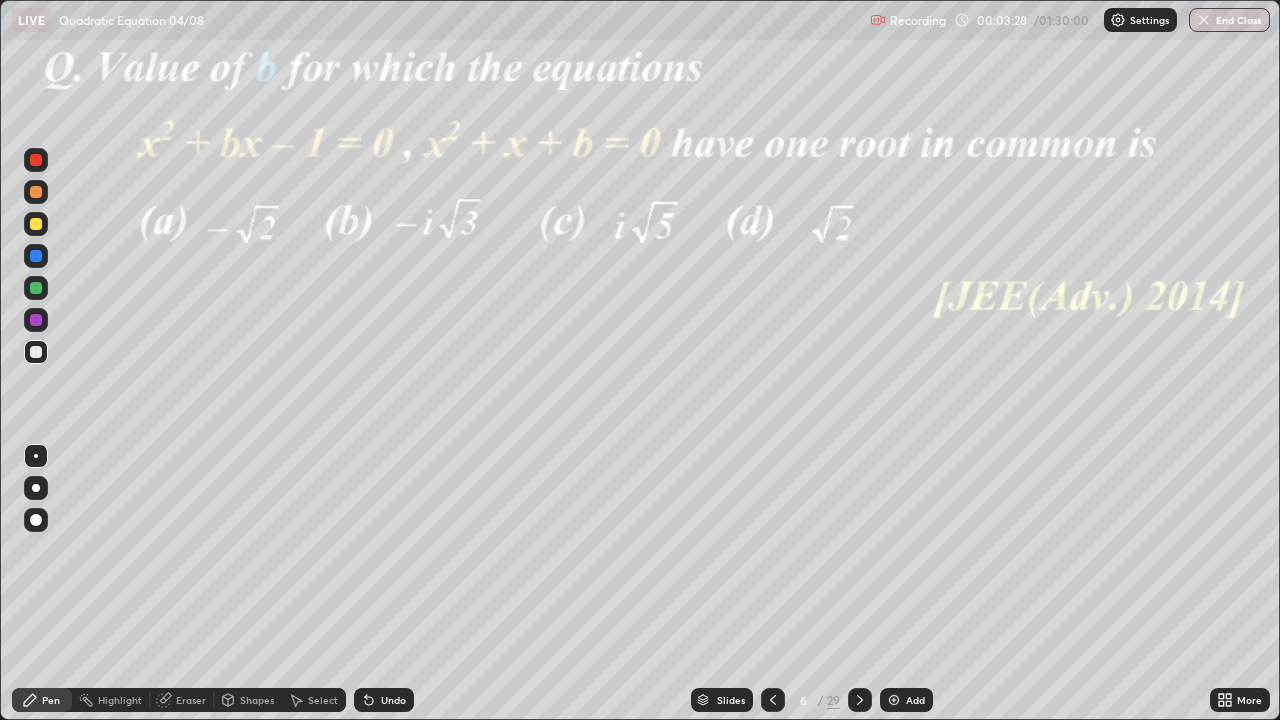 click at bounding box center (36, 288) 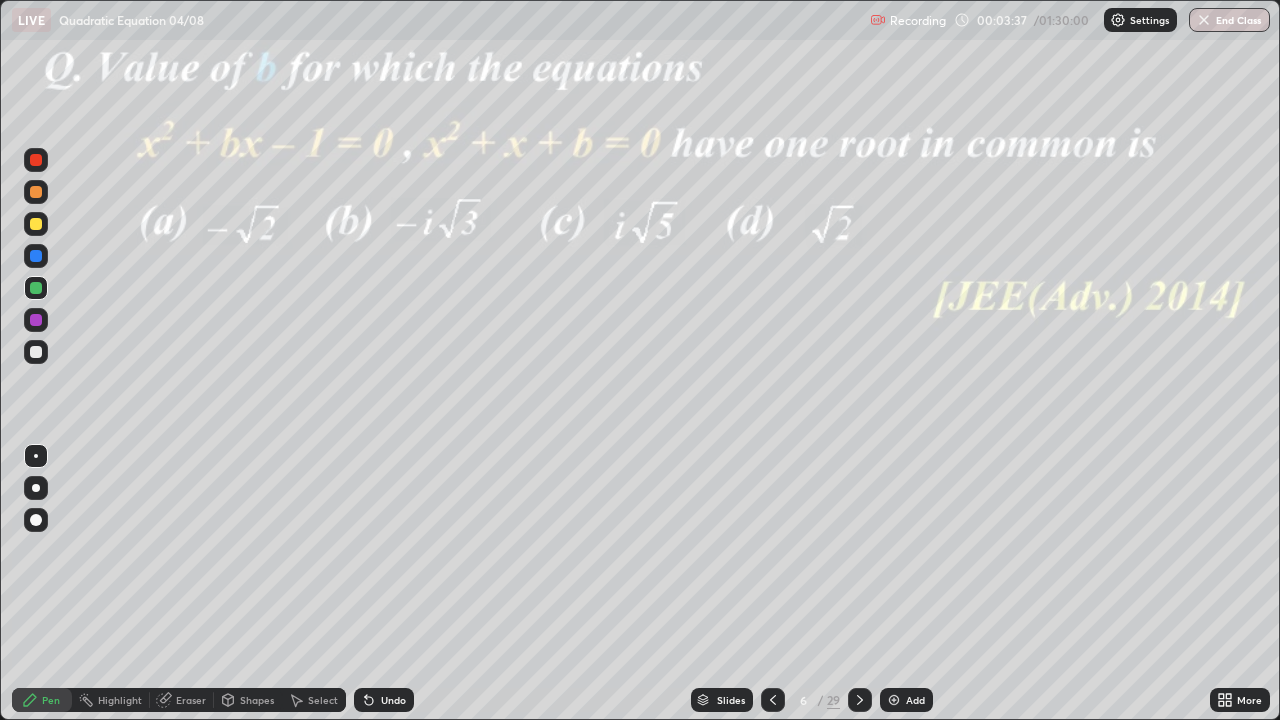 click at bounding box center (36, 256) 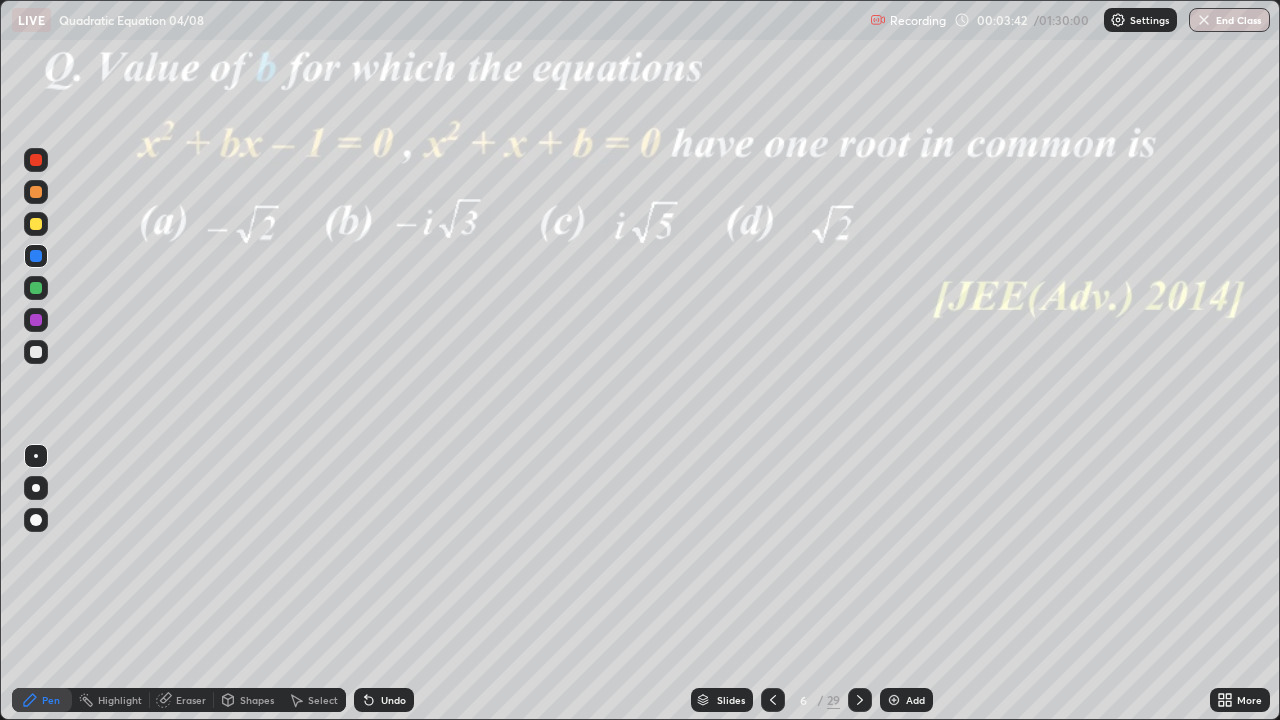 click on "Undo" at bounding box center (384, 700) 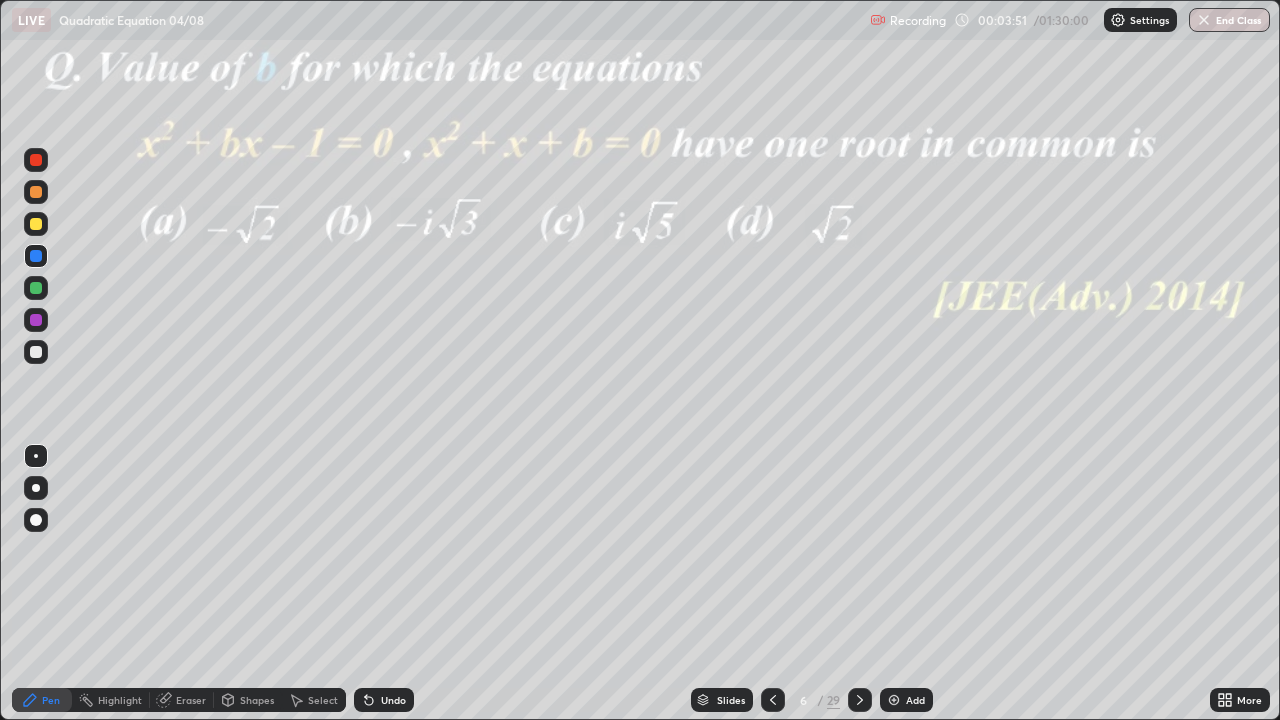 click at bounding box center [36, 320] 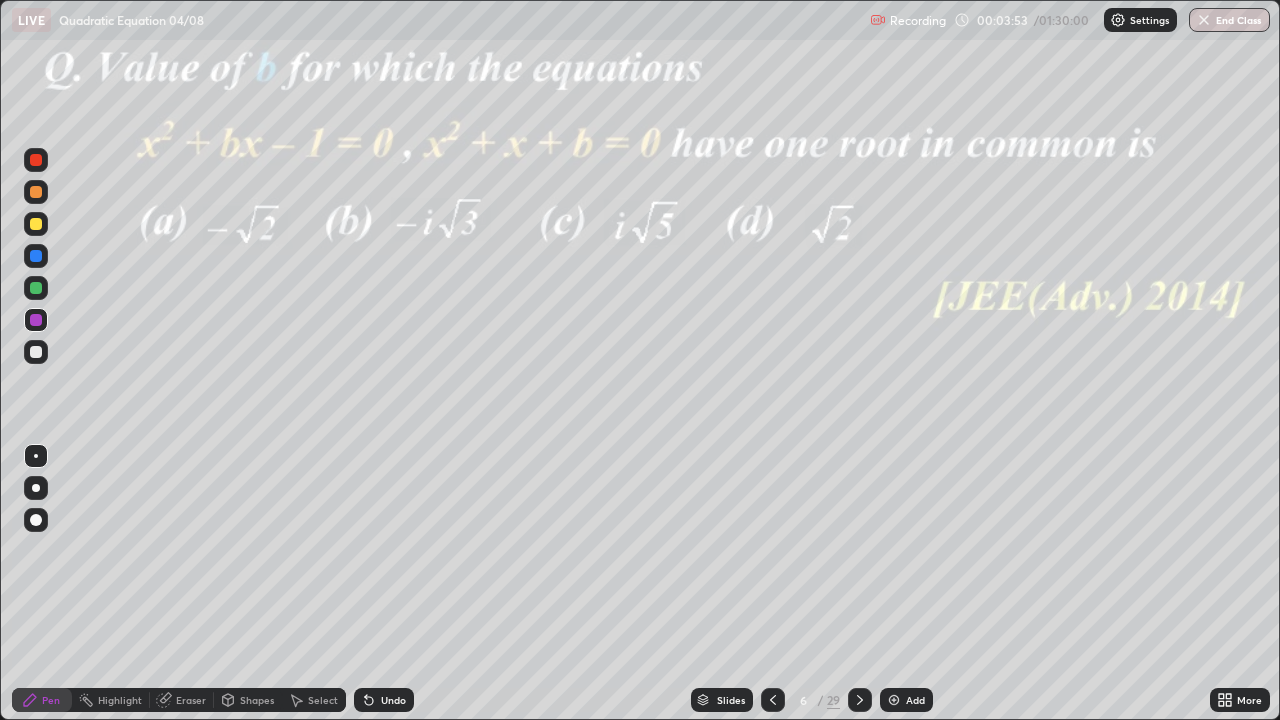 click at bounding box center (36, 352) 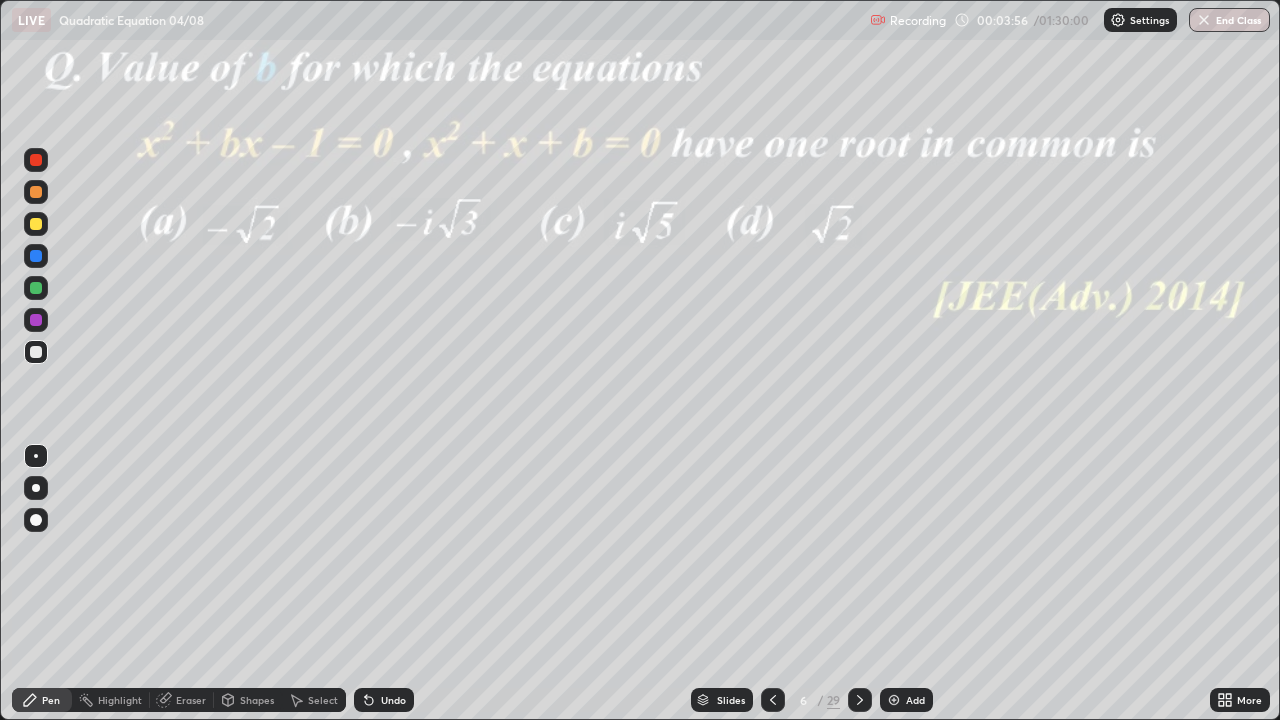 click at bounding box center [36, 256] 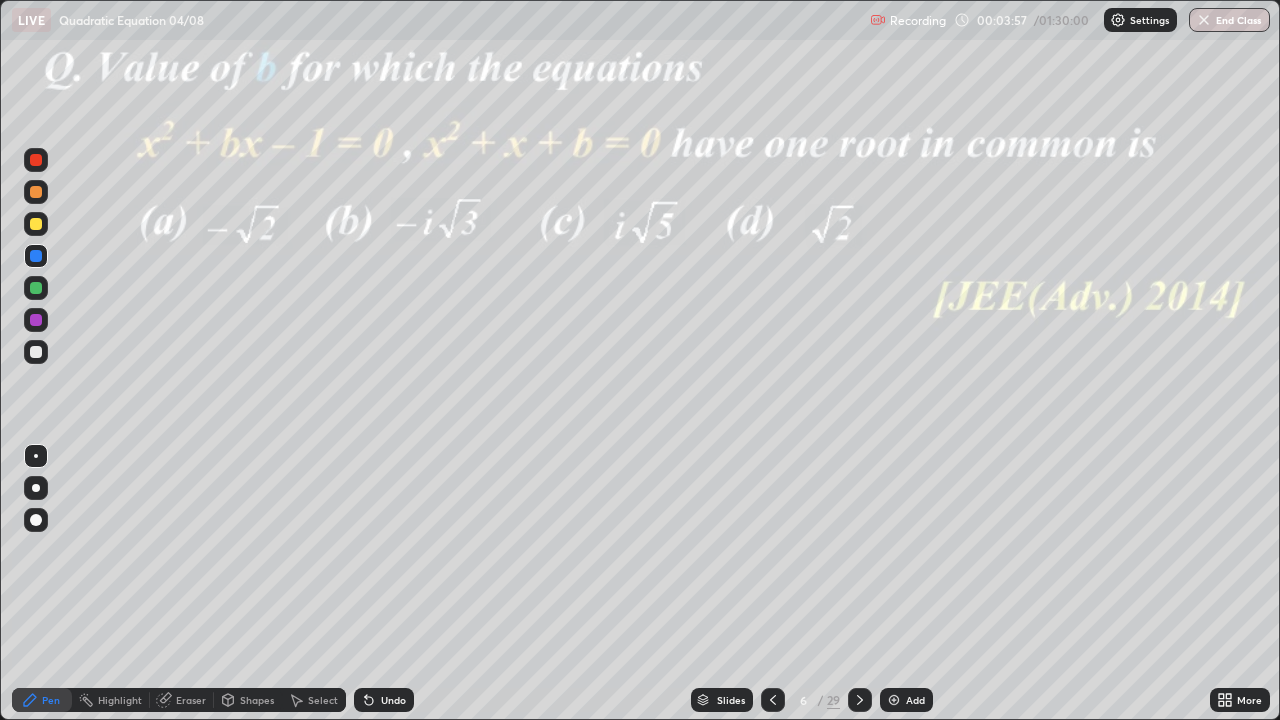 click at bounding box center (36, 320) 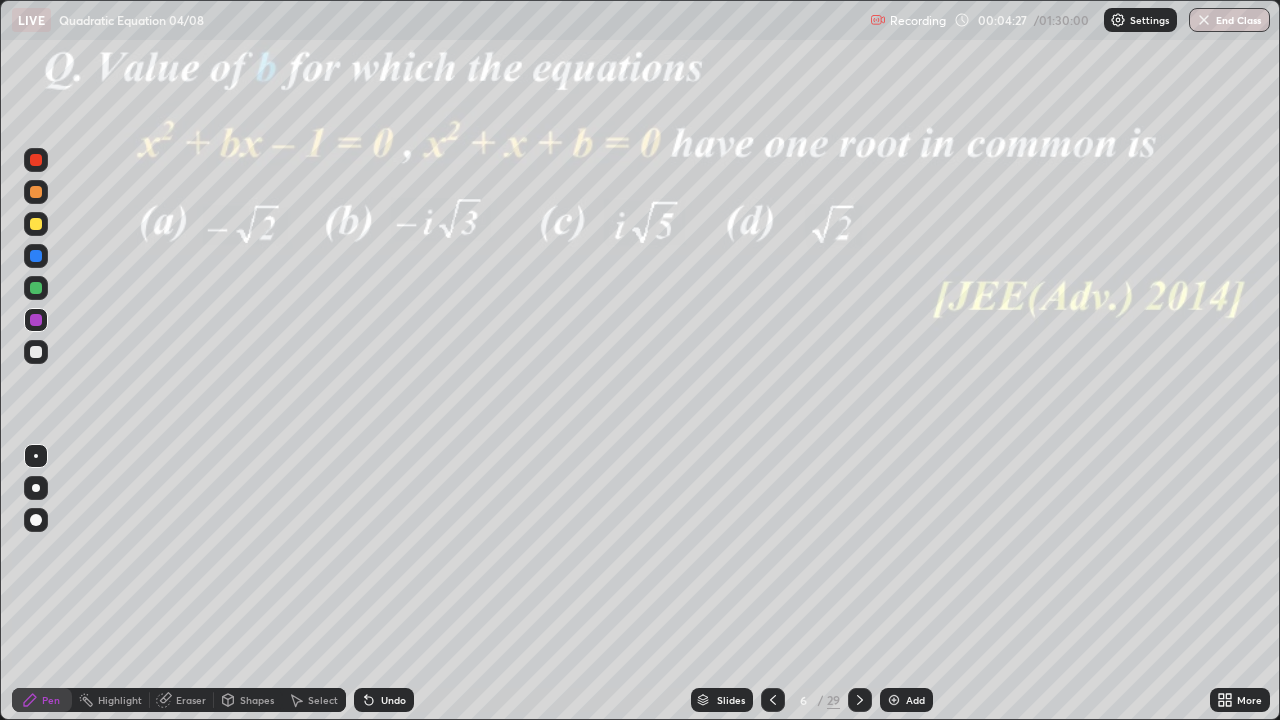click at bounding box center [36, 256] 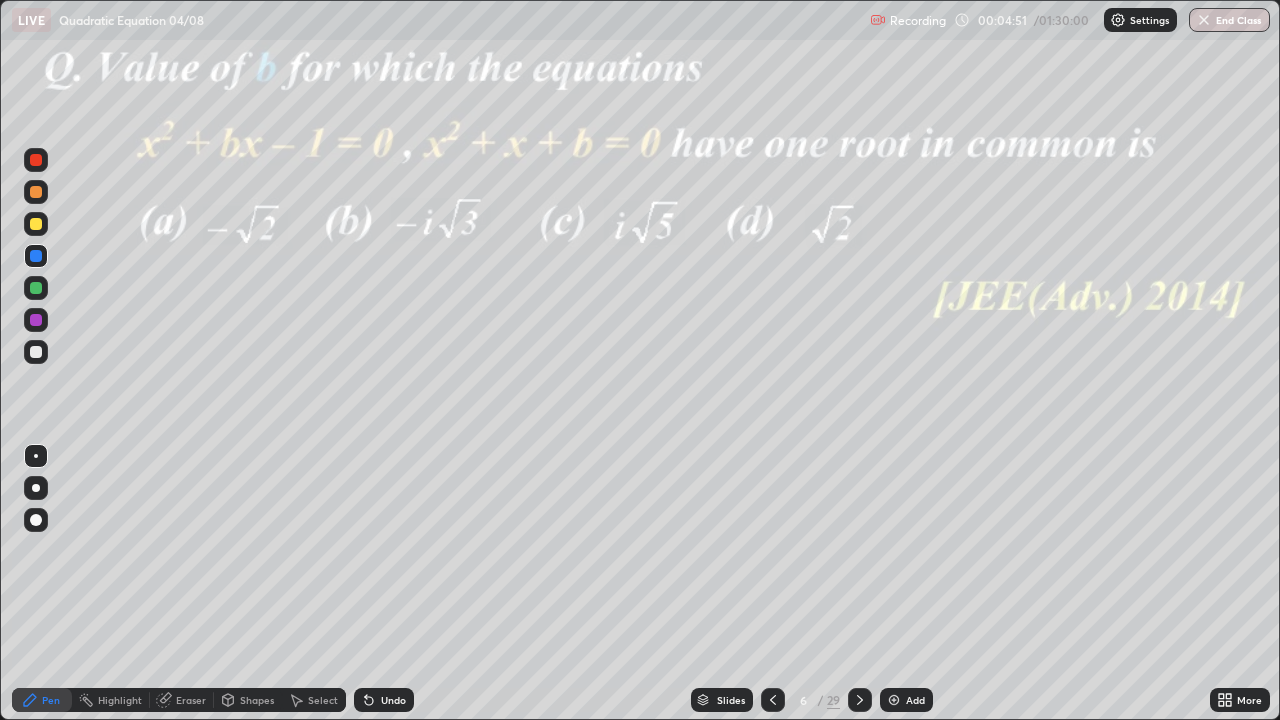 click on "Undo" at bounding box center [393, 700] 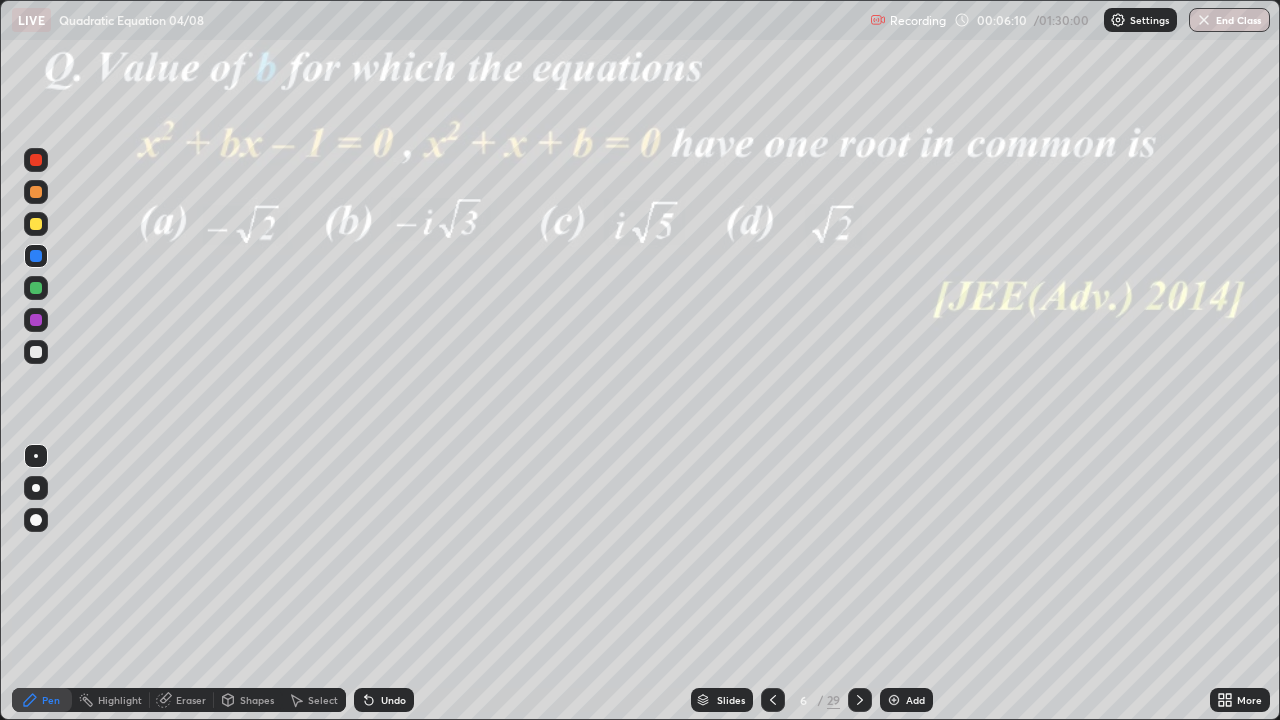 click at bounding box center (36, 320) 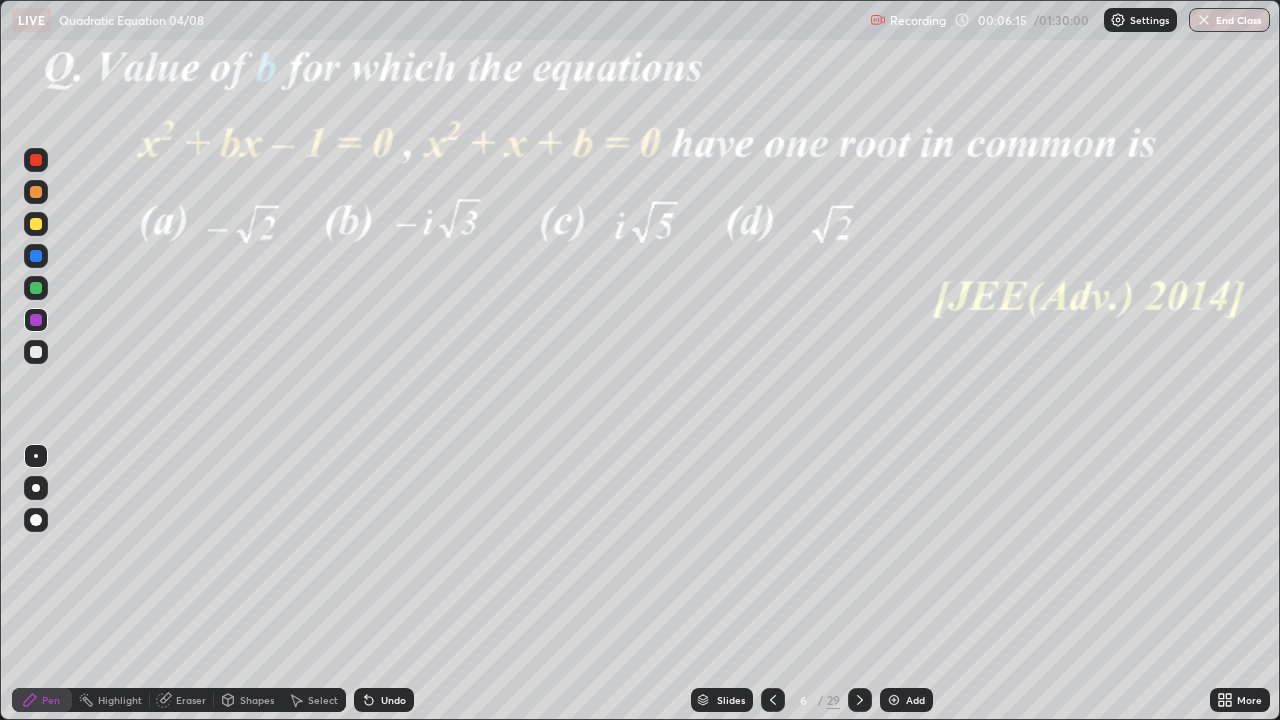 click at bounding box center (36, 288) 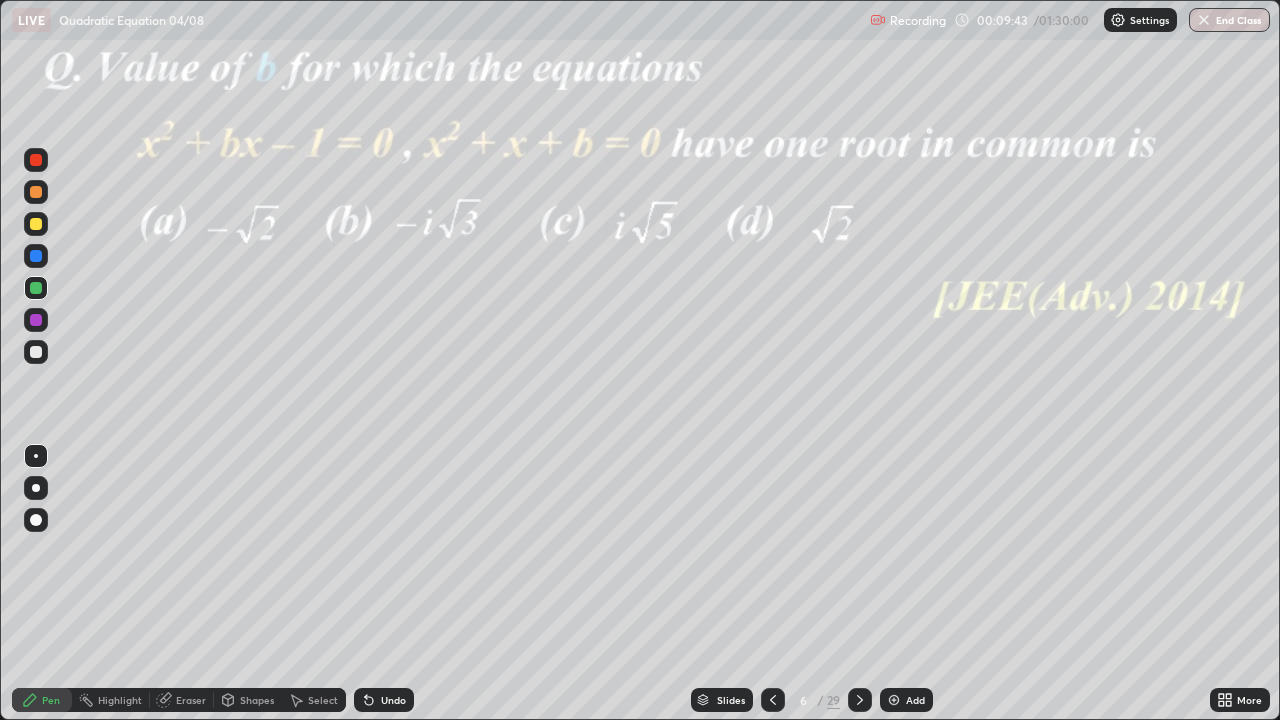 click 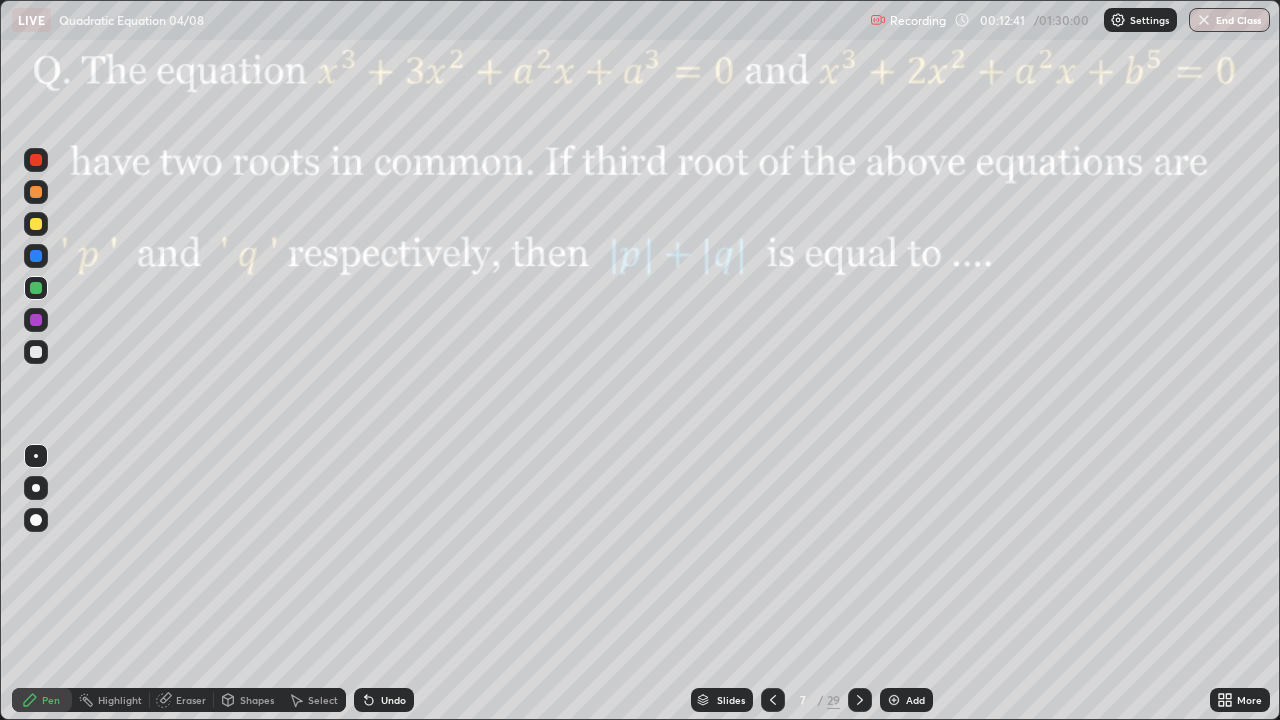 click at bounding box center [36, 320] 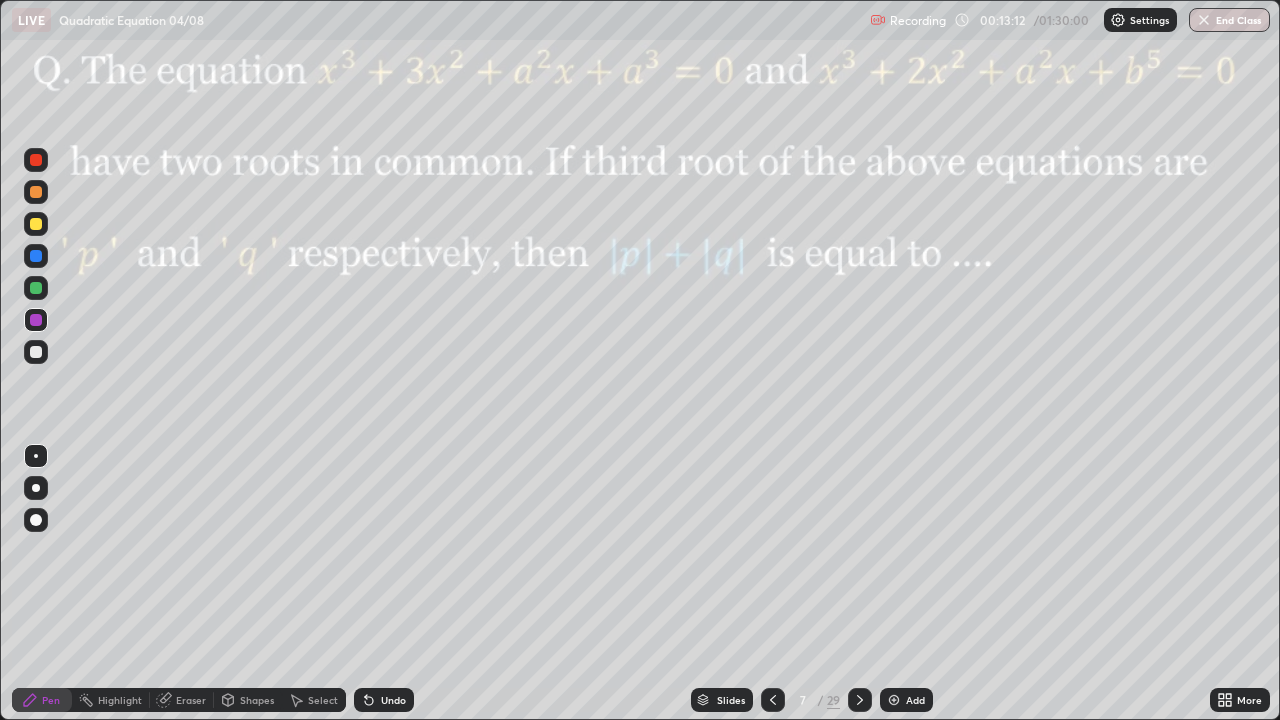 click on "Undo" at bounding box center (393, 700) 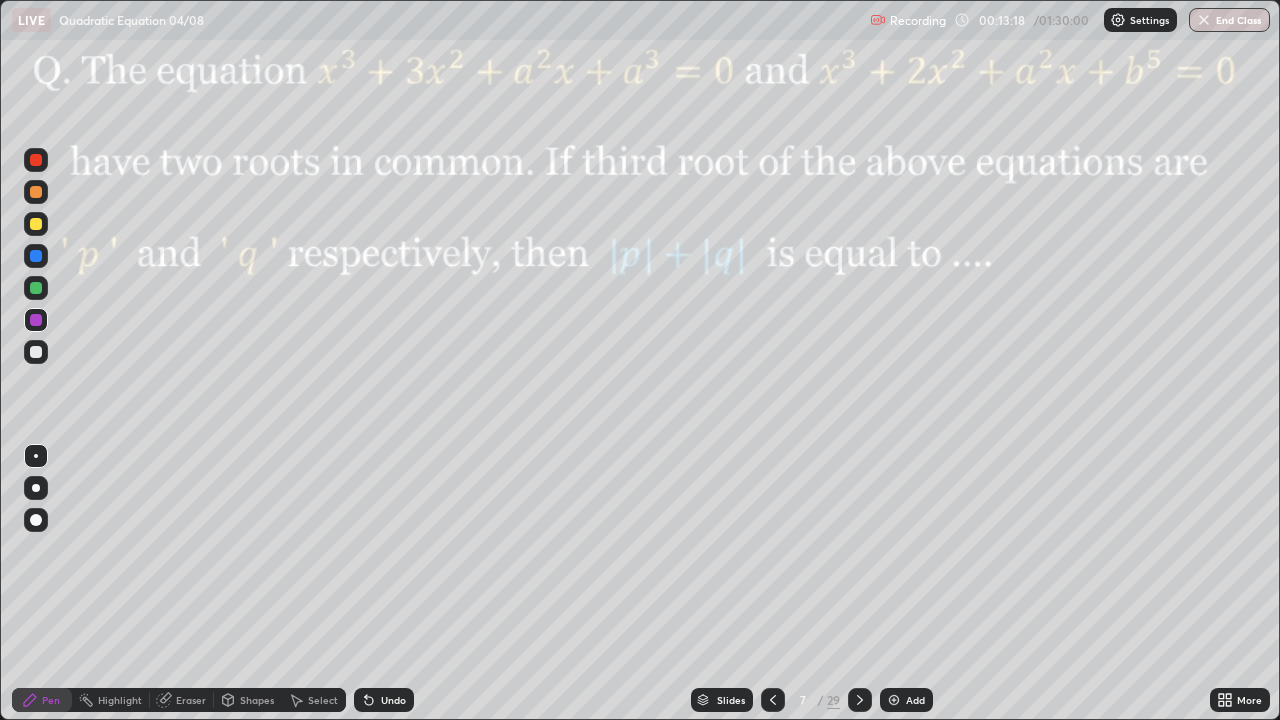 click at bounding box center (36, 288) 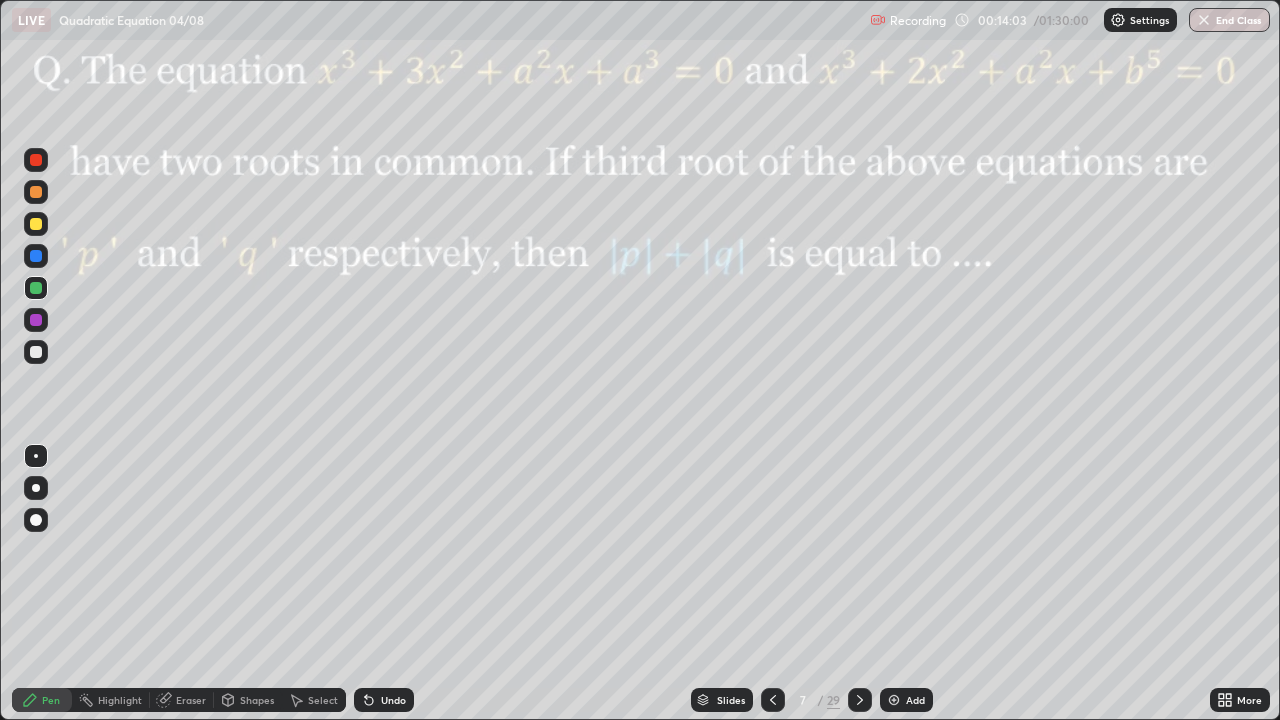 click at bounding box center [36, 256] 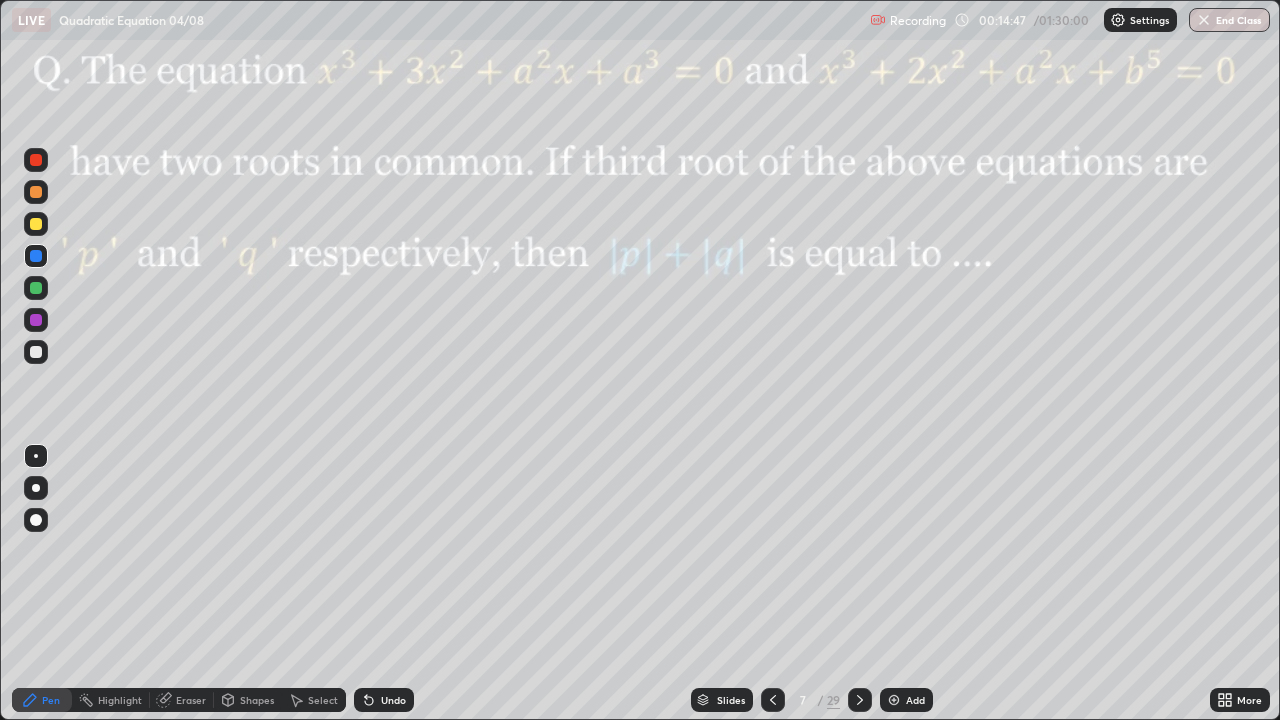 click at bounding box center [36, 320] 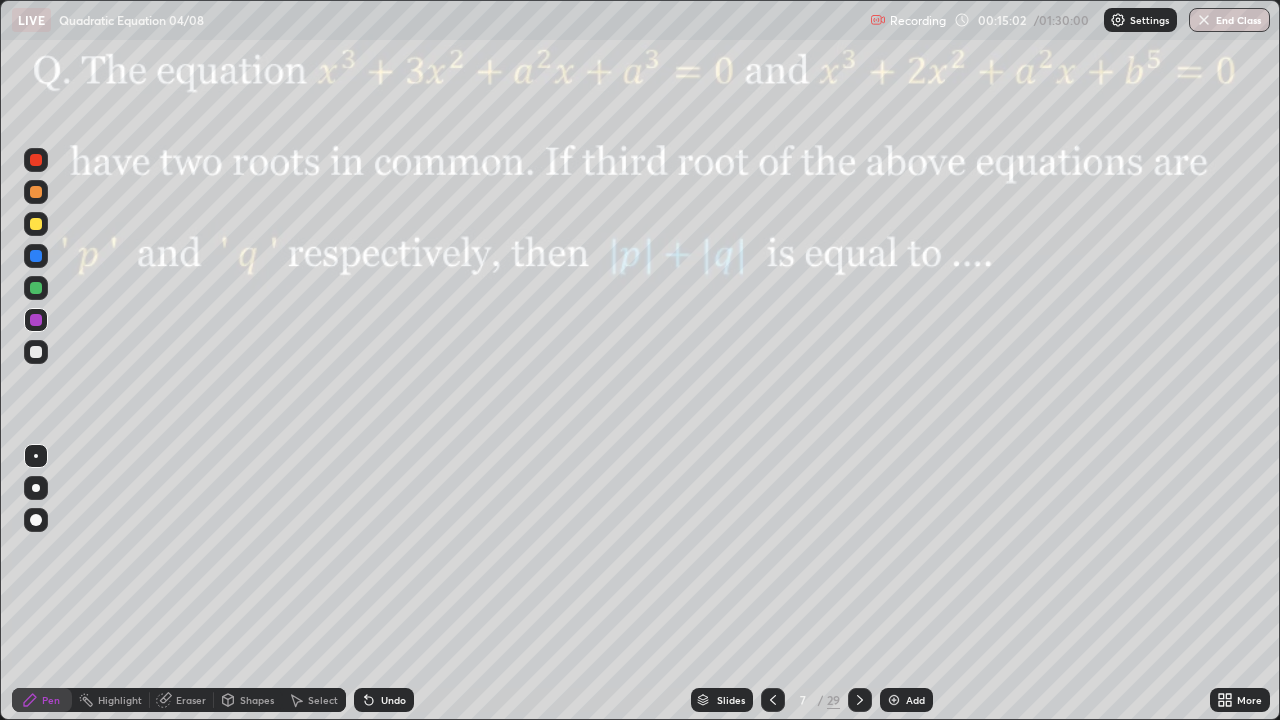 click at bounding box center (36, 256) 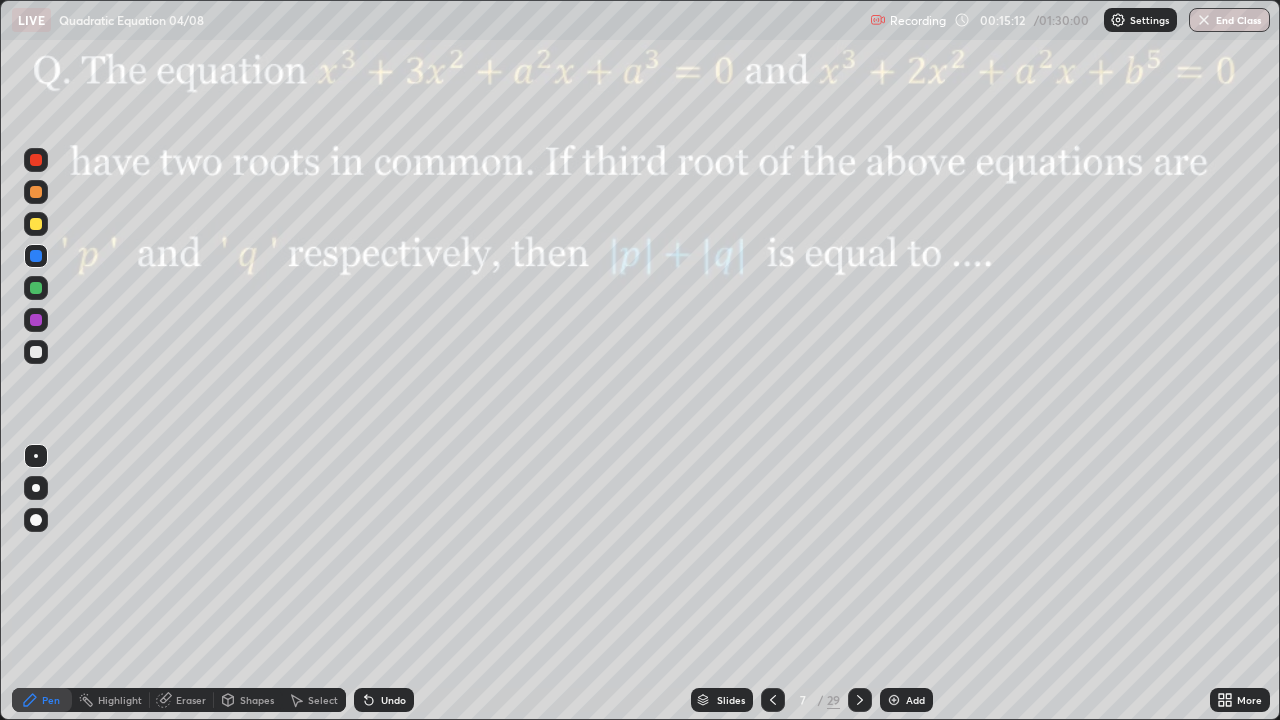 click at bounding box center [36, 352] 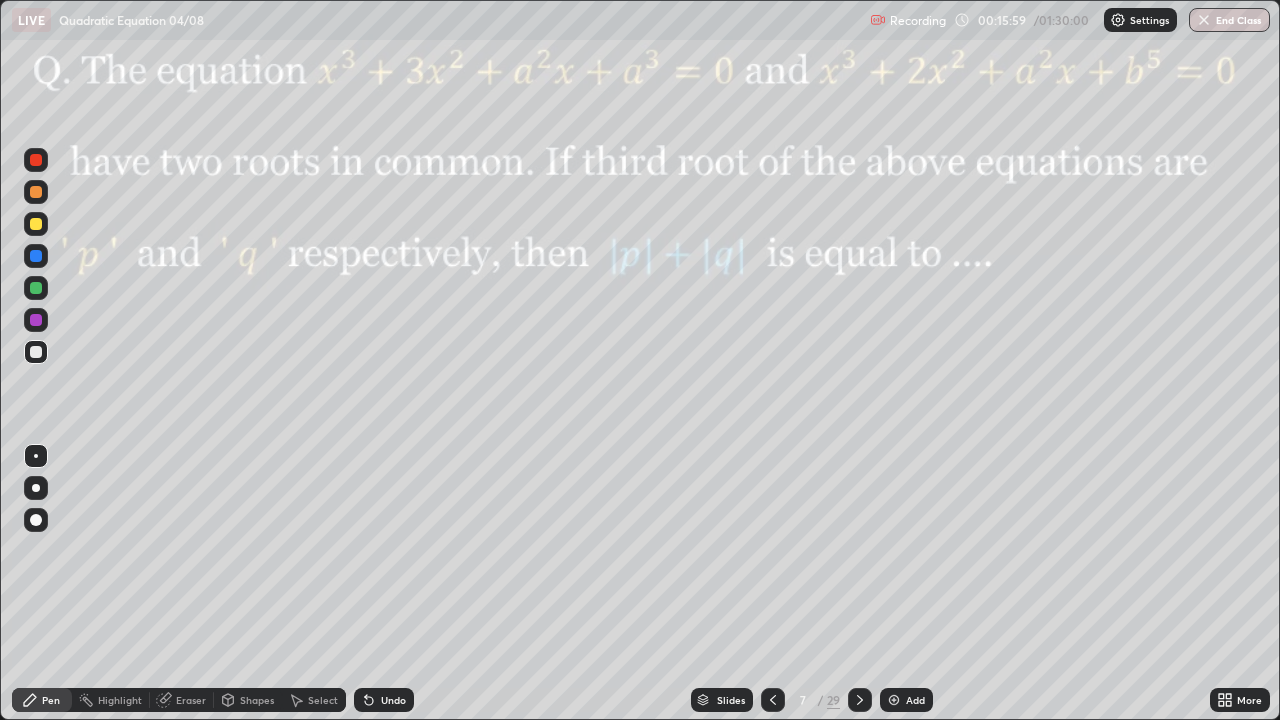 click at bounding box center (36, 352) 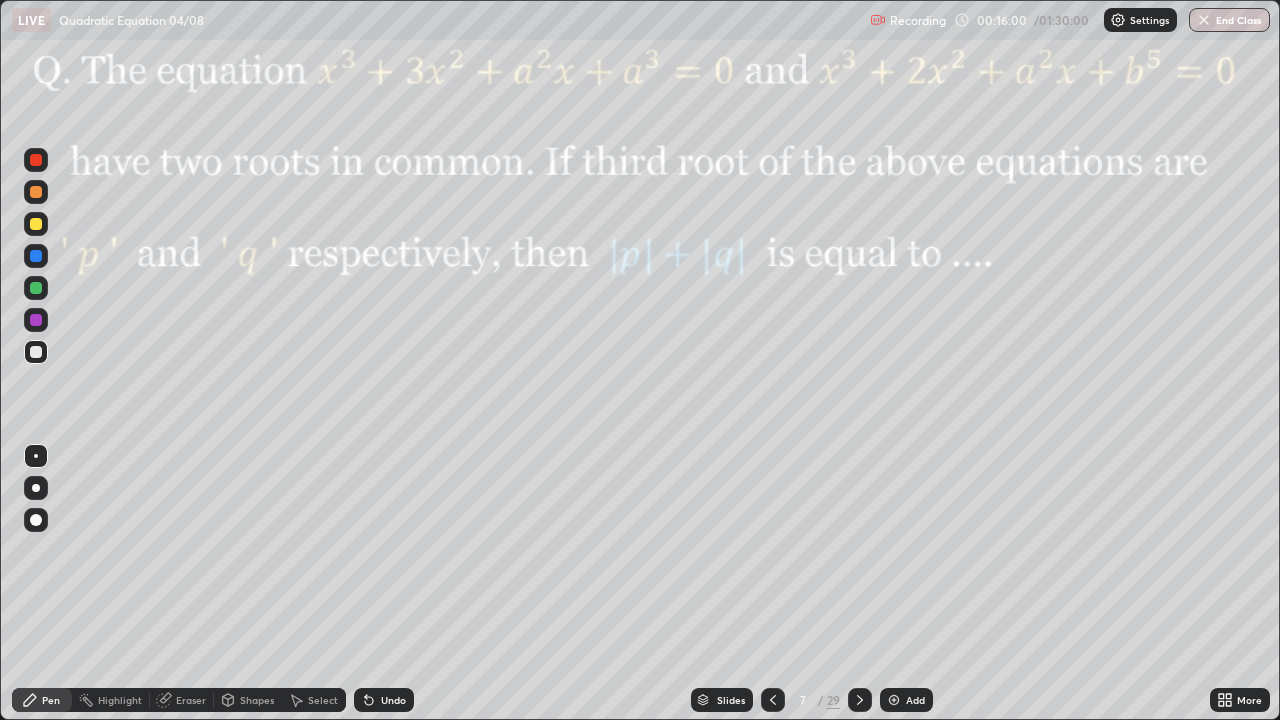 click at bounding box center (36, 320) 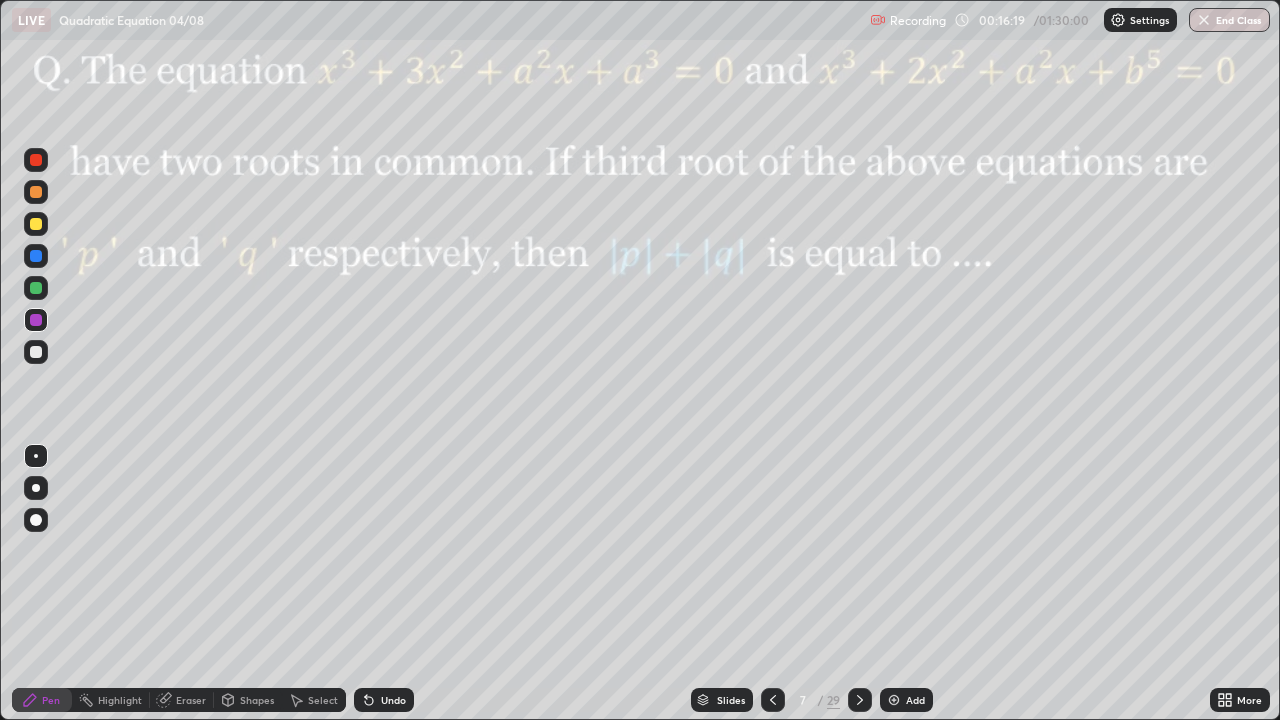 click at bounding box center (36, 288) 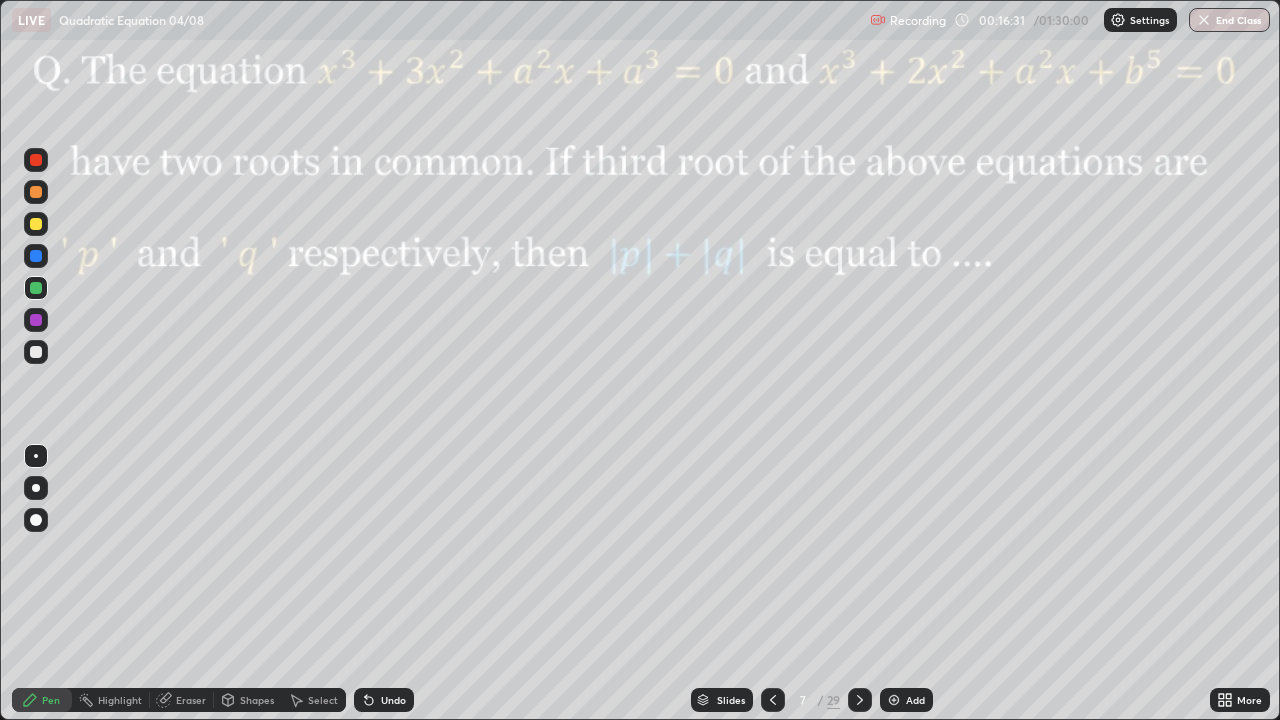 click at bounding box center [36, 352] 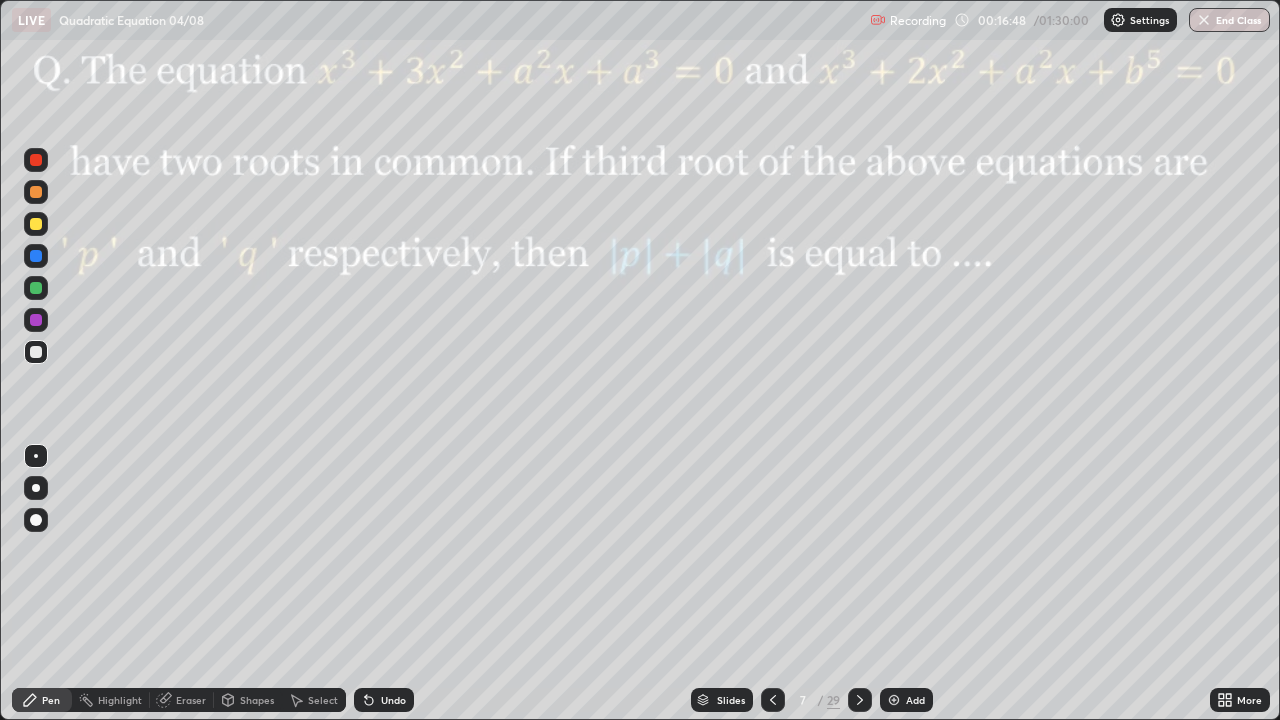 click at bounding box center (36, 224) 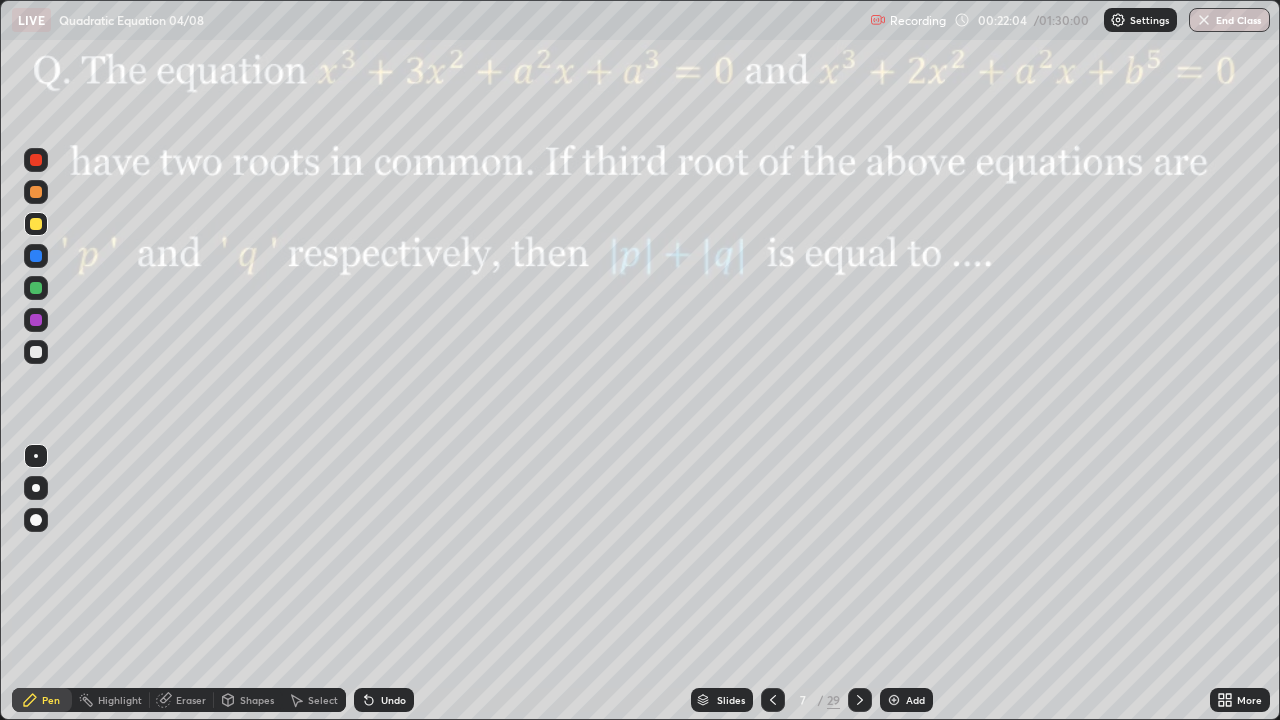 click 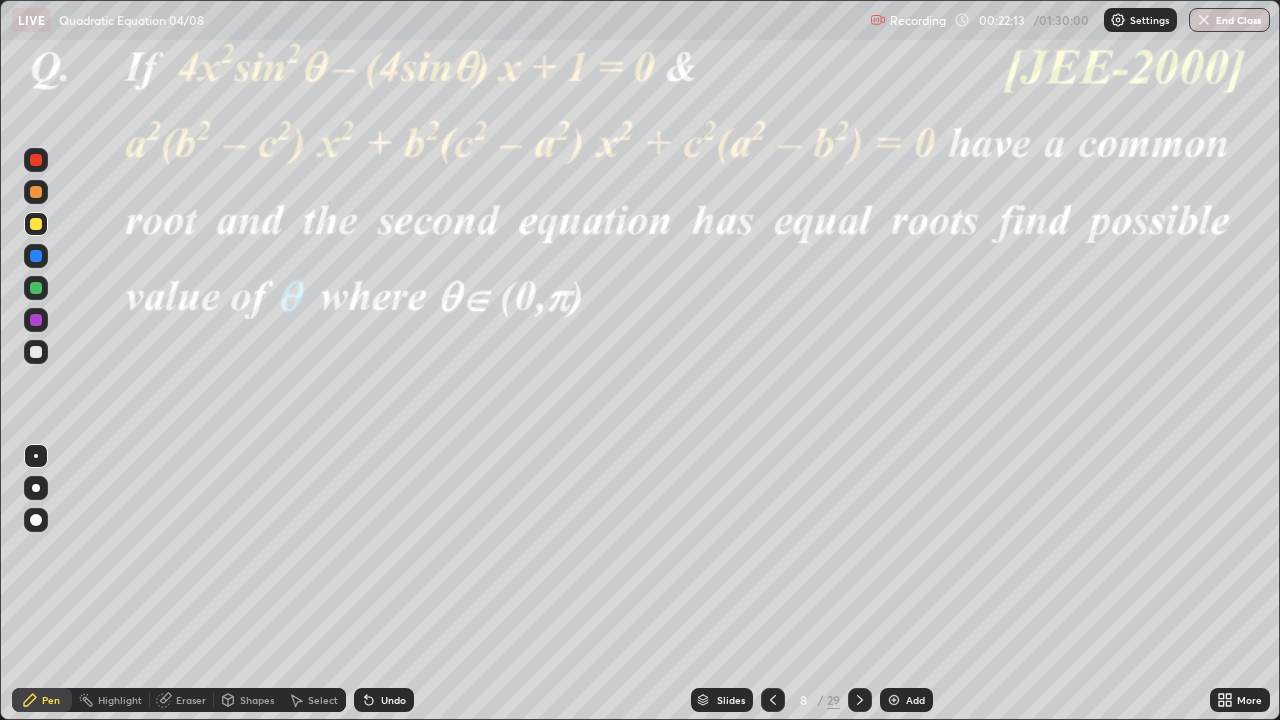 click 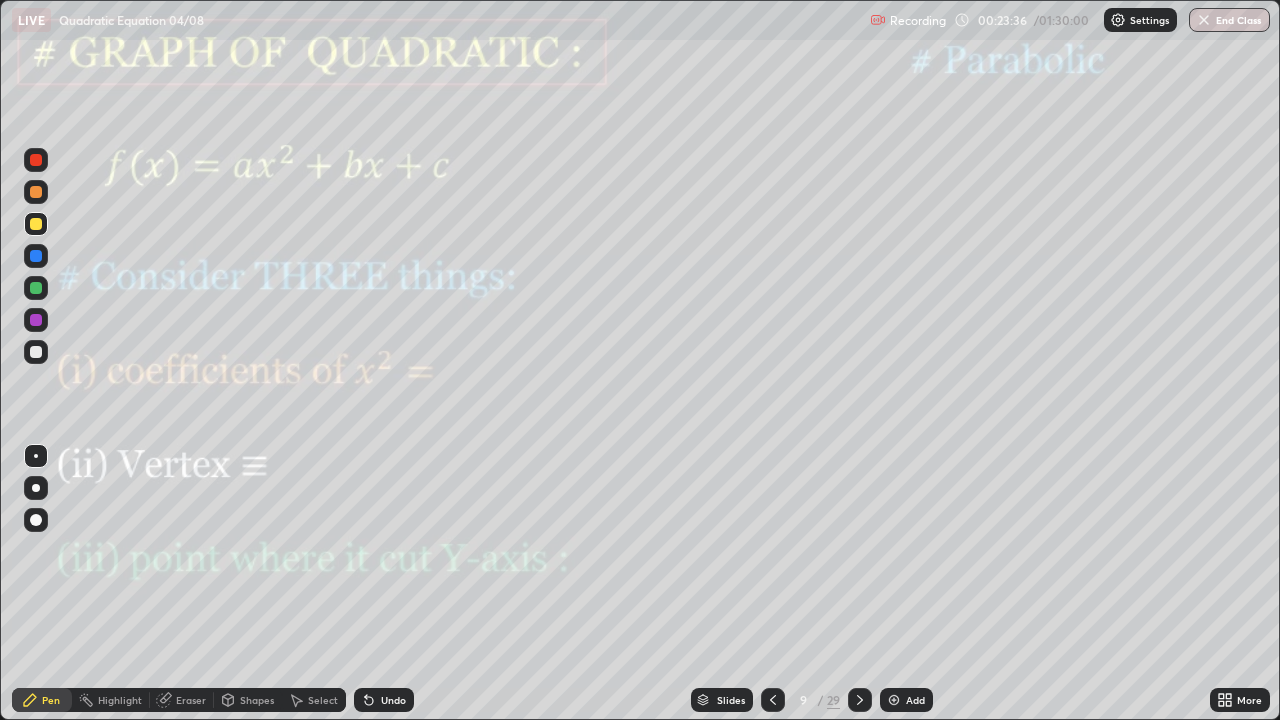 click at bounding box center [36, 320] 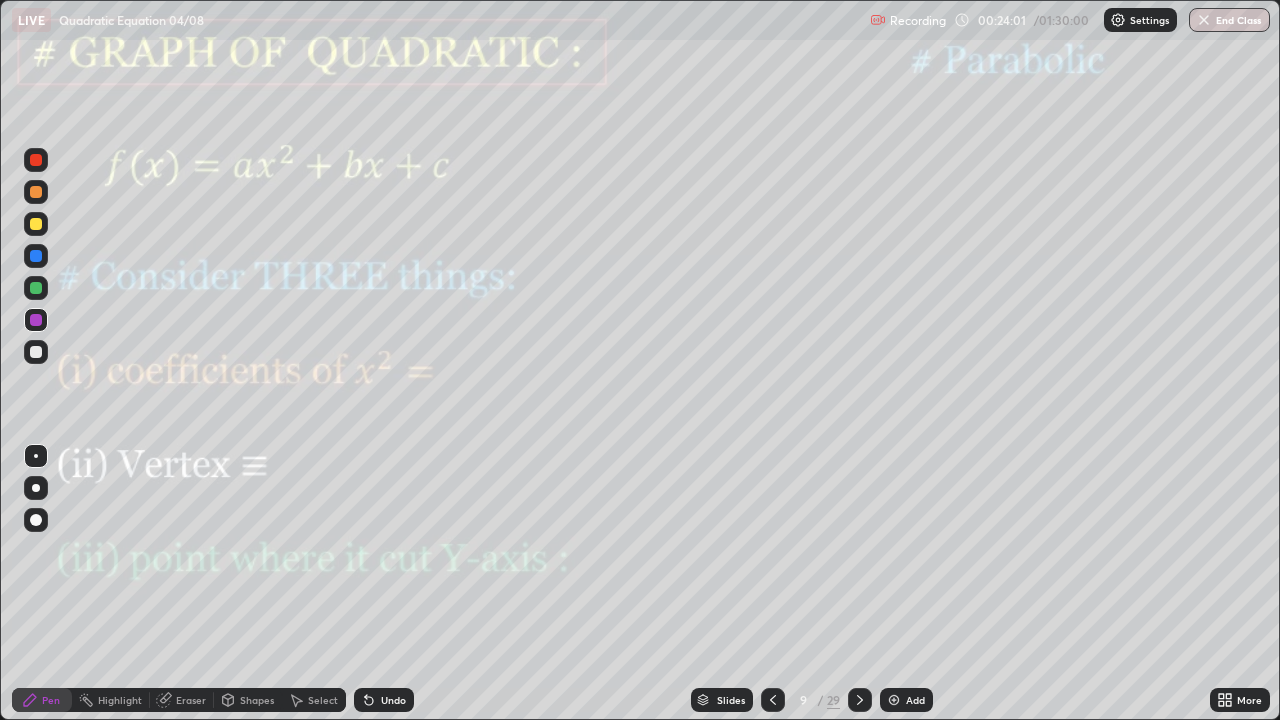 click on "Undo" at bounding box center [393, 700] 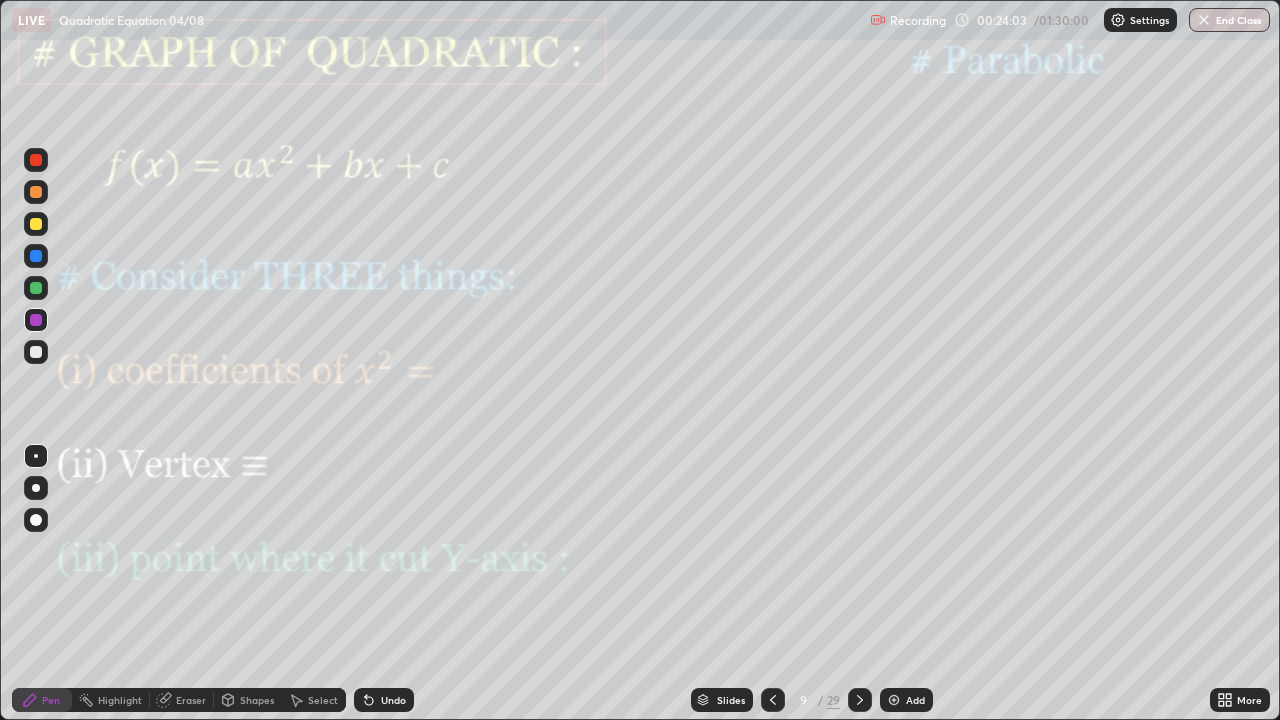 click on "Undo" at bounding box center (384, 700) 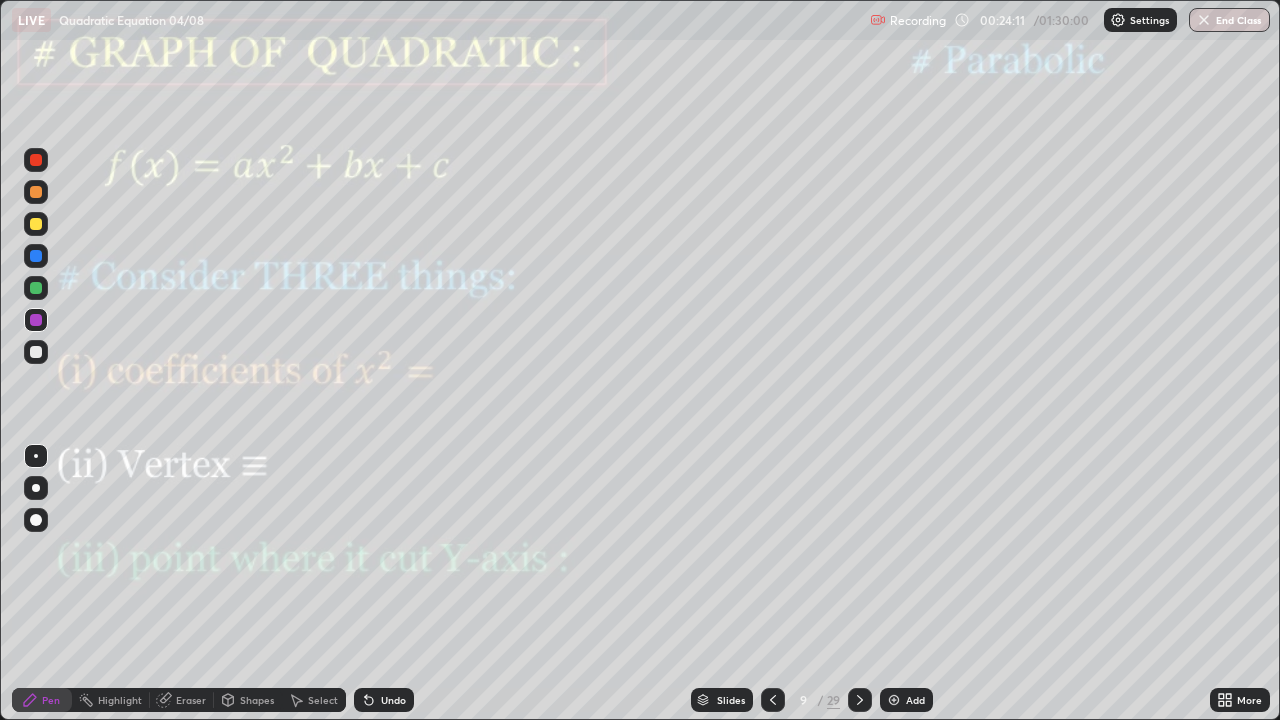 click at bounding box center [36, 288] 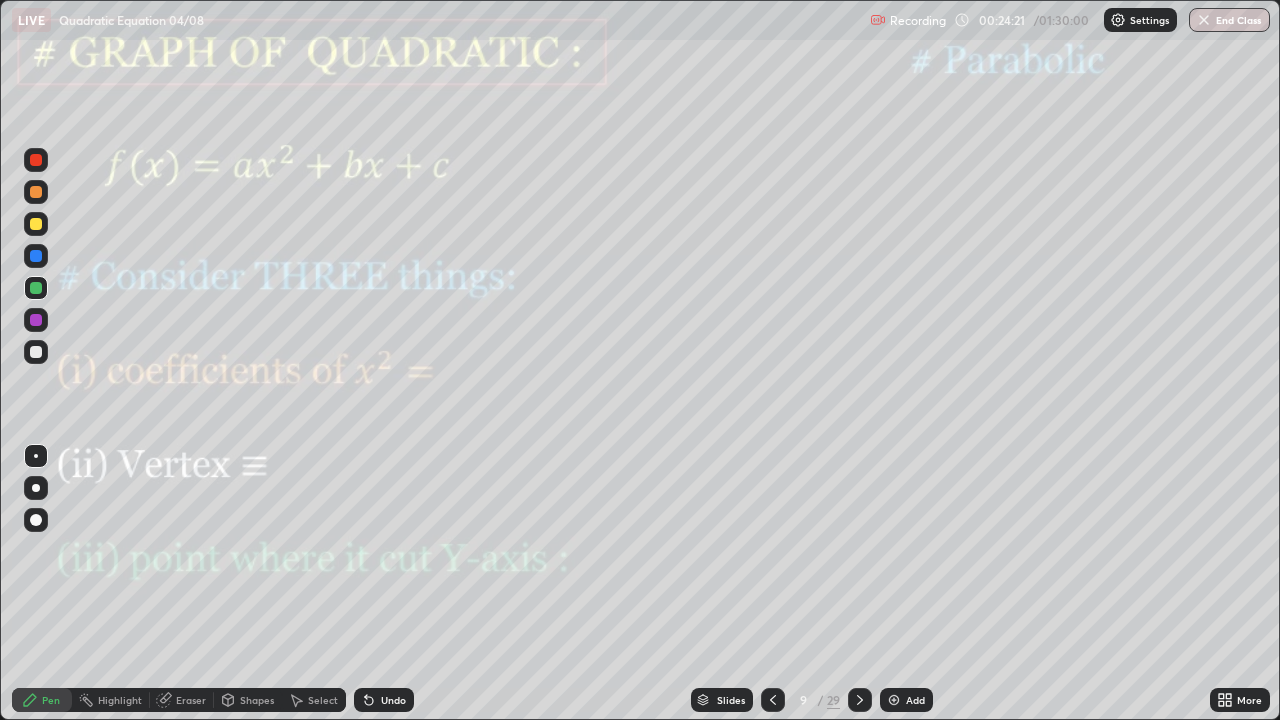 click on "Pen" at bounding box center (42, 700) 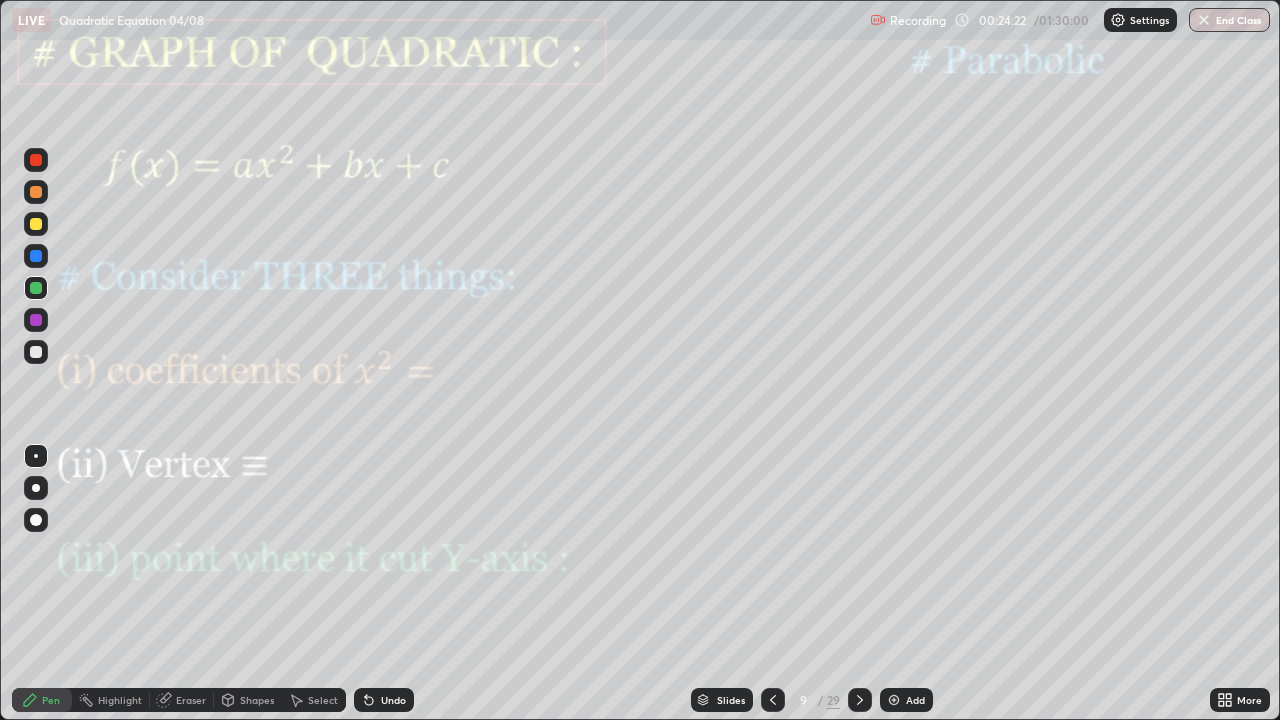 click at bounding box center (36, 320) 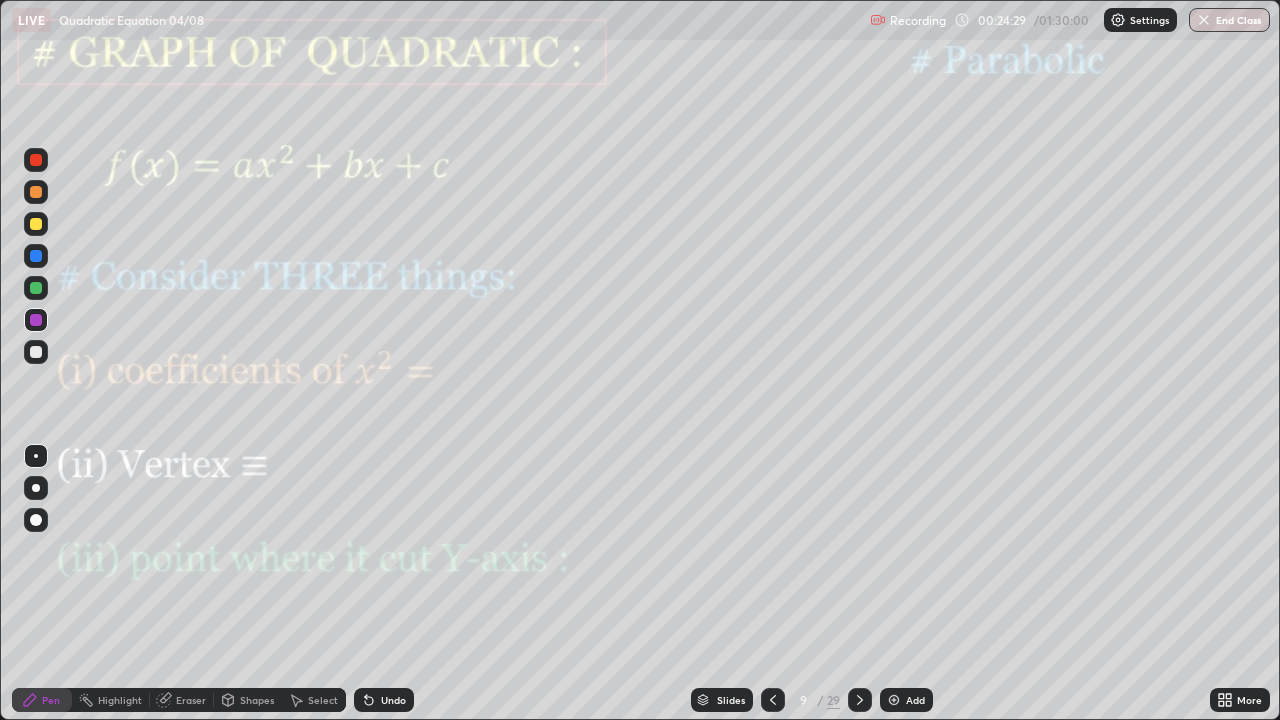 click on "Undo" at bounding box center [384, 700] 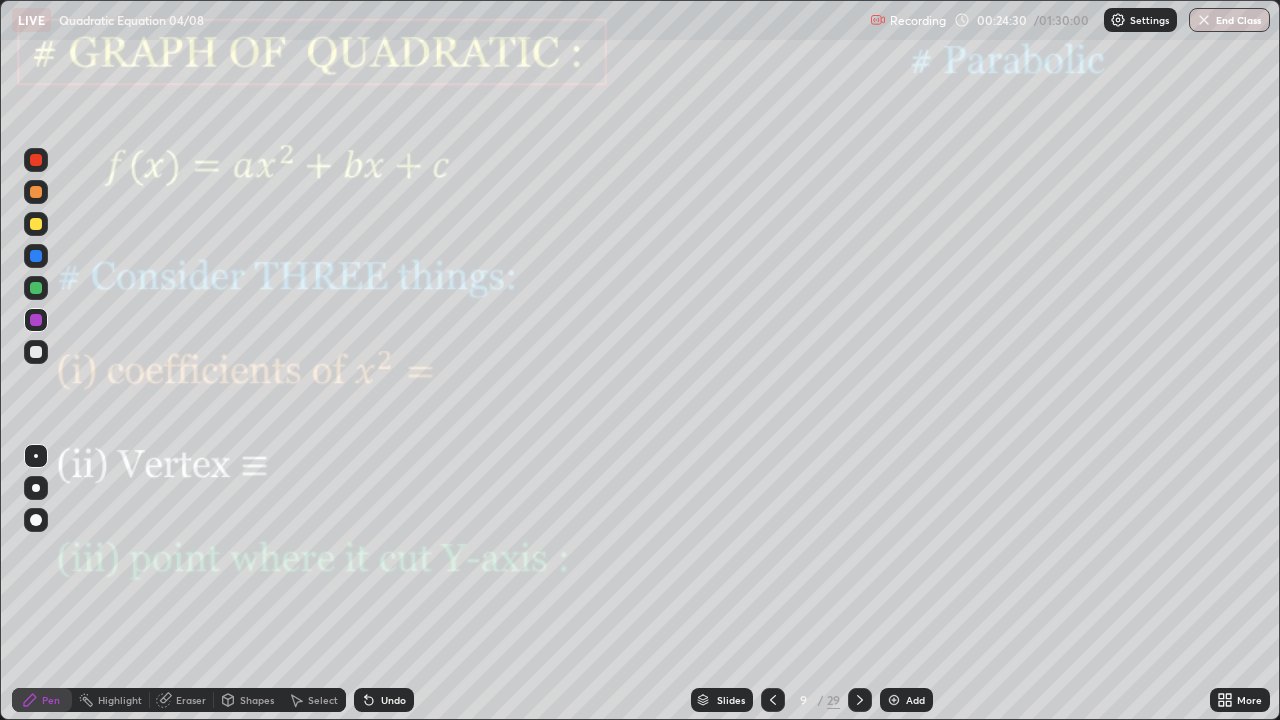 click at bounding box center (36, 224) 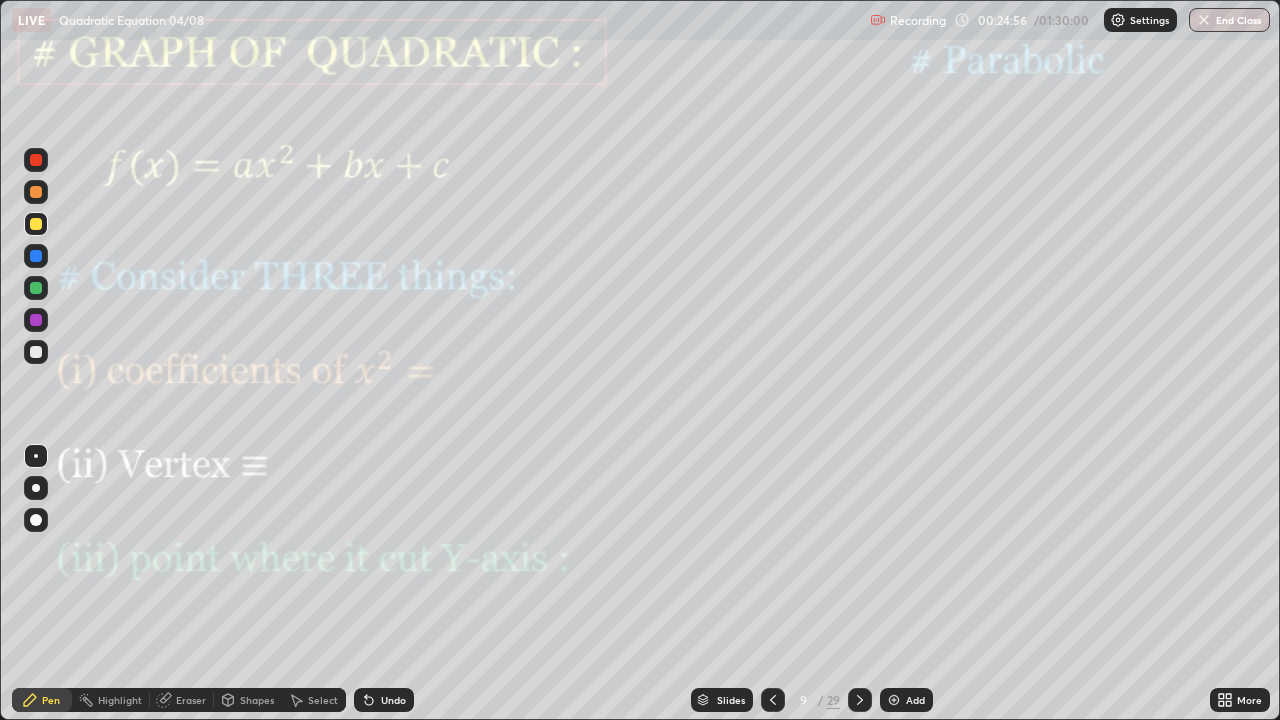 click at bounding box center (36, 320) 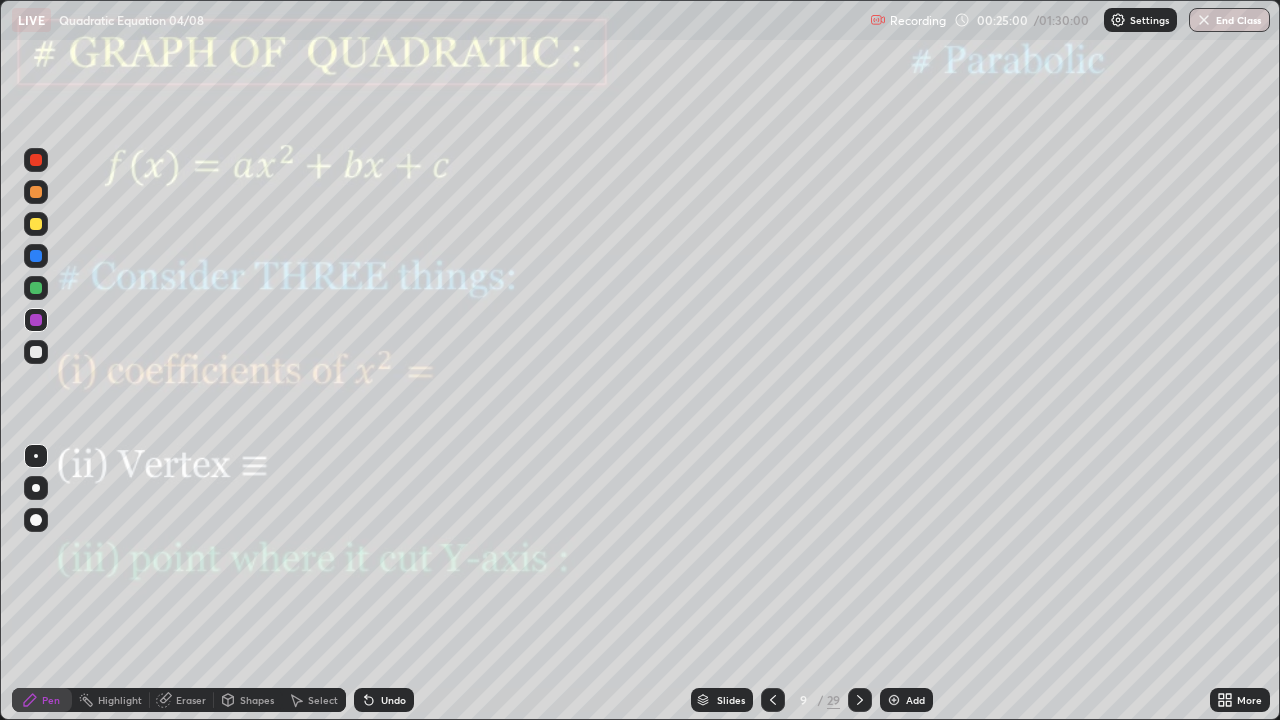 click on "Undo" at bounding box center (393, 700) 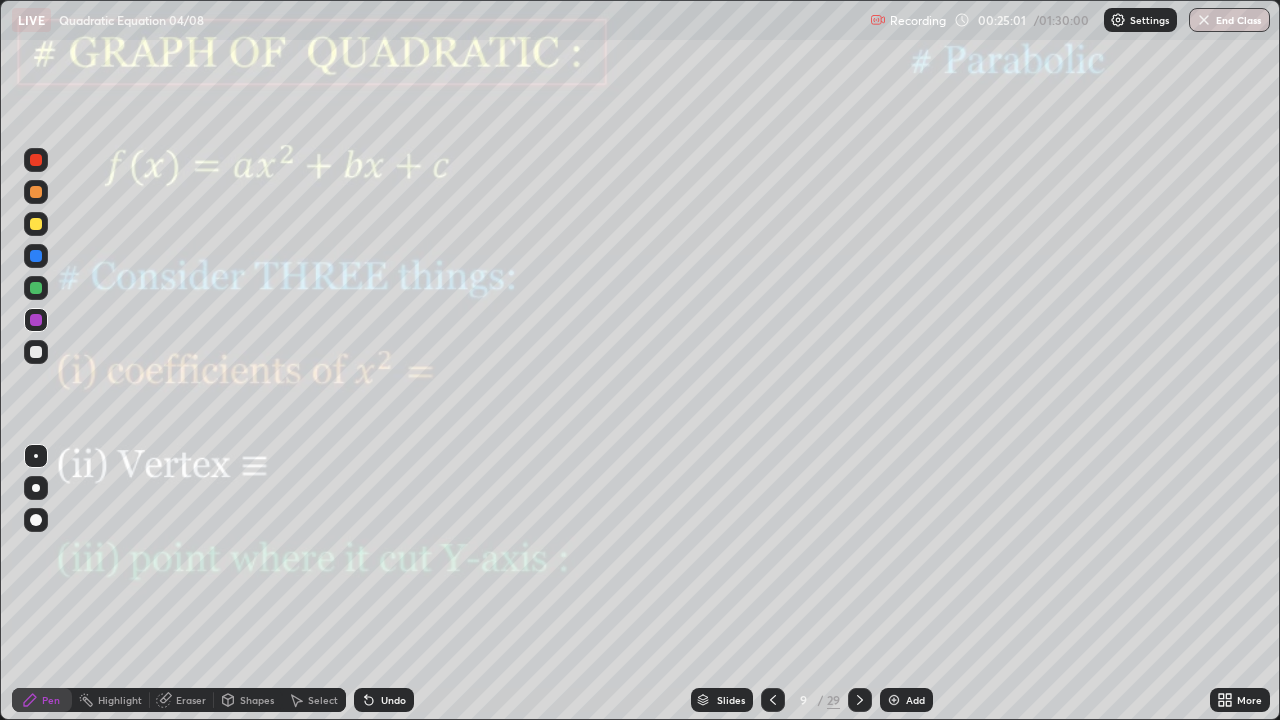 click at bounding box center (36, 288) 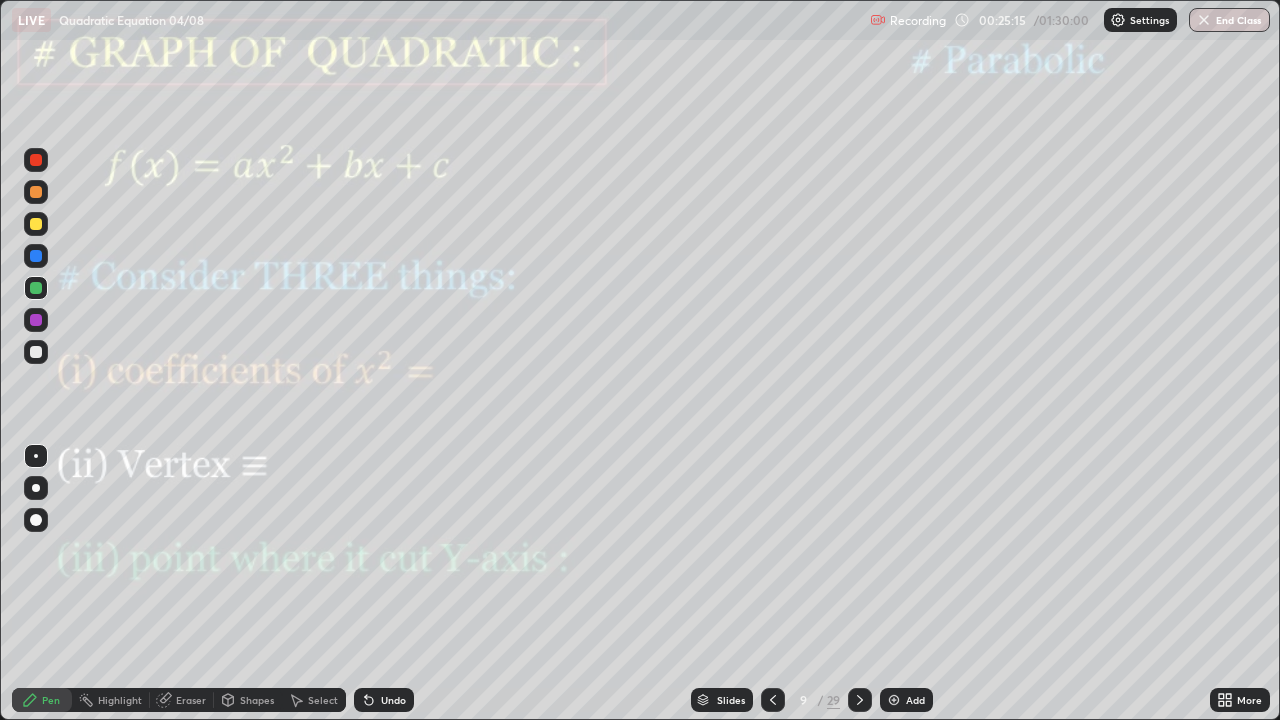 click at bounding box center [36, 224] 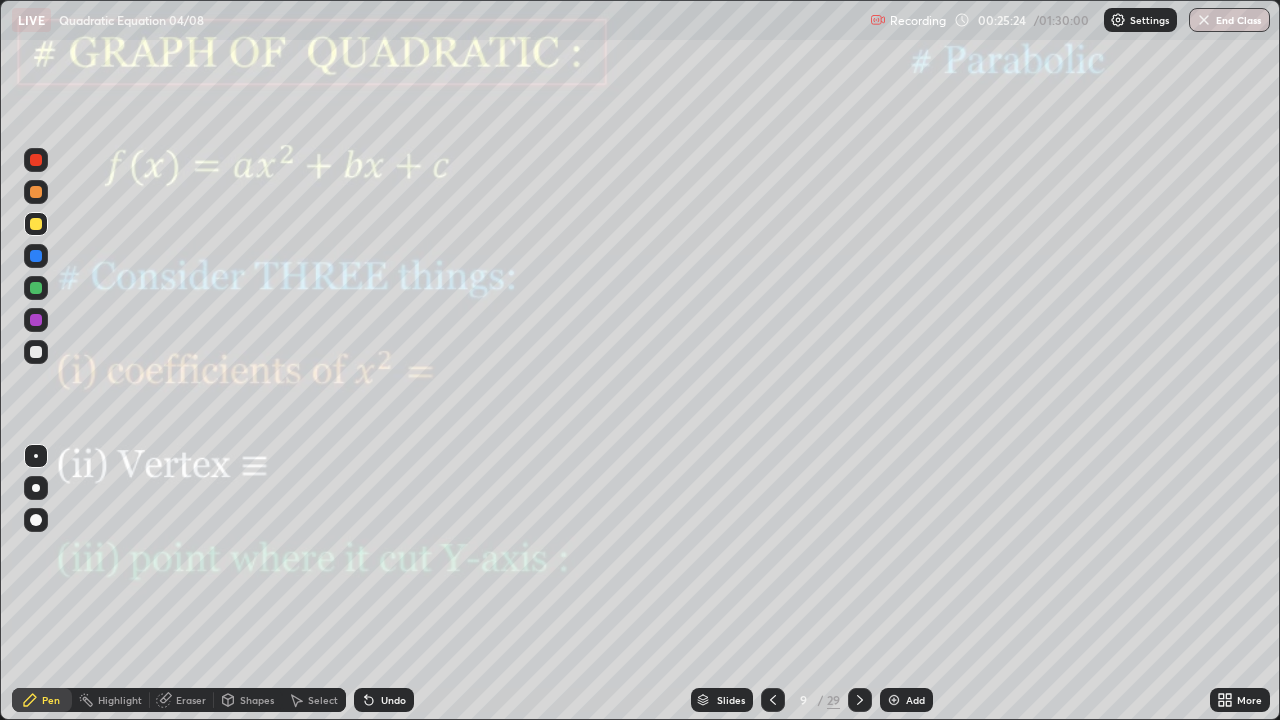 click at bounding box center [36, 320] 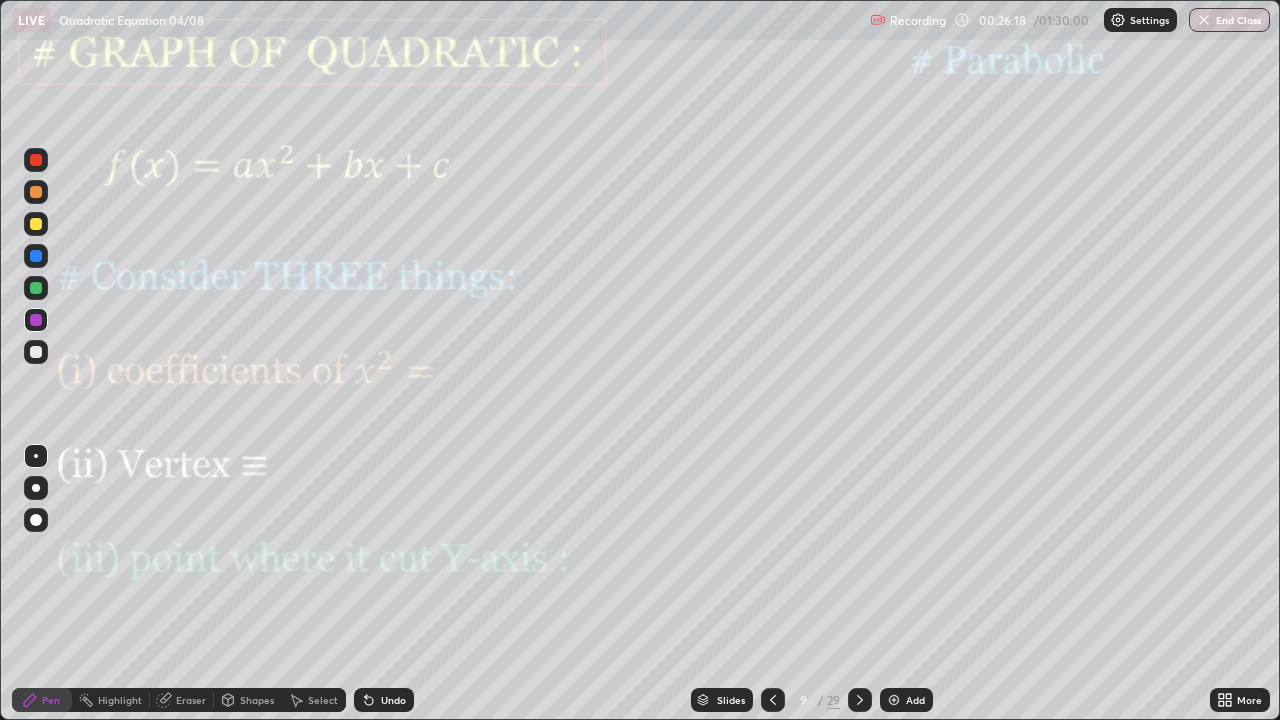 click on "Undo" at bounding box center (384, 700) 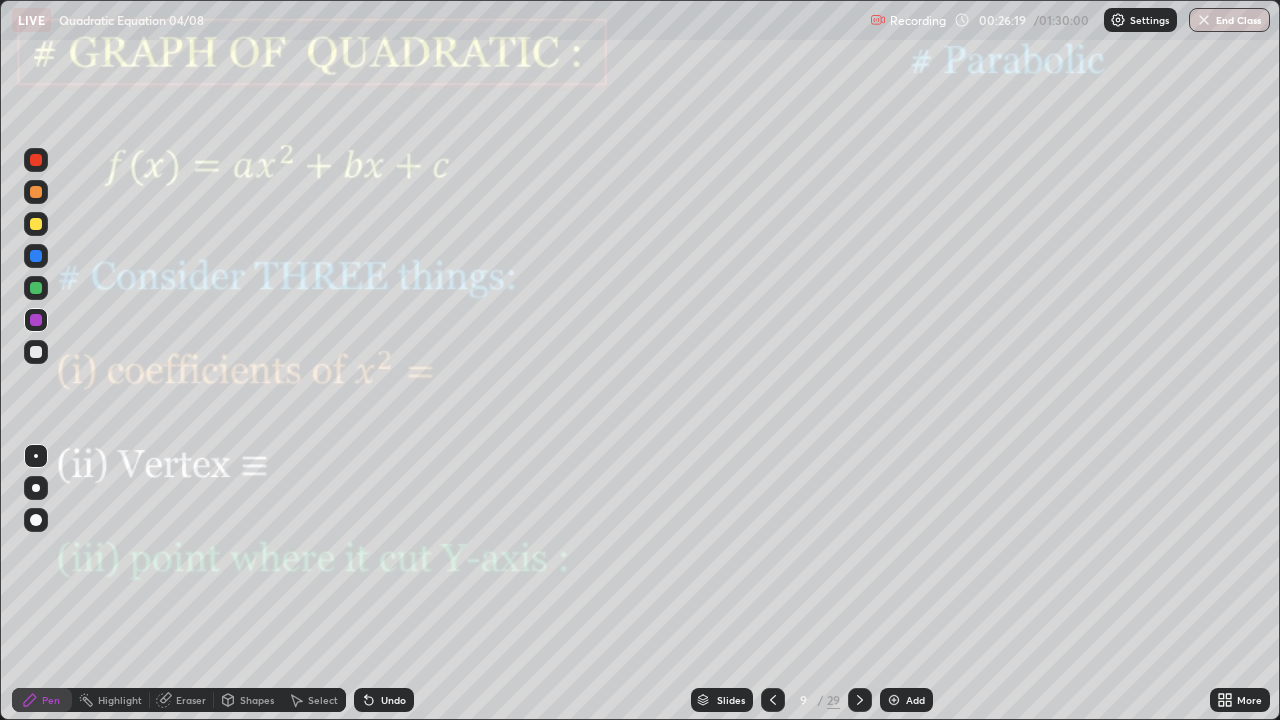 click on "Undo" at bounding box center [384, 700] 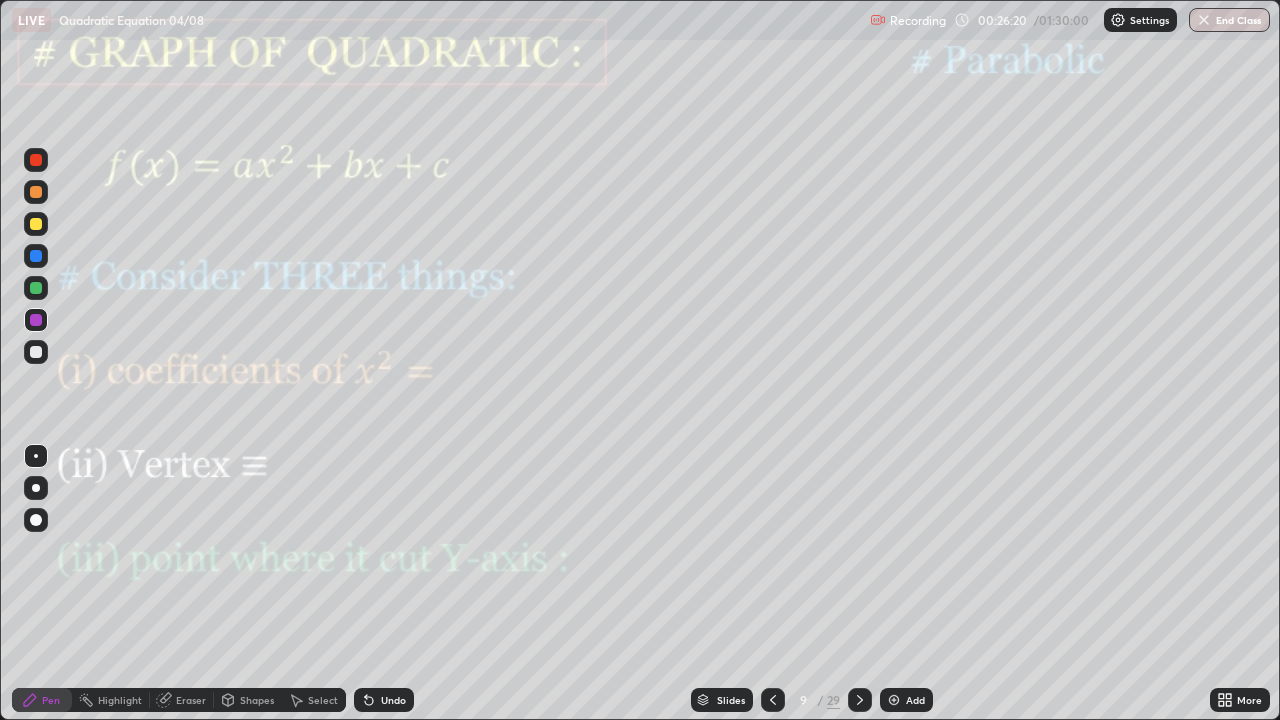 click on "Undo" at bounding box center (393, 700) 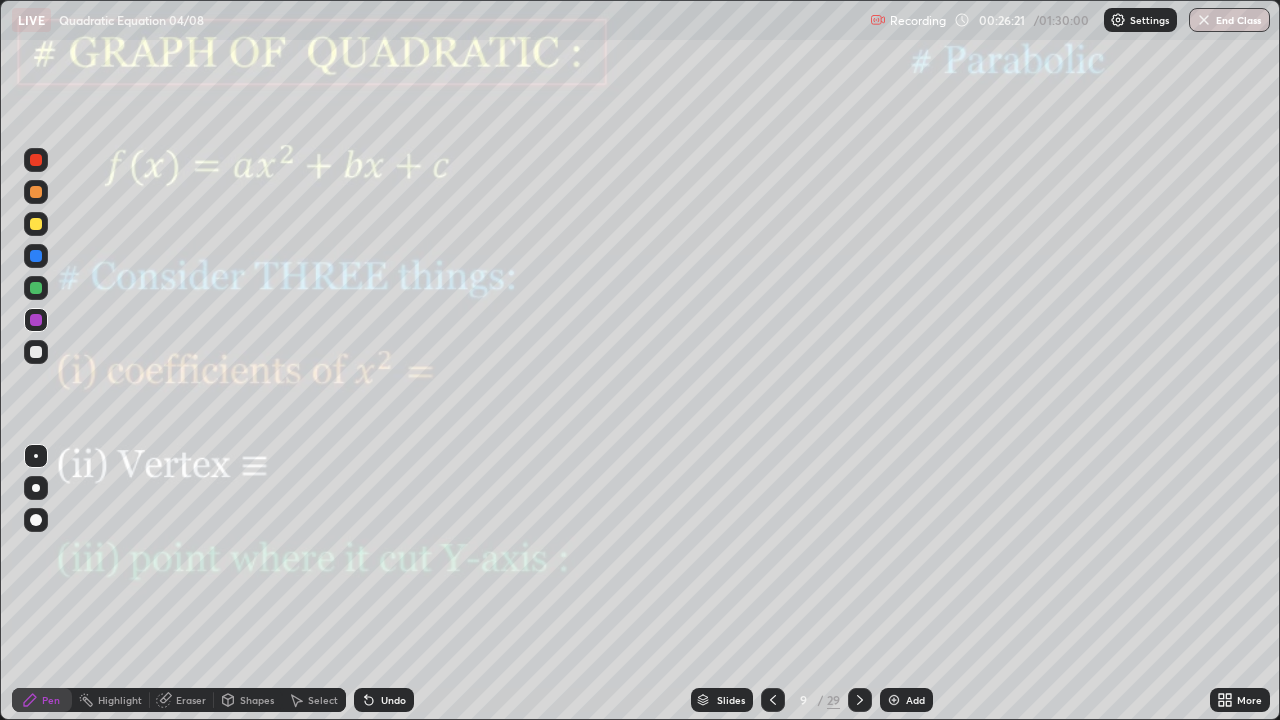 click 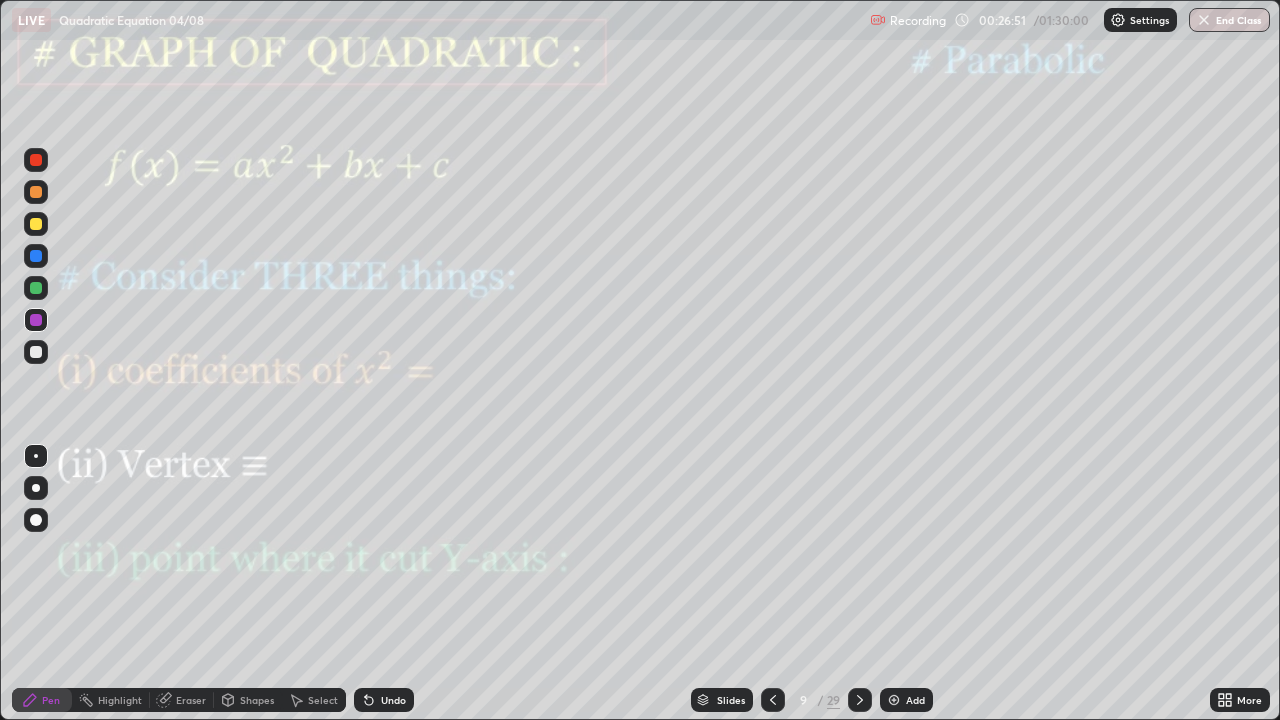 click on "Eraser" at bounding box center (191, 700) 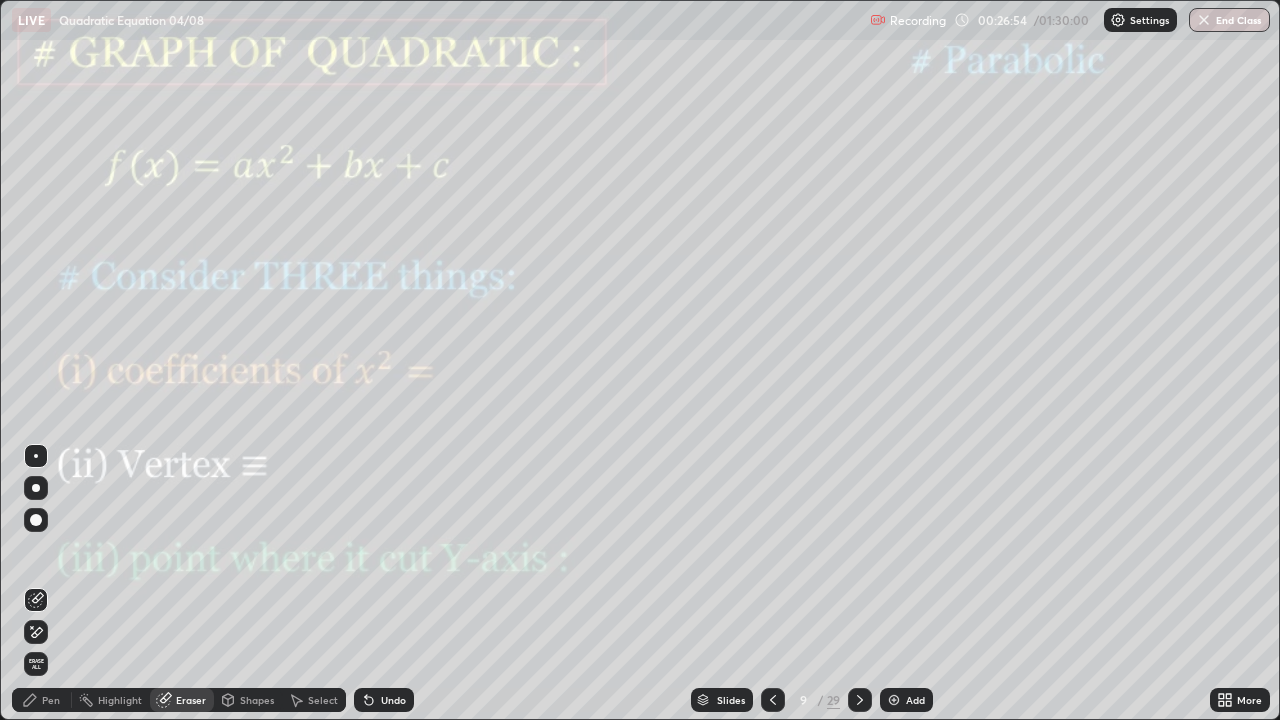 click 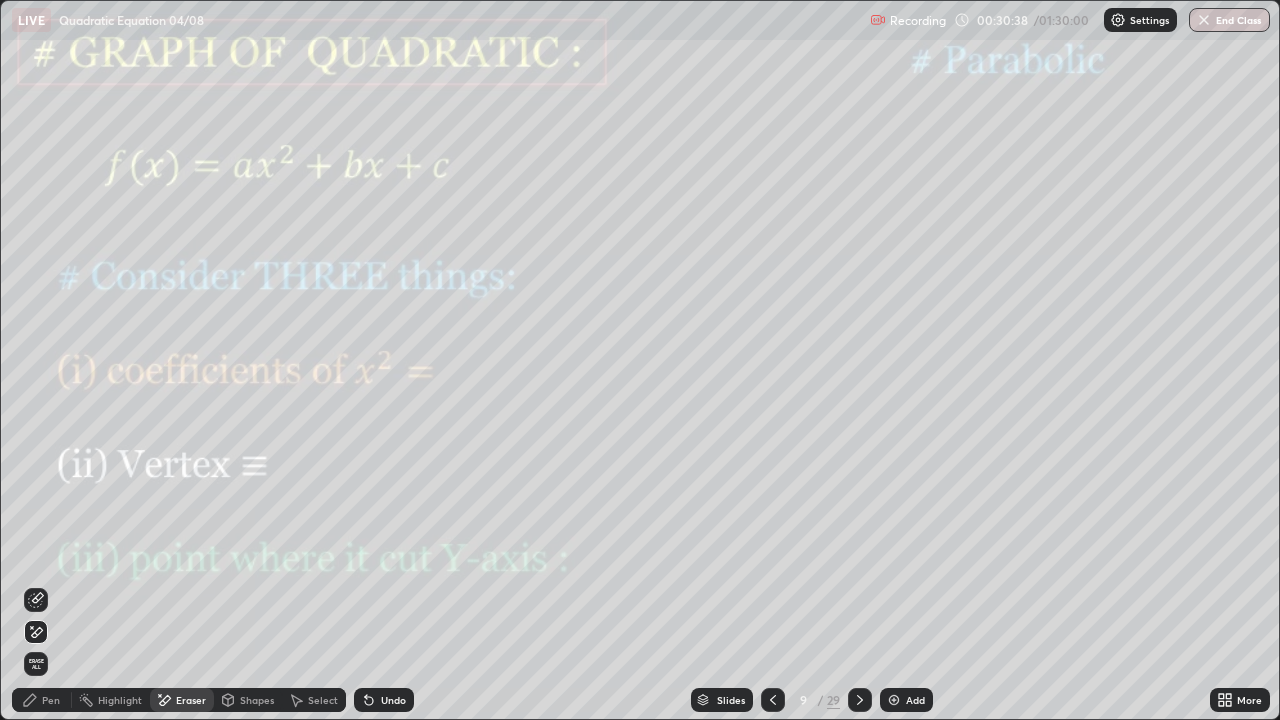 click 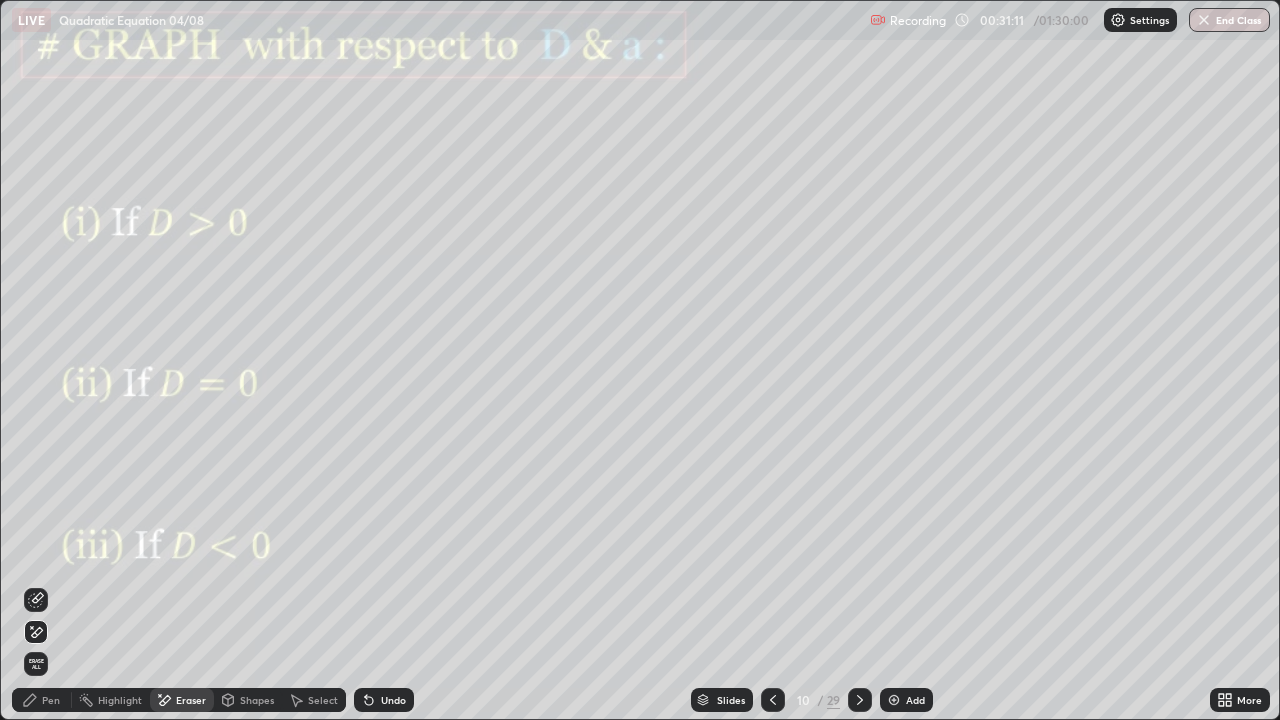 click on "Pen" at bounding box center (51, 700) 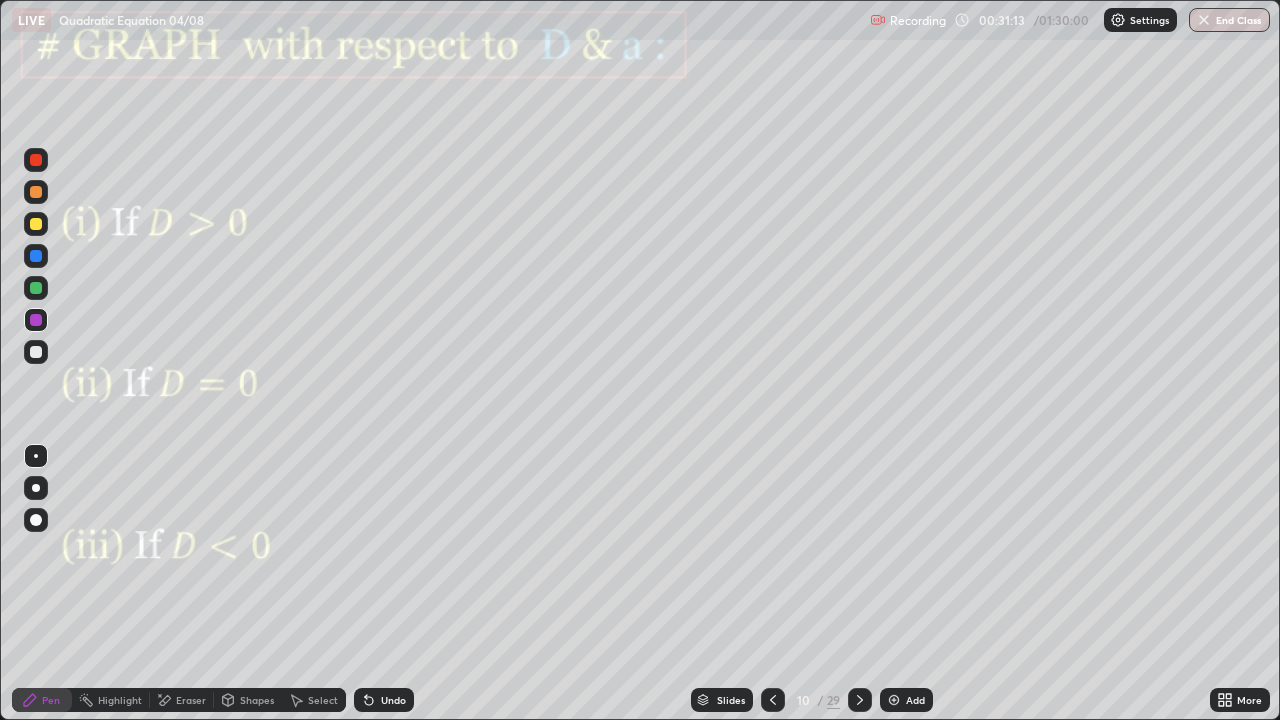 click at bounding box center (36, 288) 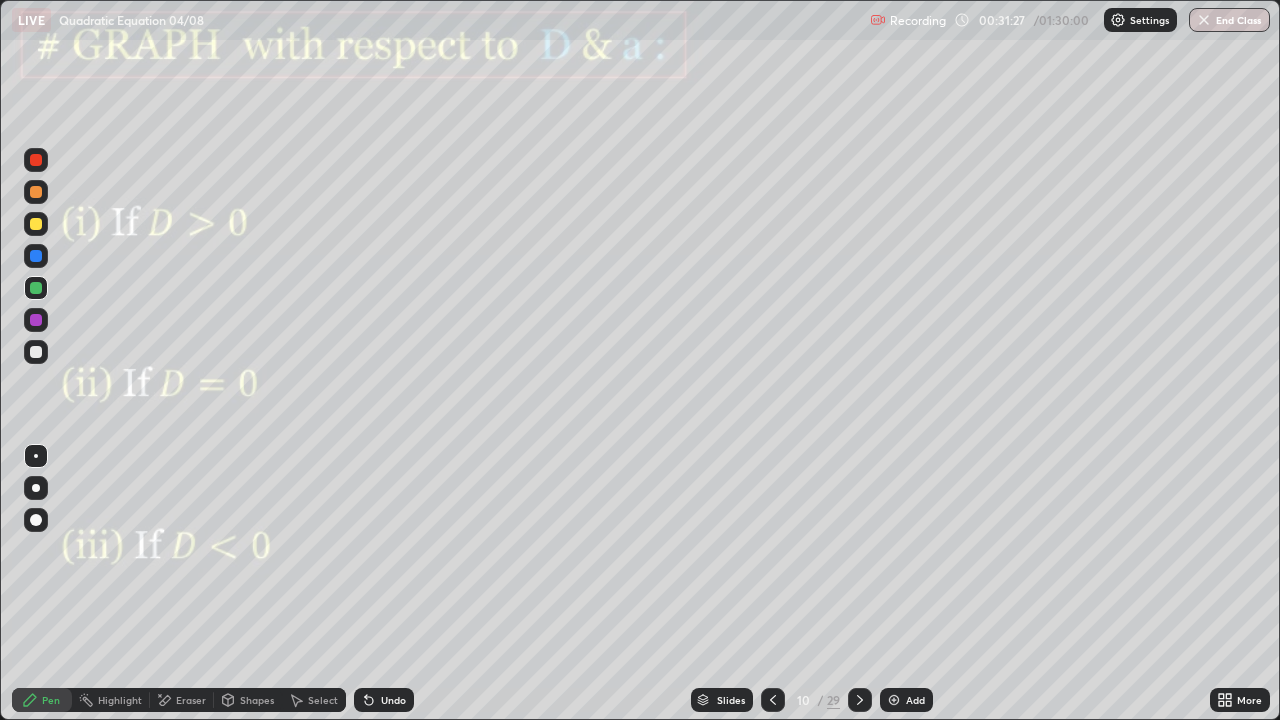 click on "Eraser" at bounding box center (182, 700) 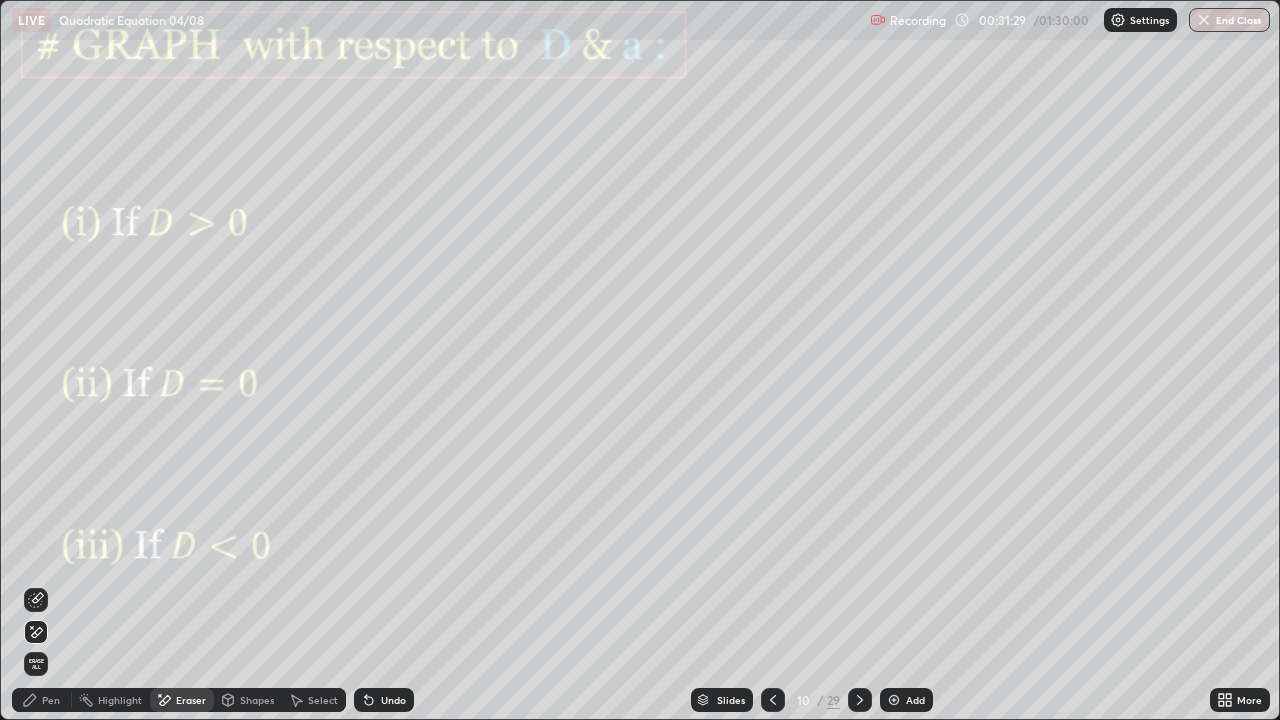 click 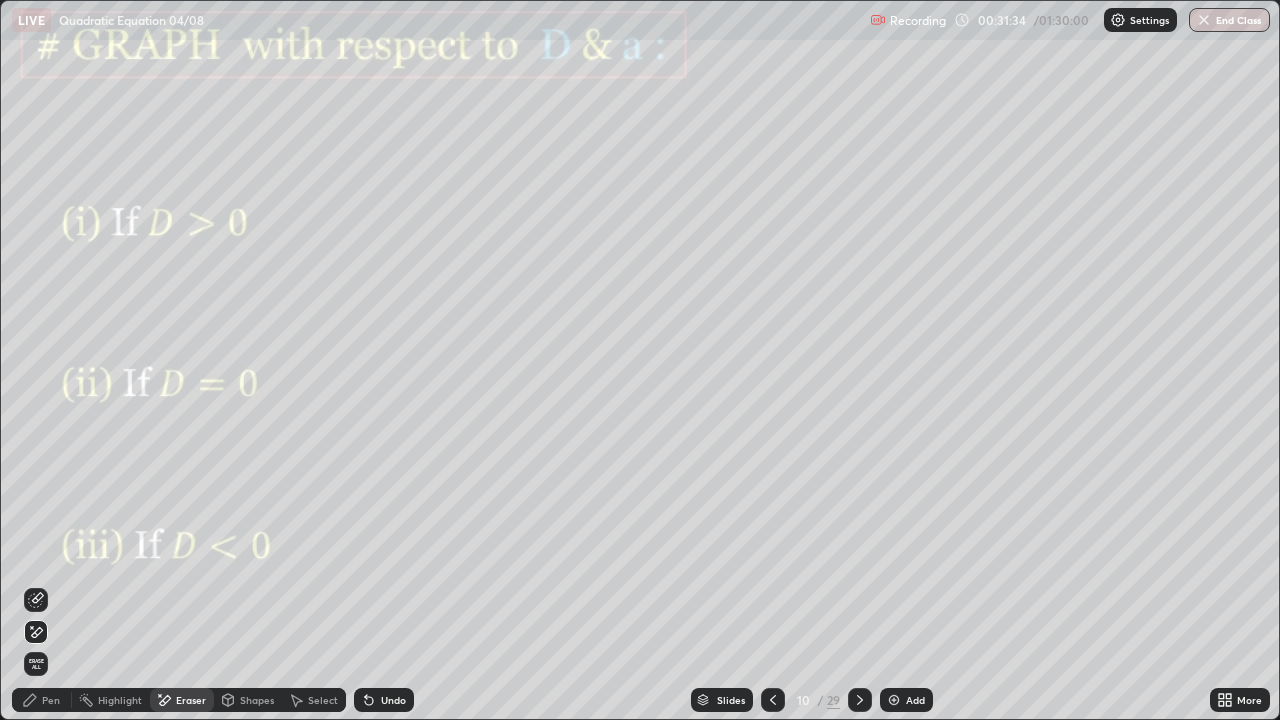 click on "Pen" at bounding box center (51, 700) 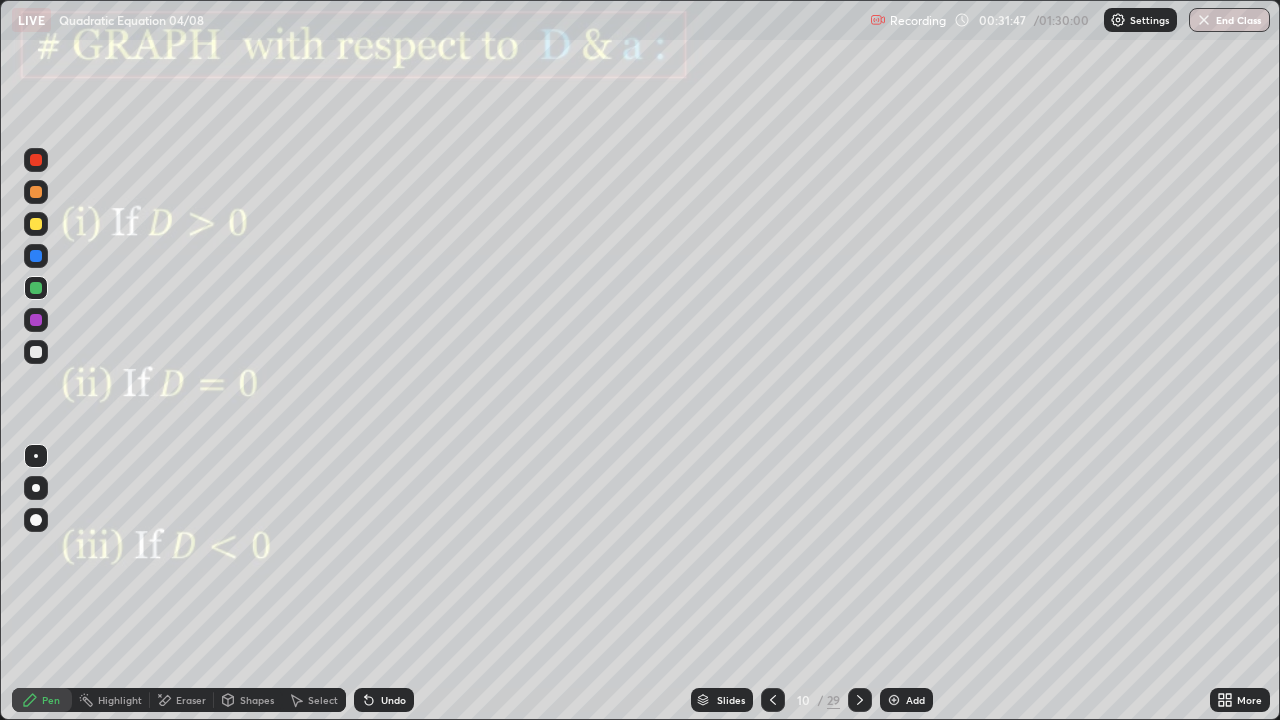 click on "Shapes" at bounding box center (257, 700) 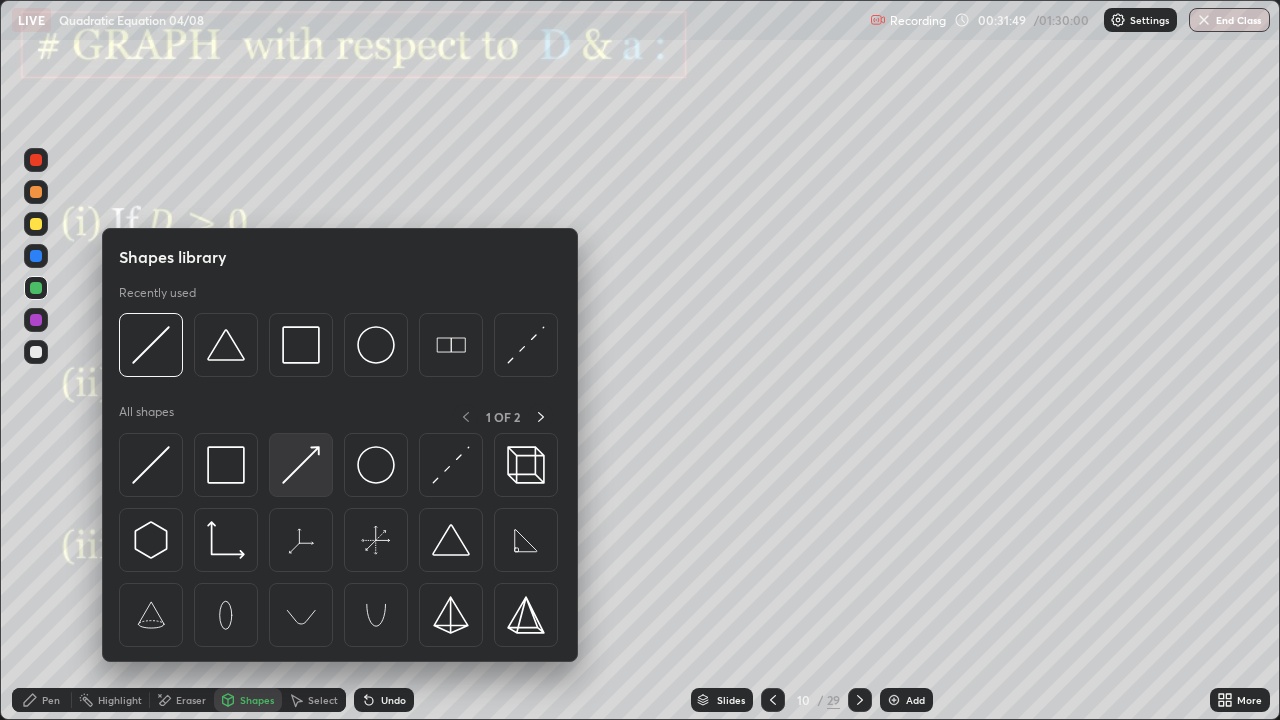 click at bounding box center (301, 465) 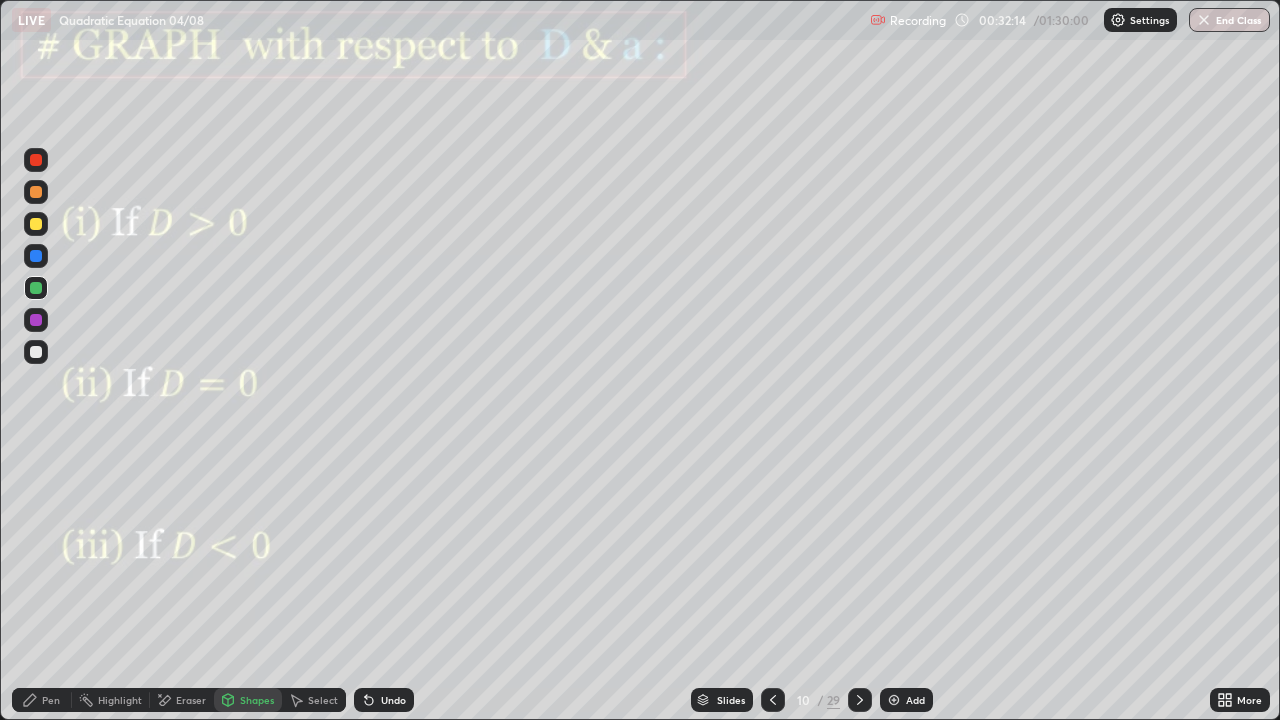 click on "Eraser" at bounding box center (191, 700) 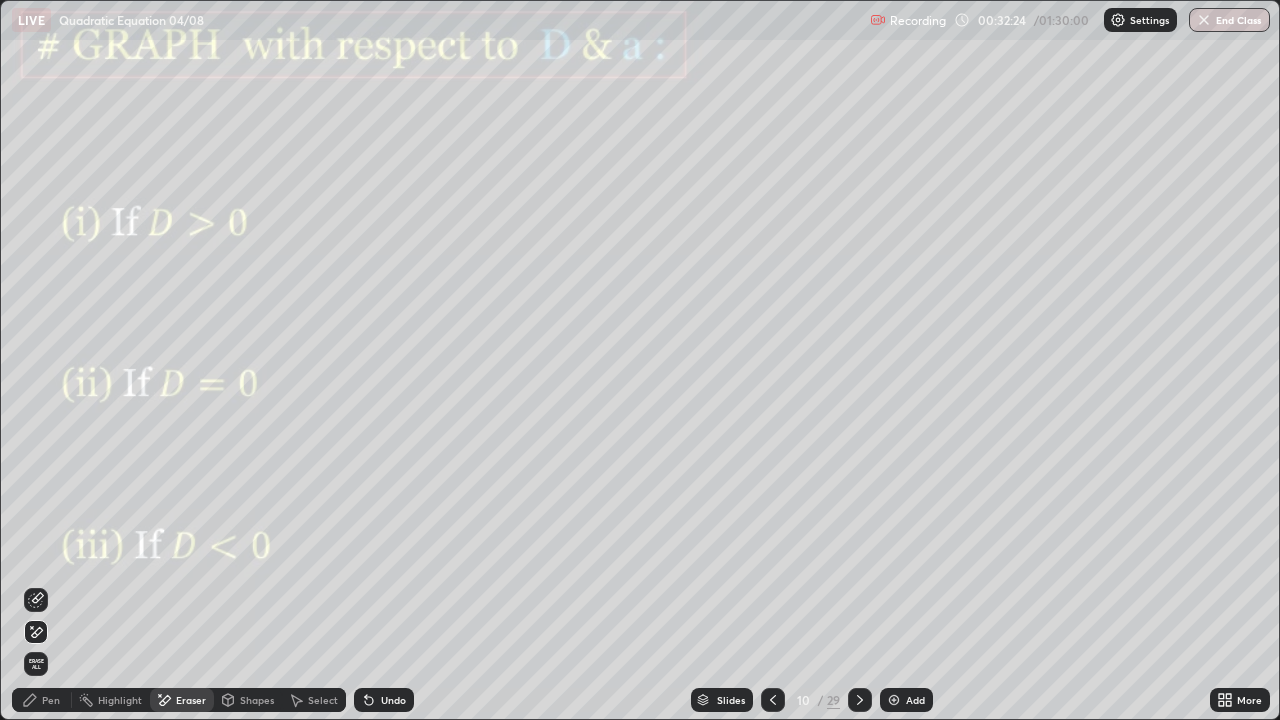 click on "Shapes" at bounding box center (257, 700) 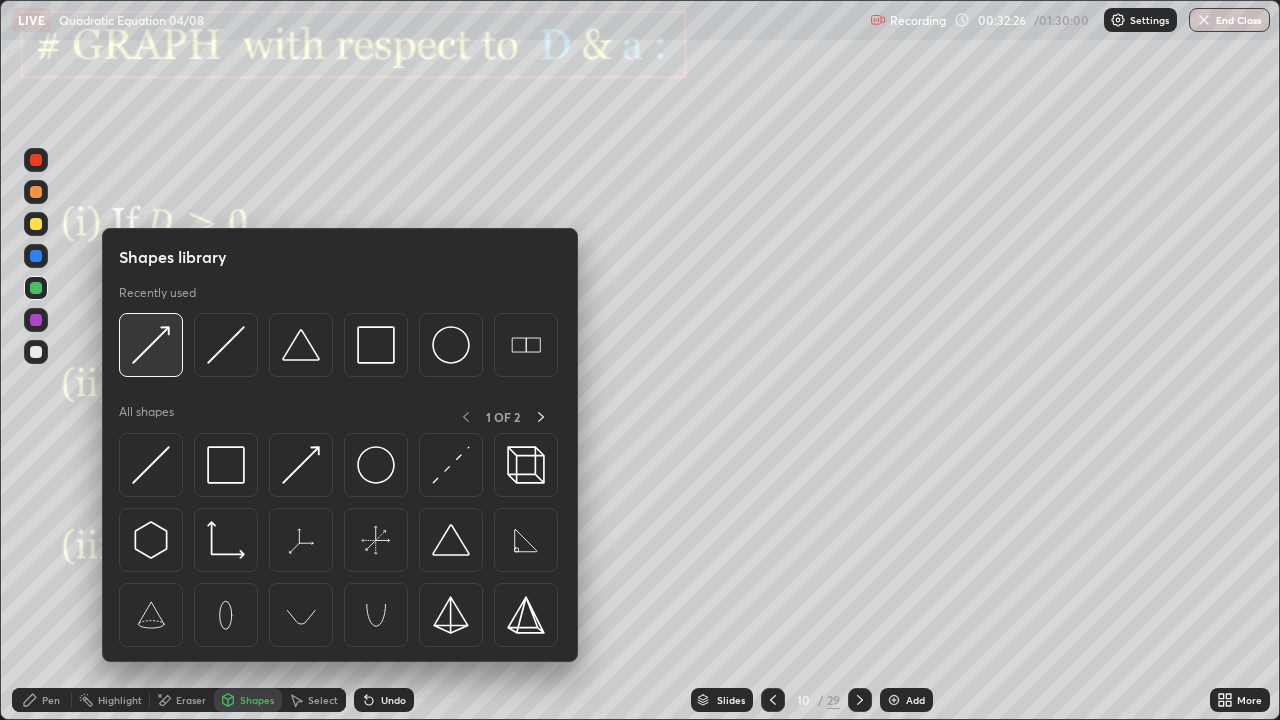 click at bounding box center (151, 345) 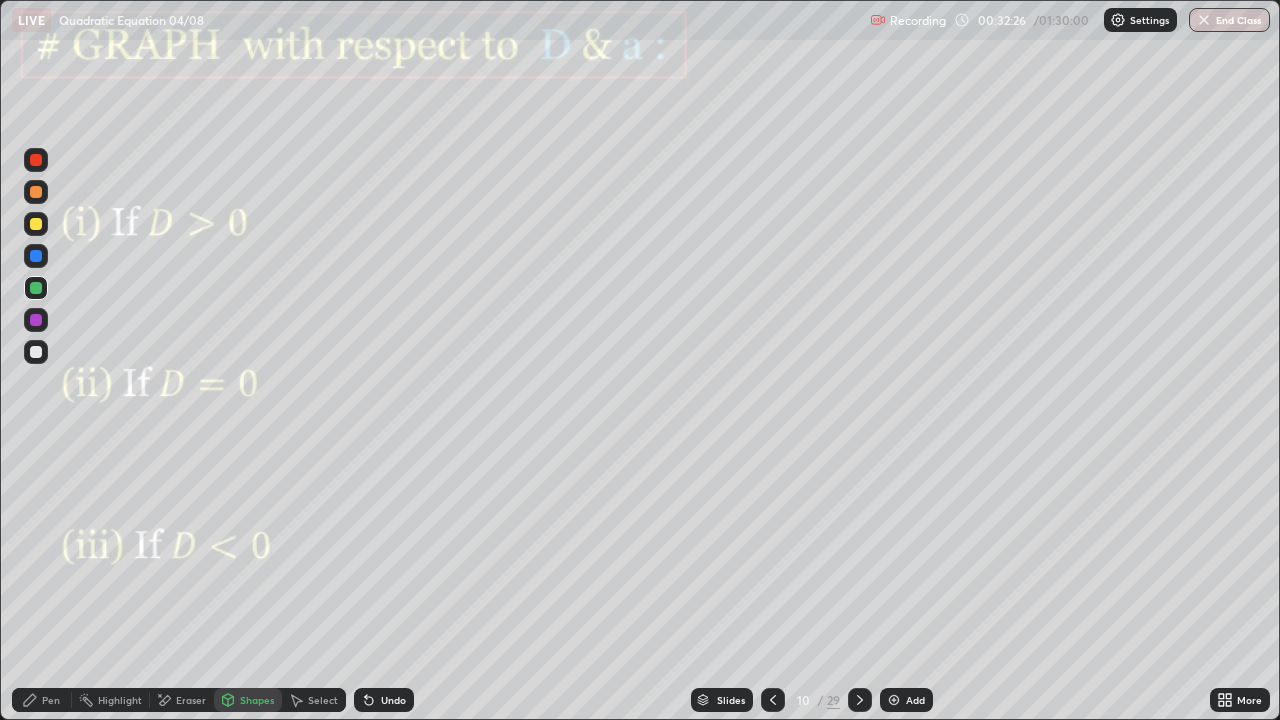 click at bounding box center [36, 352] 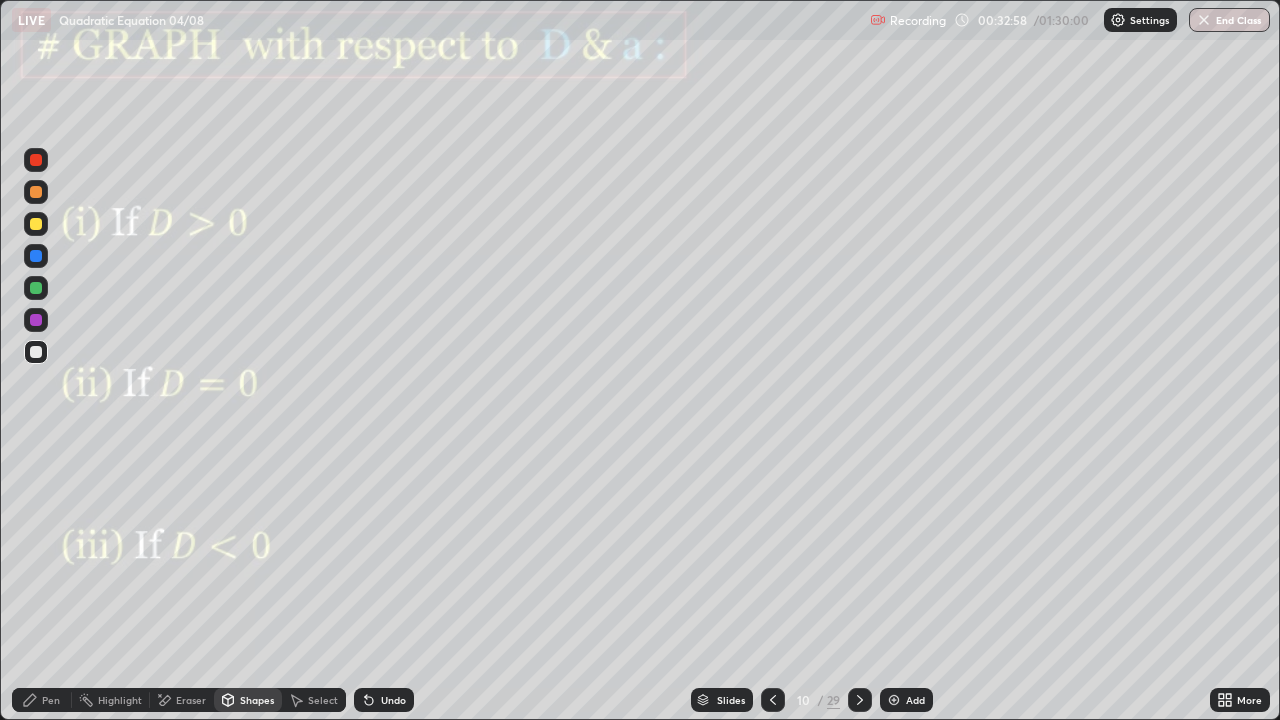 click on "Pen" at bounding box center (42, 700) 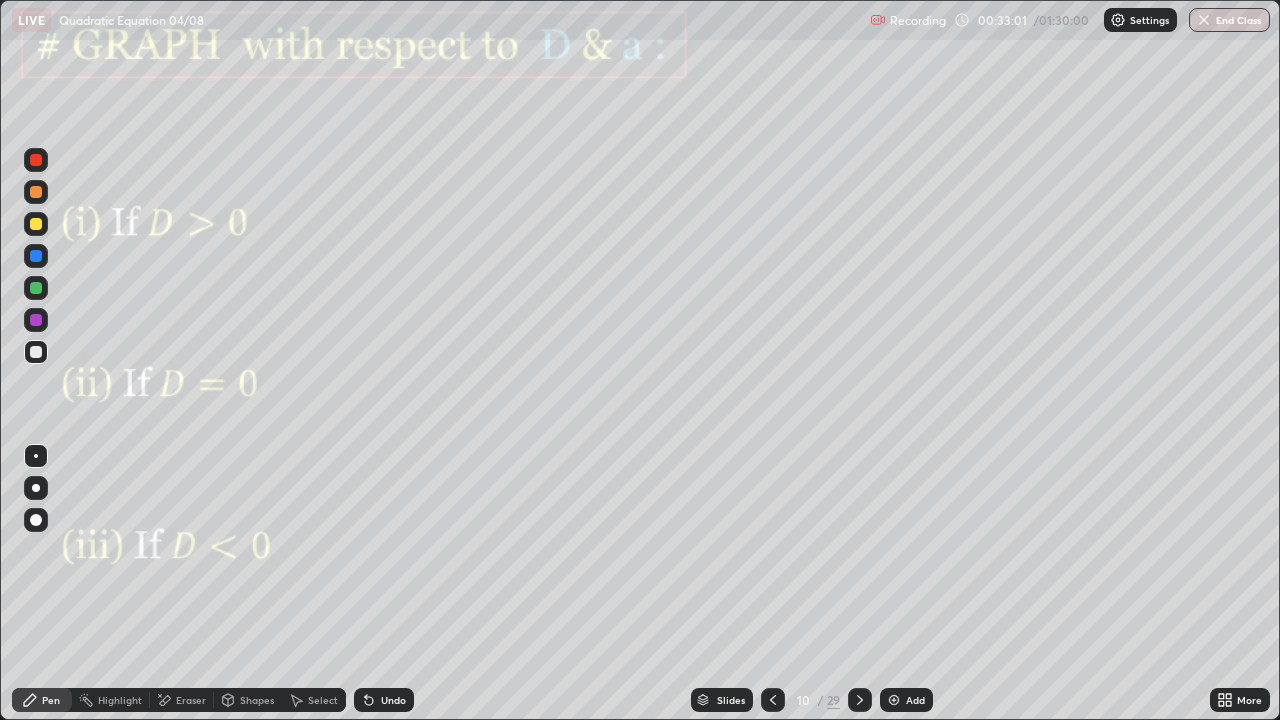 click at bounding box center (36, 320) 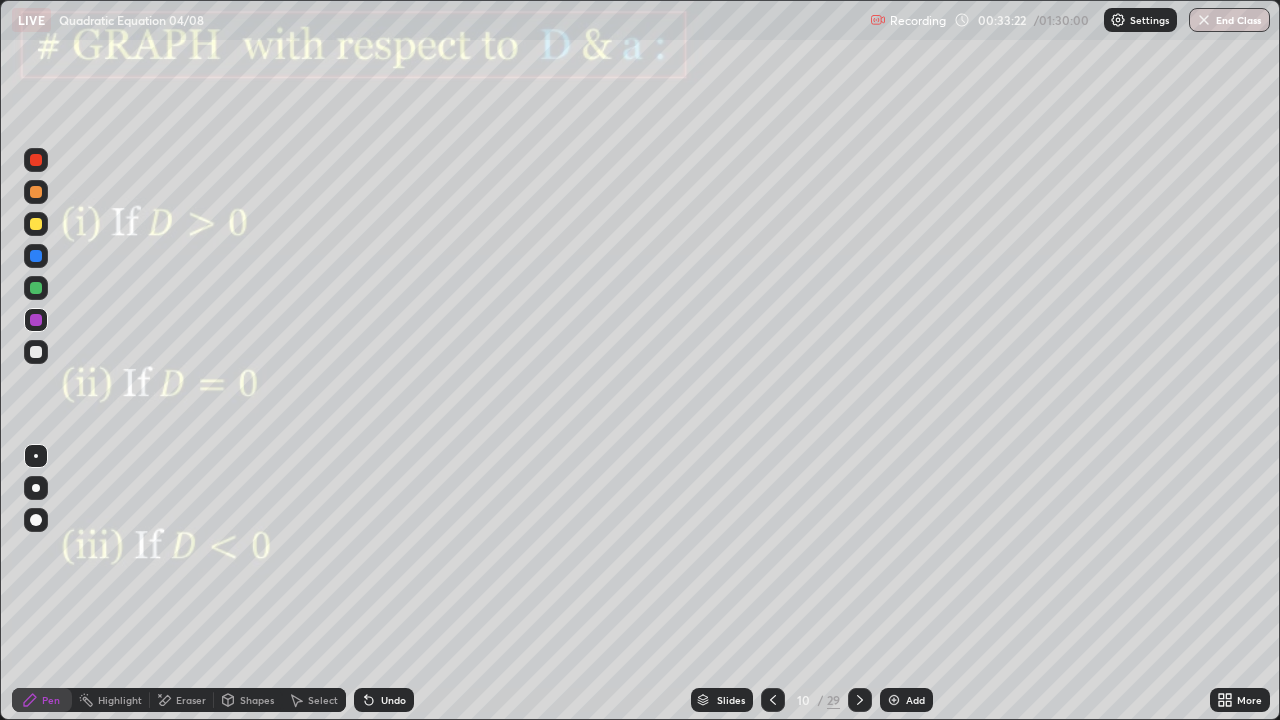 click at bounding box center [36, 224] 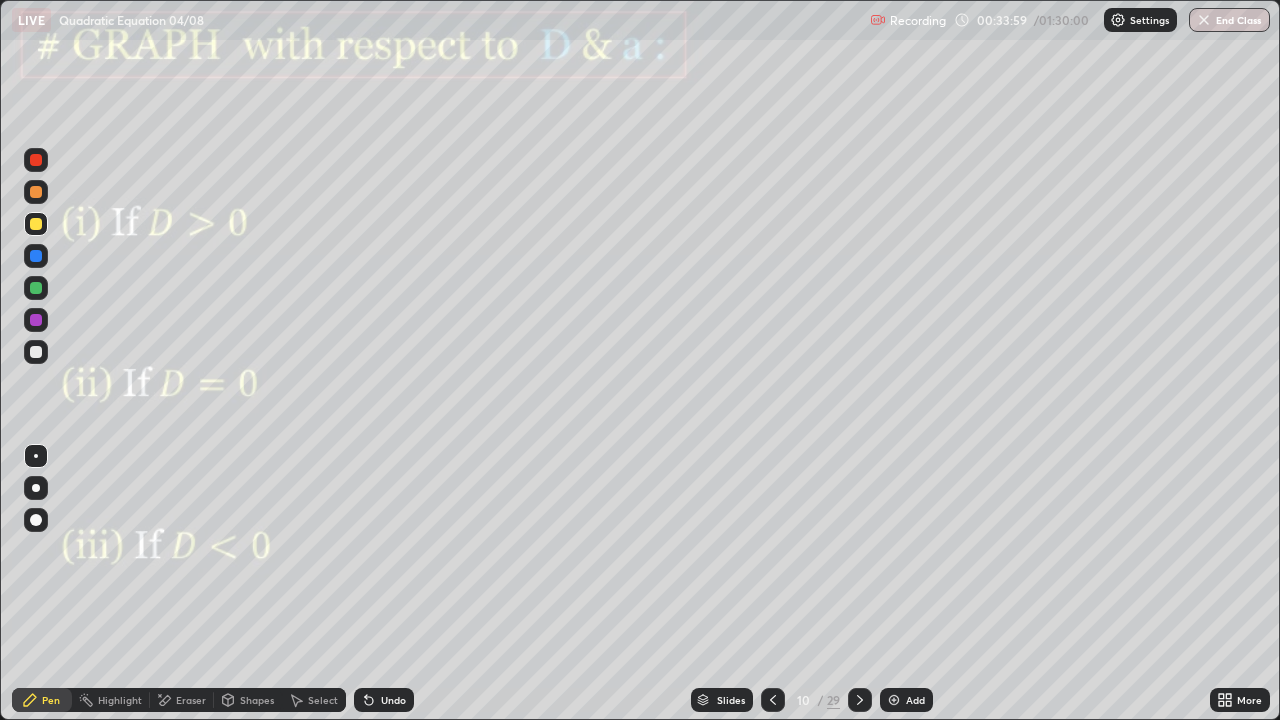 click on "Undo" at bounding box center (393, 700) 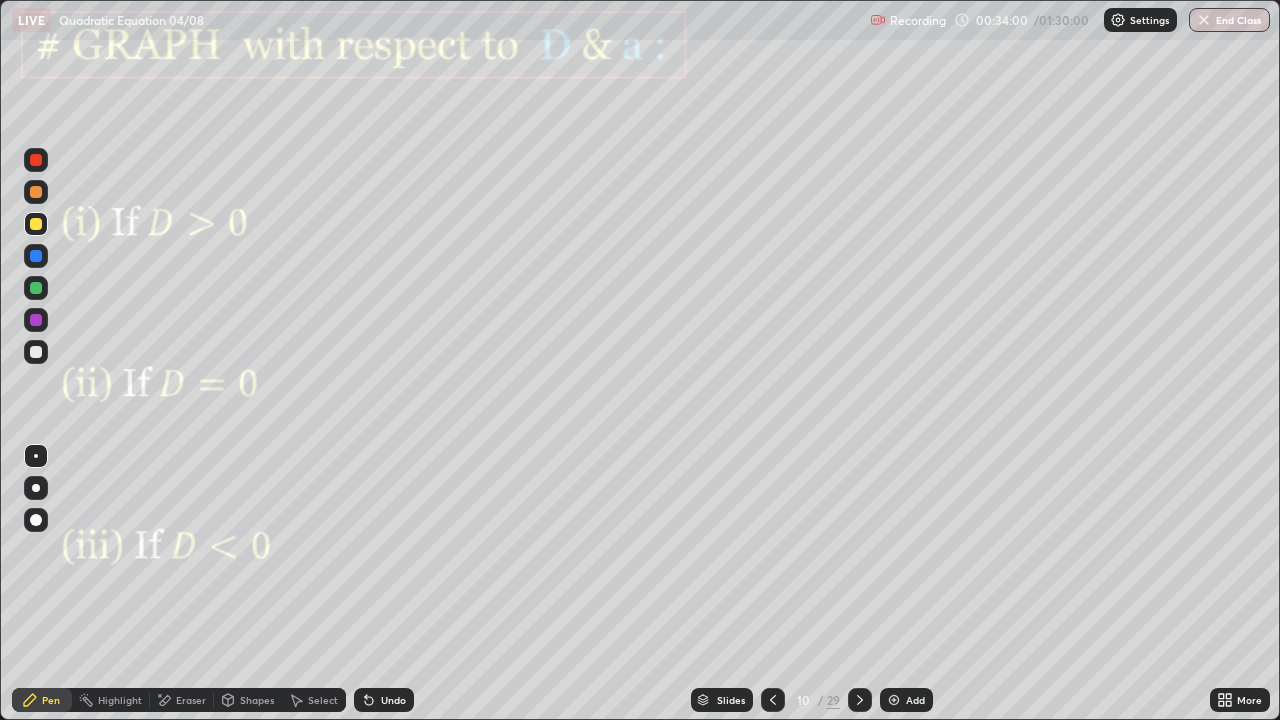 click on "Undo" at bounding box center (384, 700) 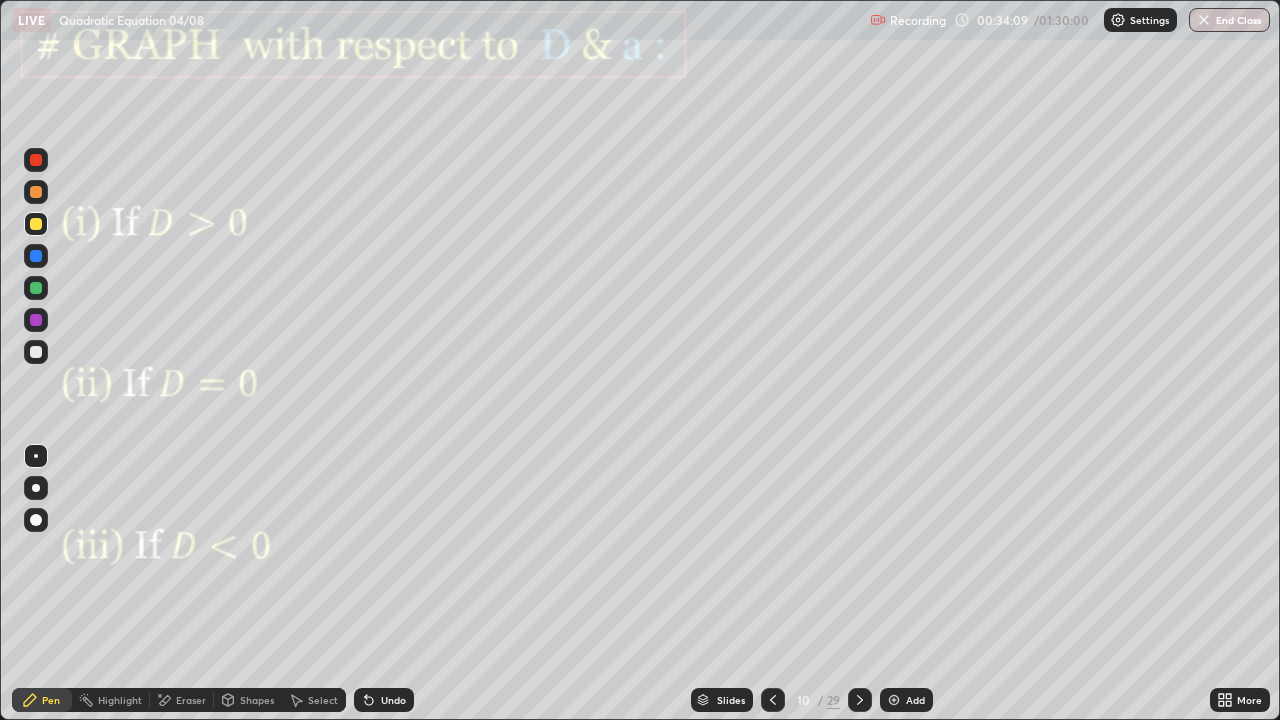 click at bounding box center [36, 320] 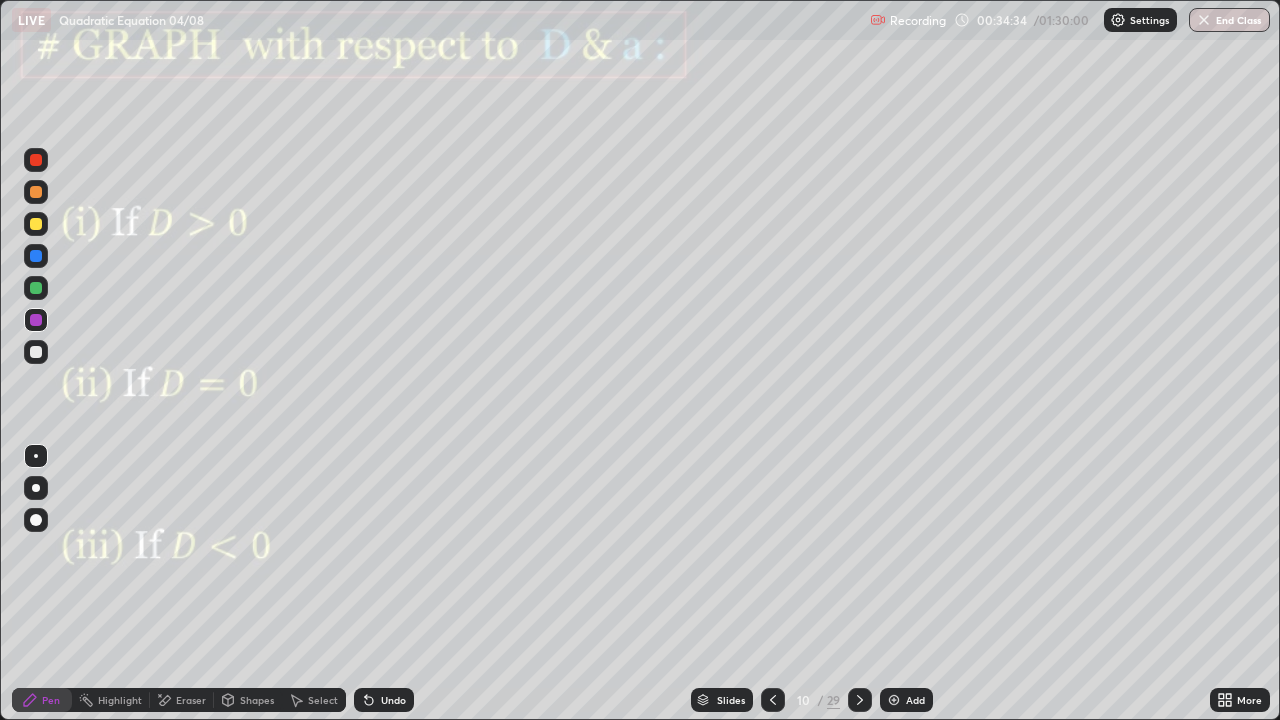 click on "Shapes" at bounding box center (257, 700) 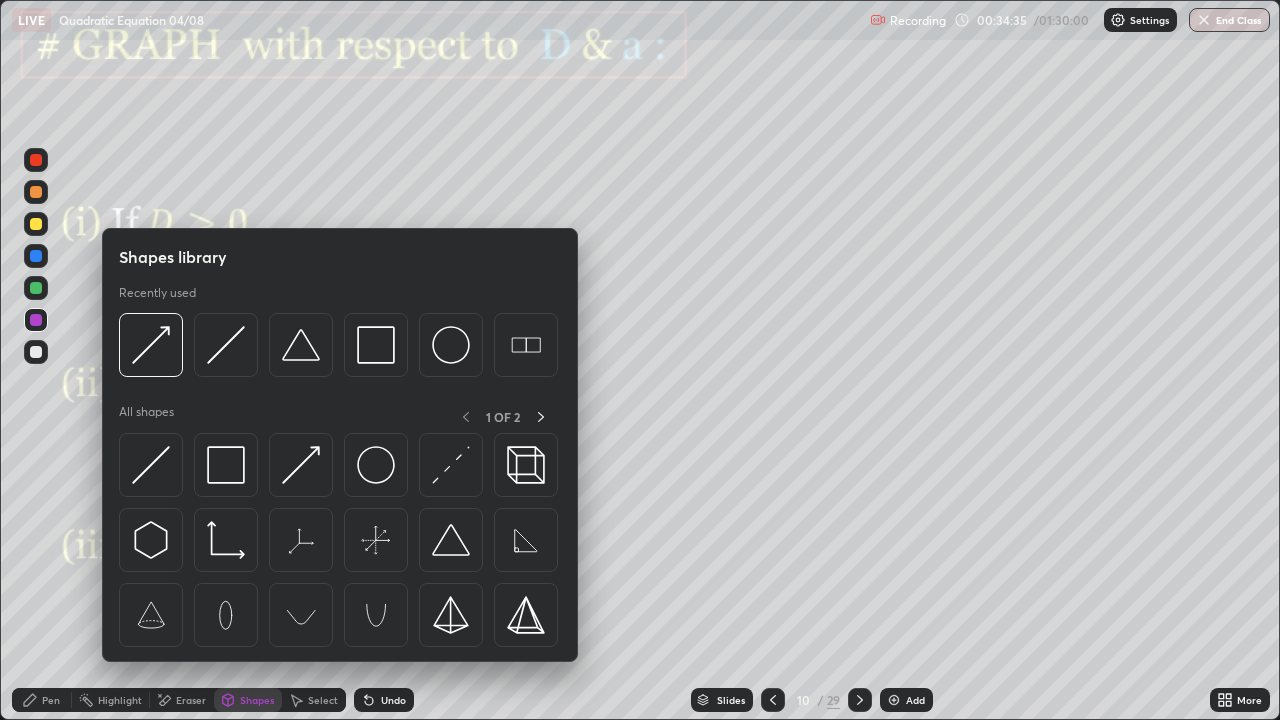 click on "Select" at bounding box center [323, 700] 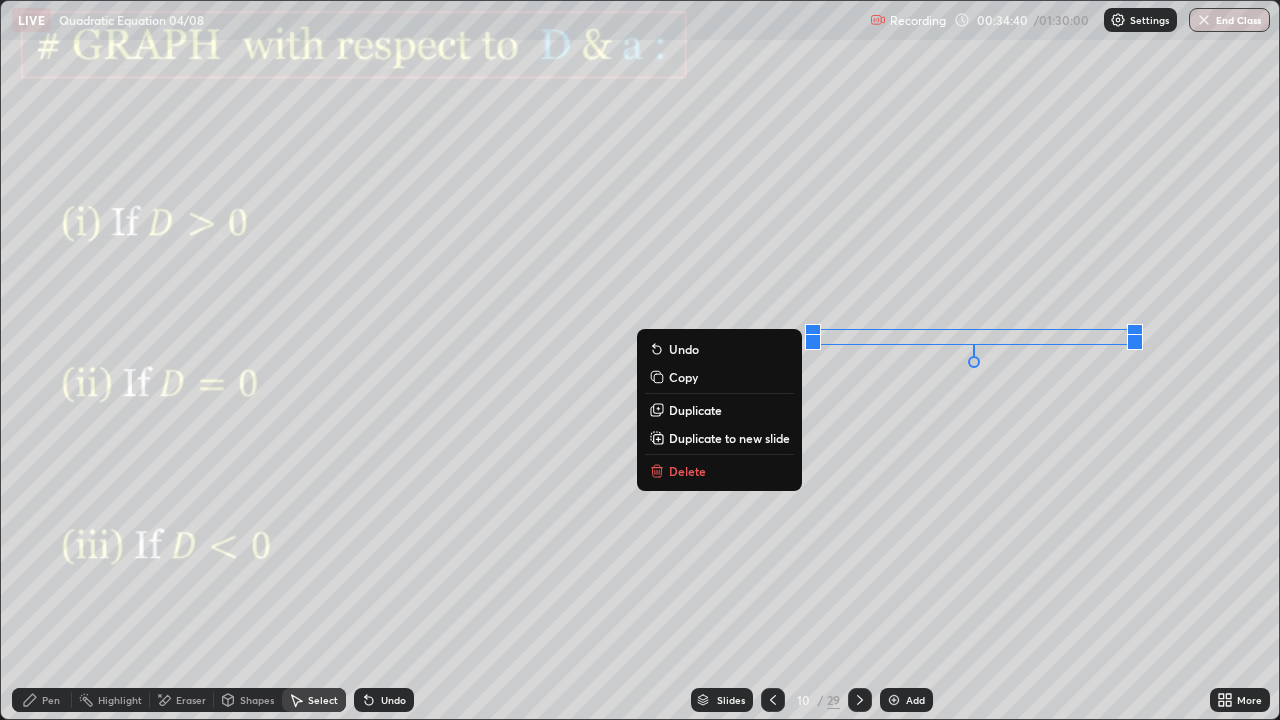 click on "Pen" at bounding box center (51, 700) 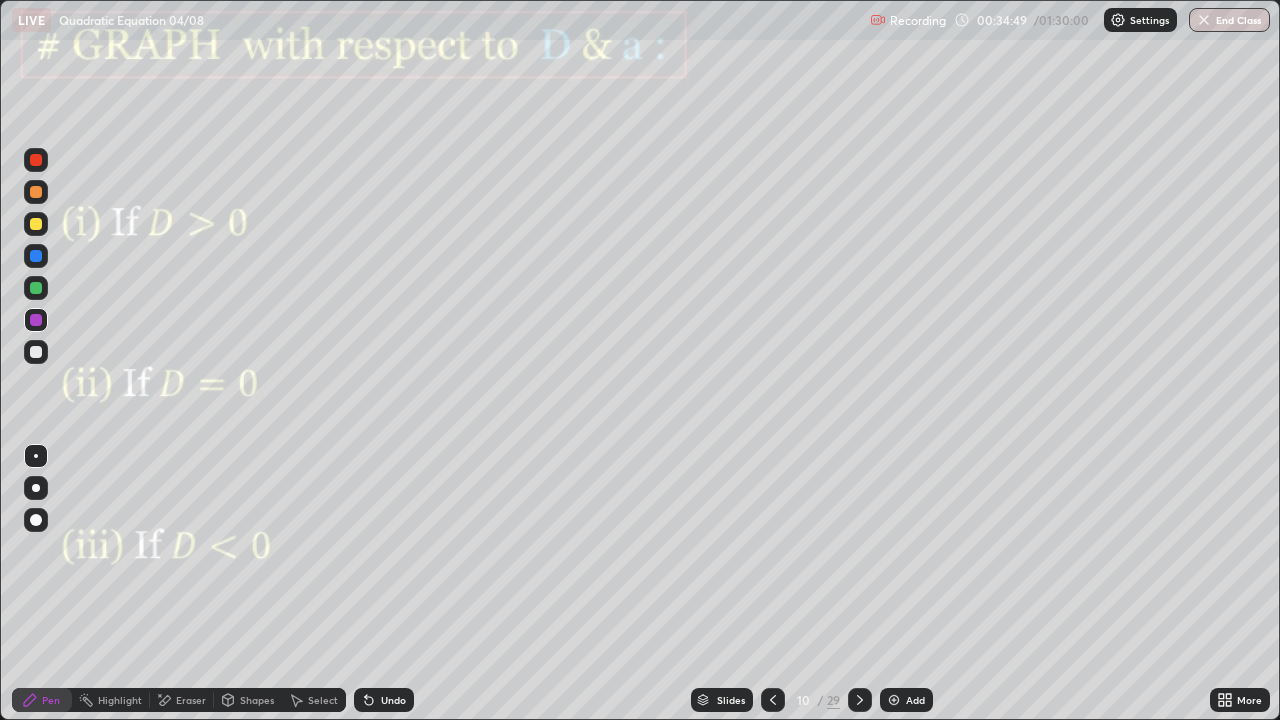 click at bounding box center (36, 288) 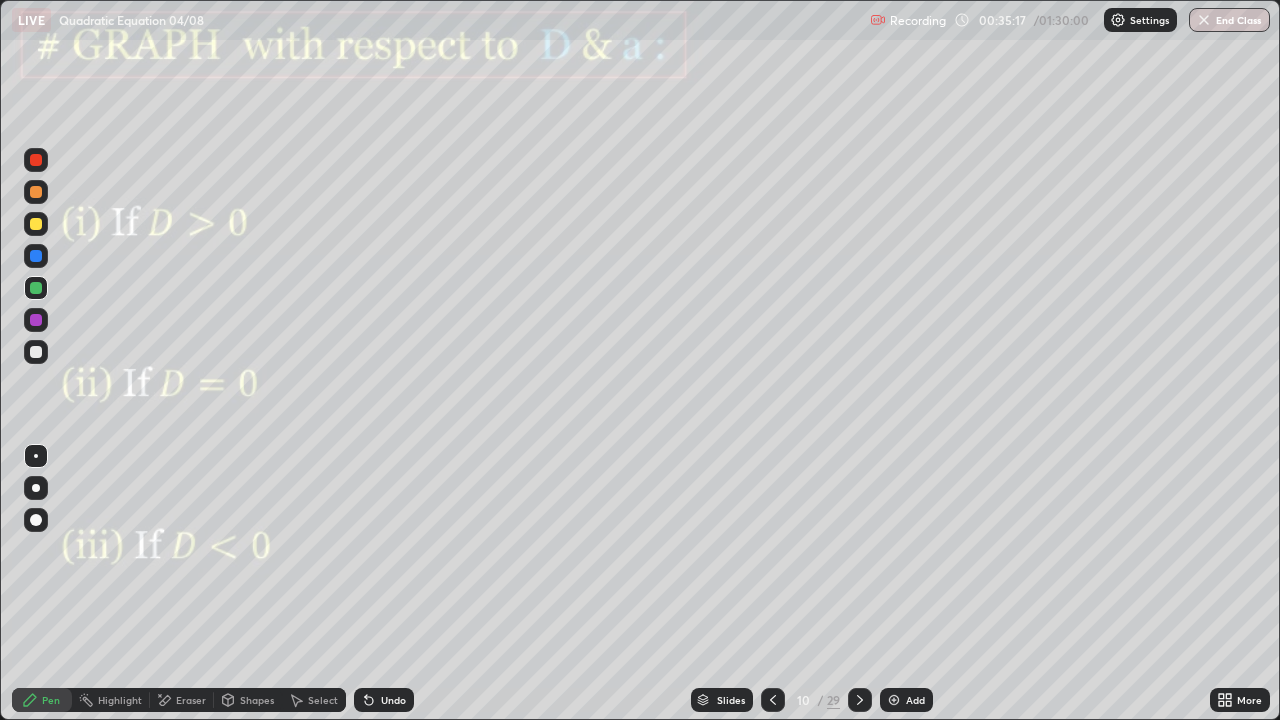 click on "Undo" at bounding box center [384, 700] 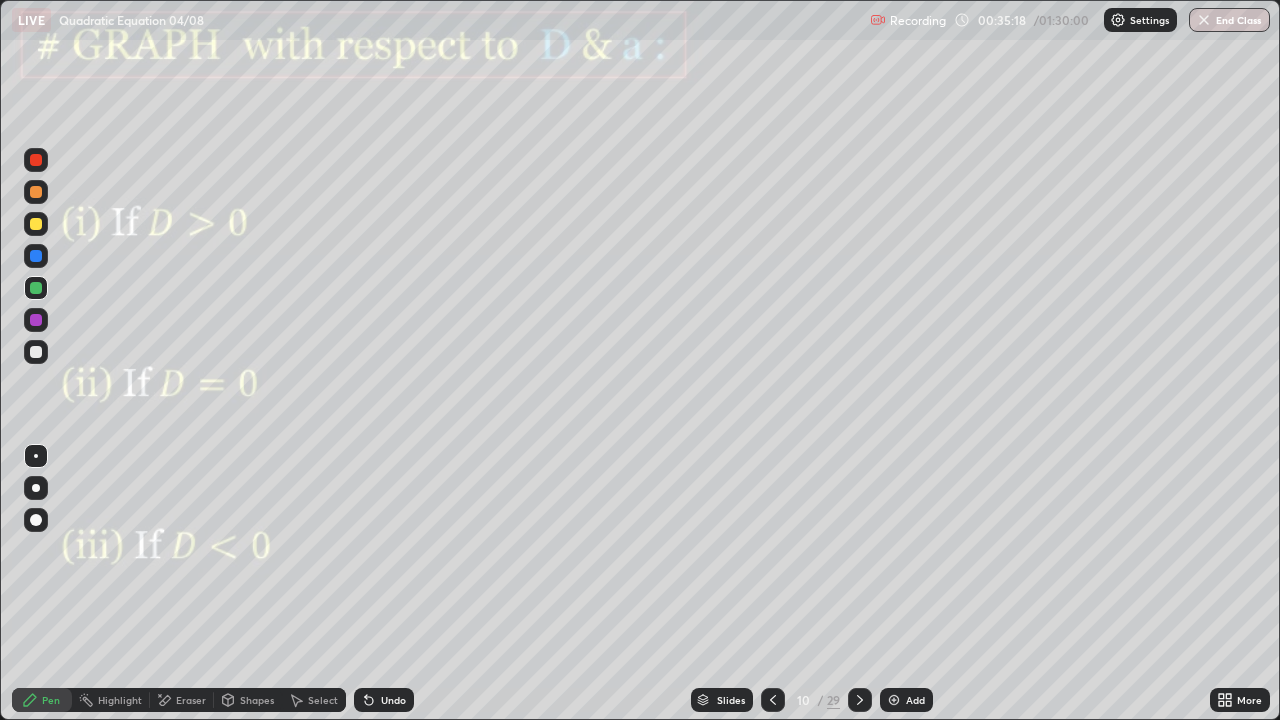 click on "Undo" at bounding box center (384, 700) 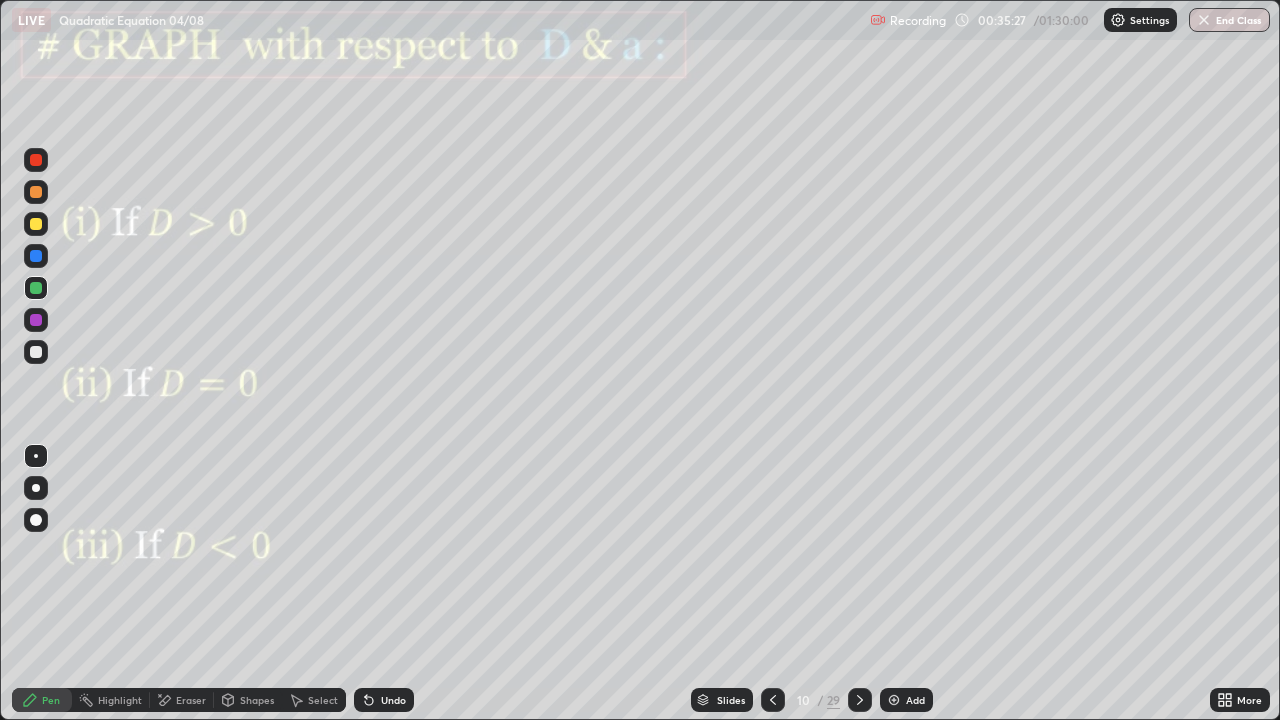click at bounding box center [36, 256] 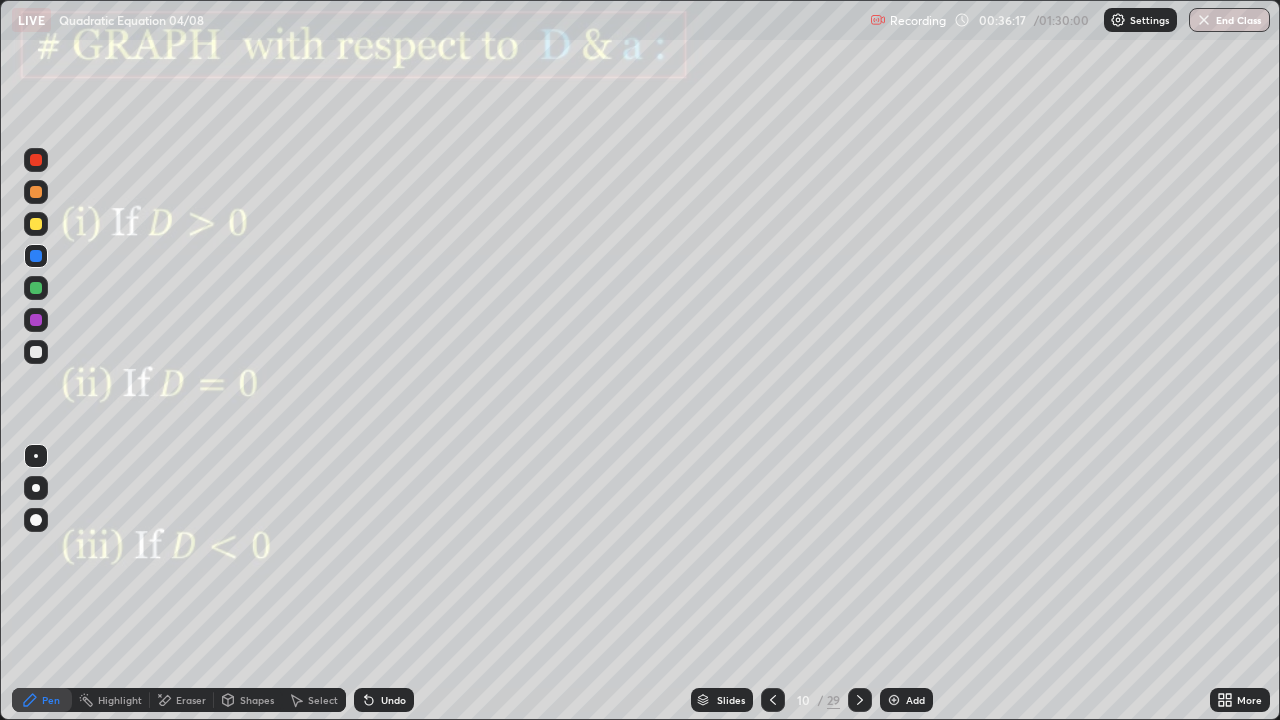 click on "Undo" at bounding box center [393, 700] 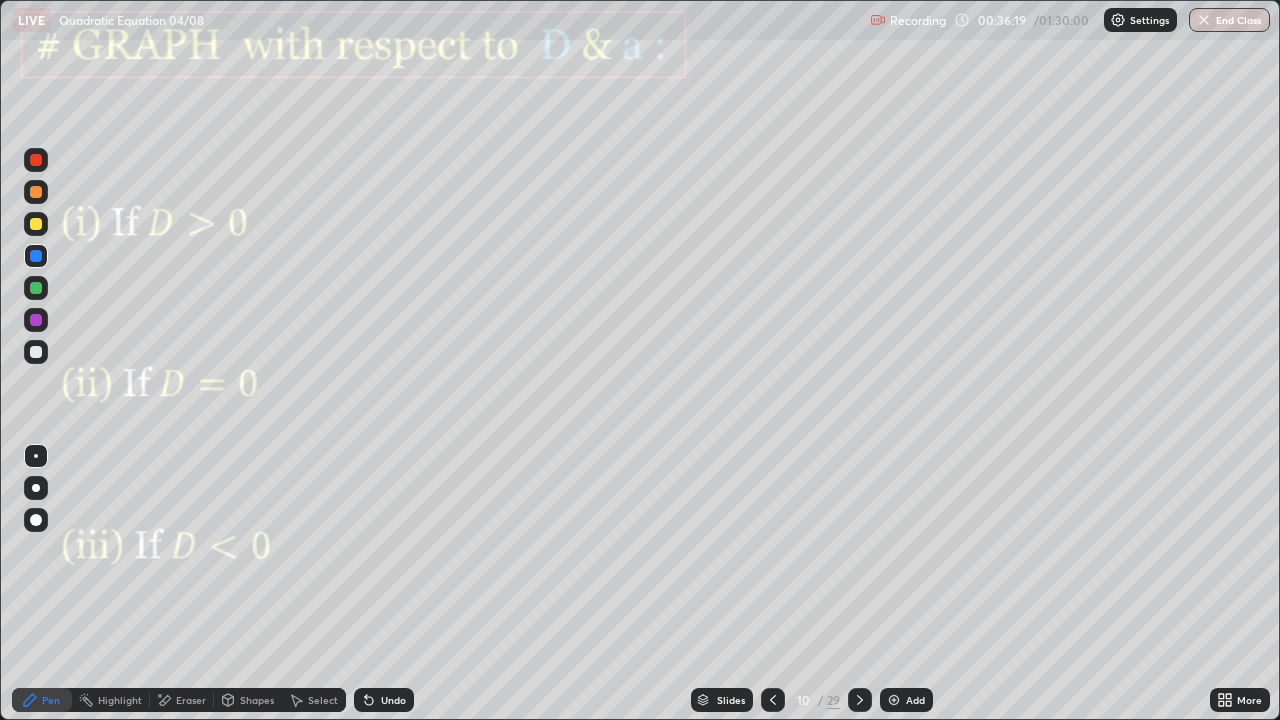 click on "Undo" at bounding box center (393, 700) 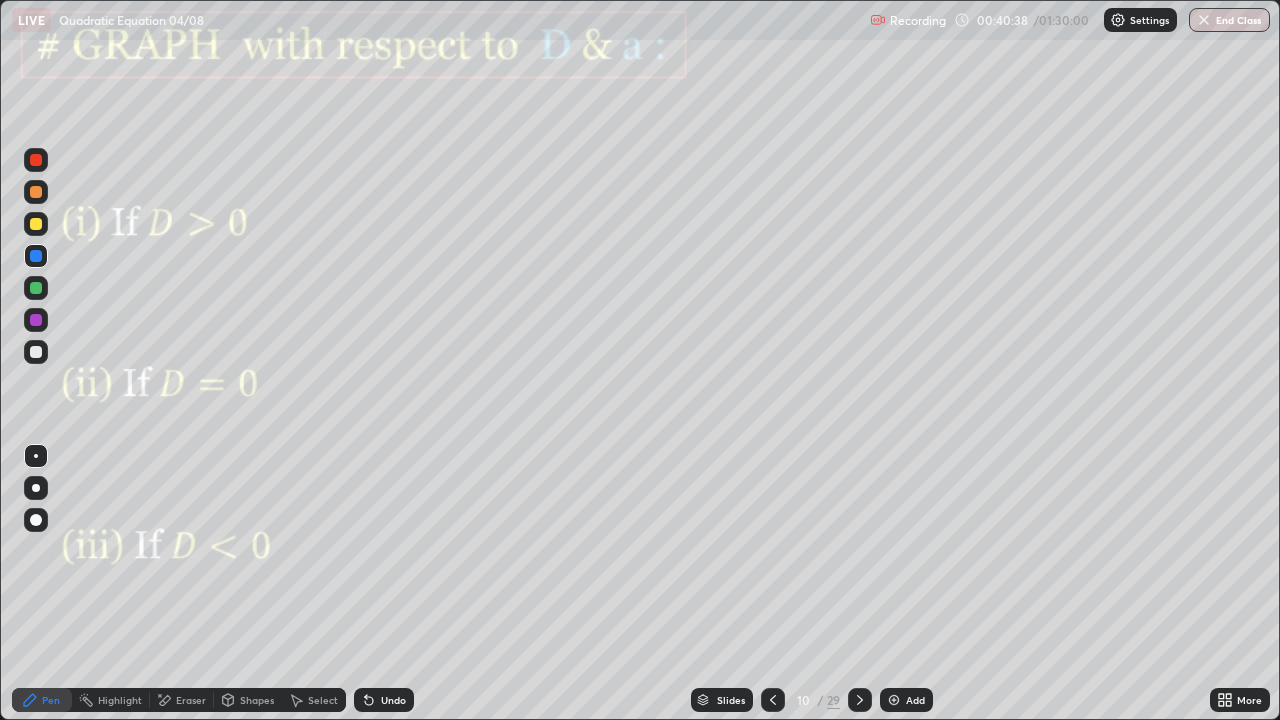 click 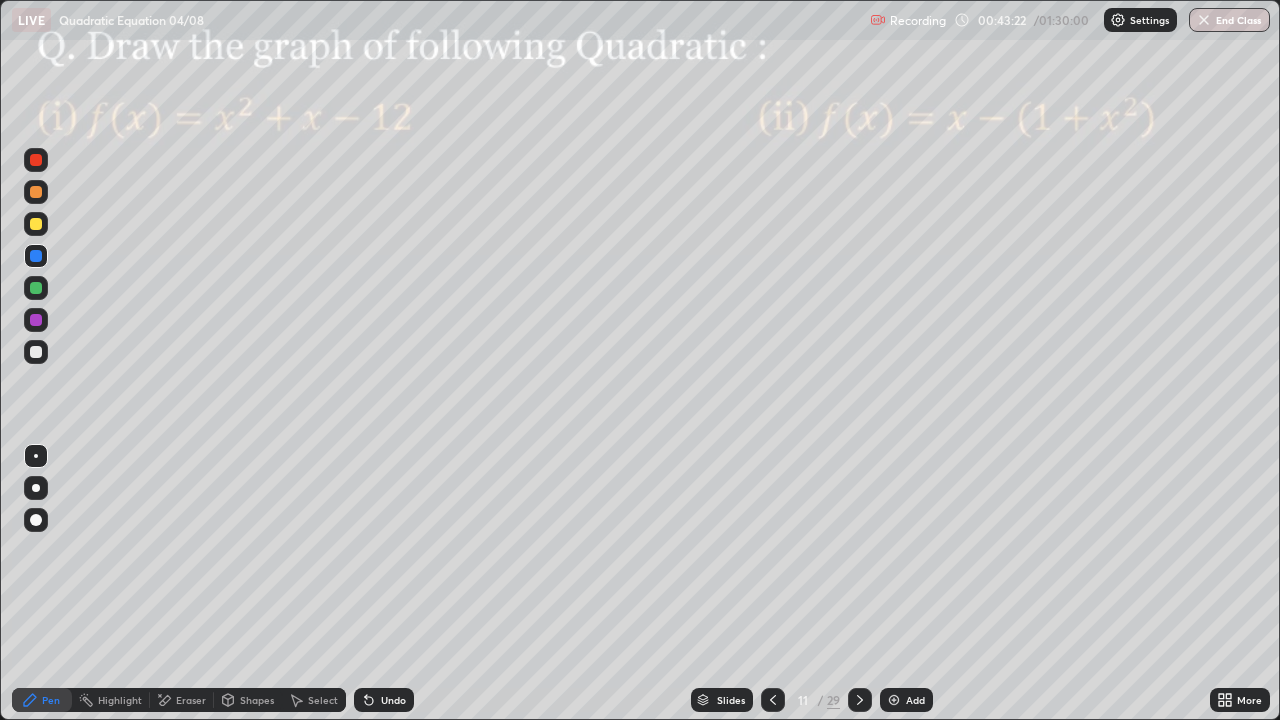 click at bounding box center [36, 288] 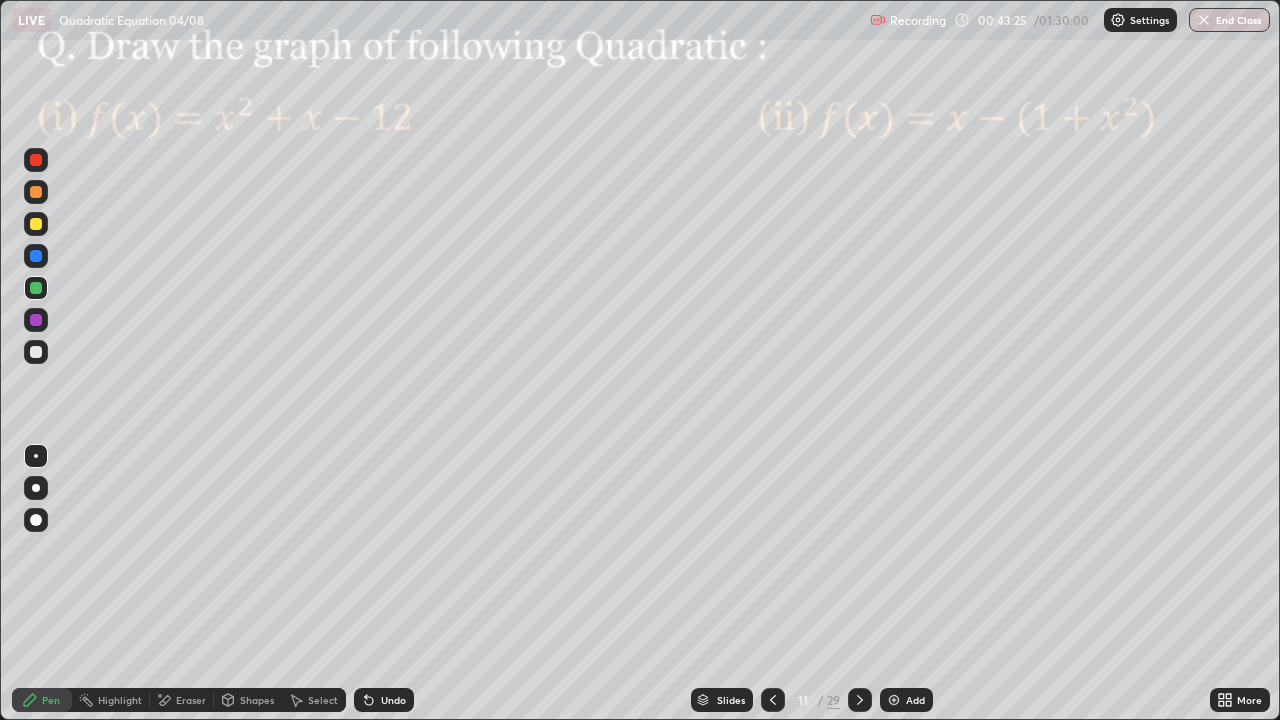 click 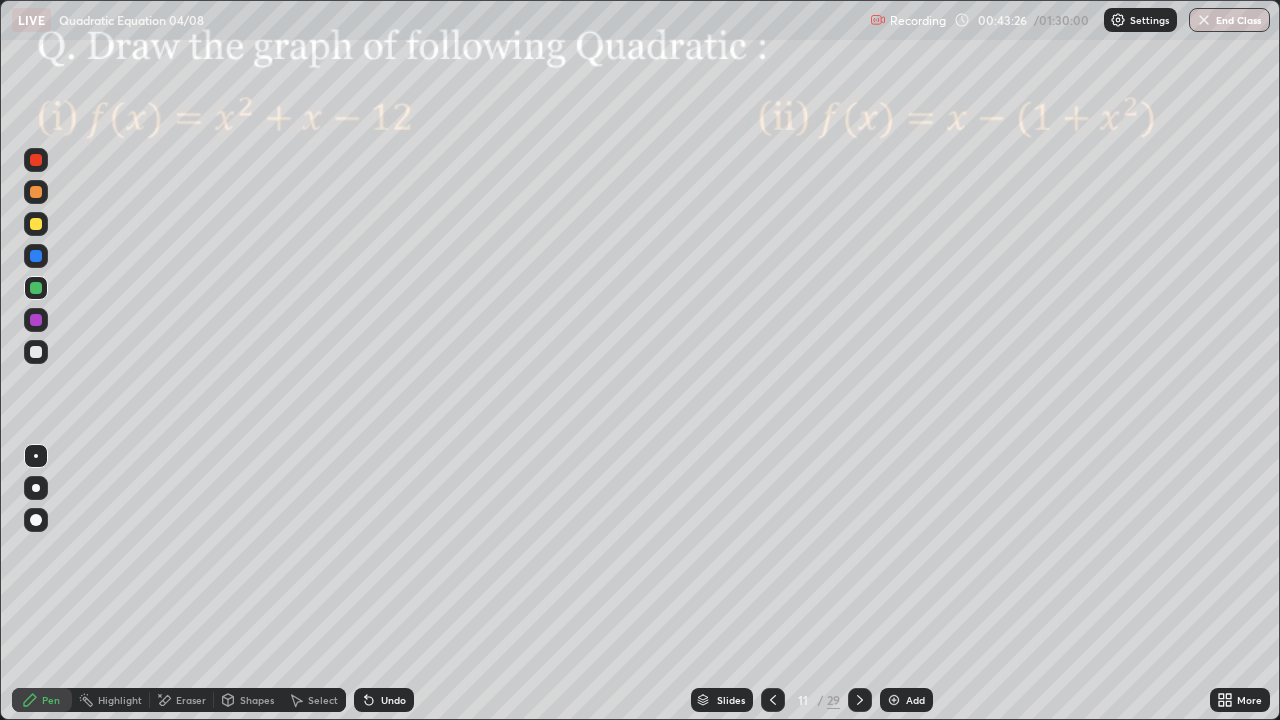 click 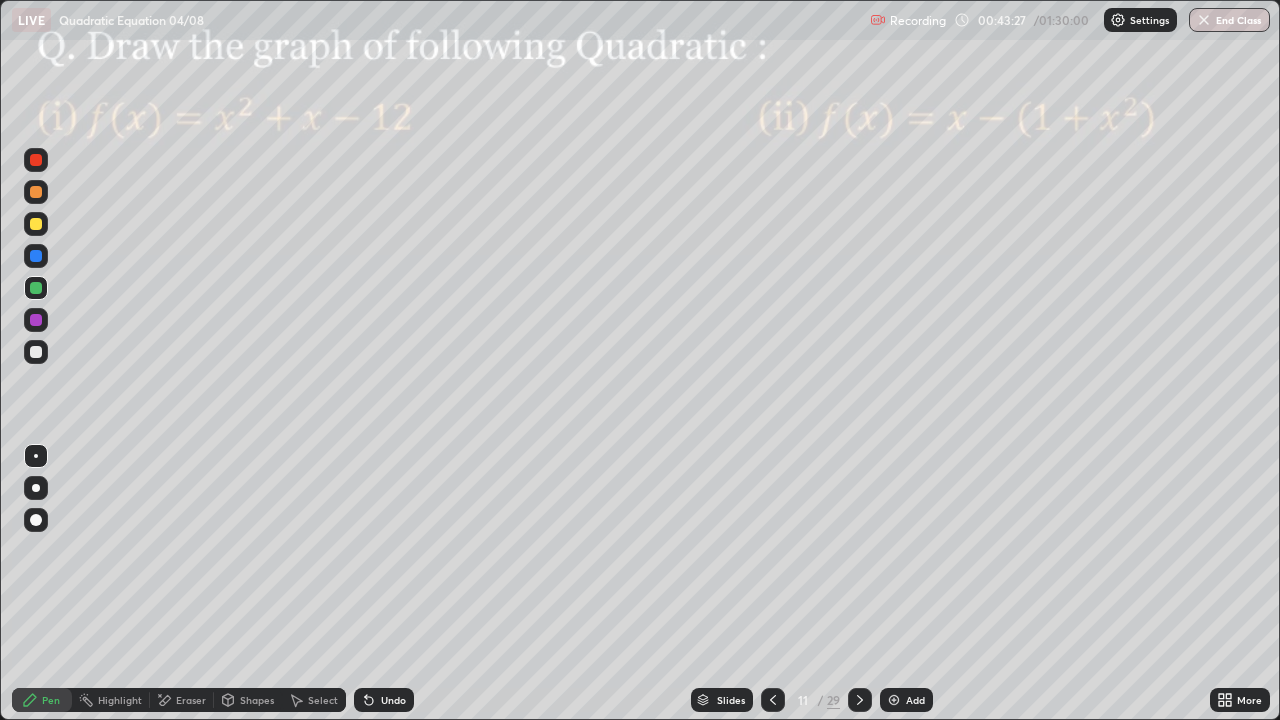 click on "Undo" at bounding box center [384, 700] 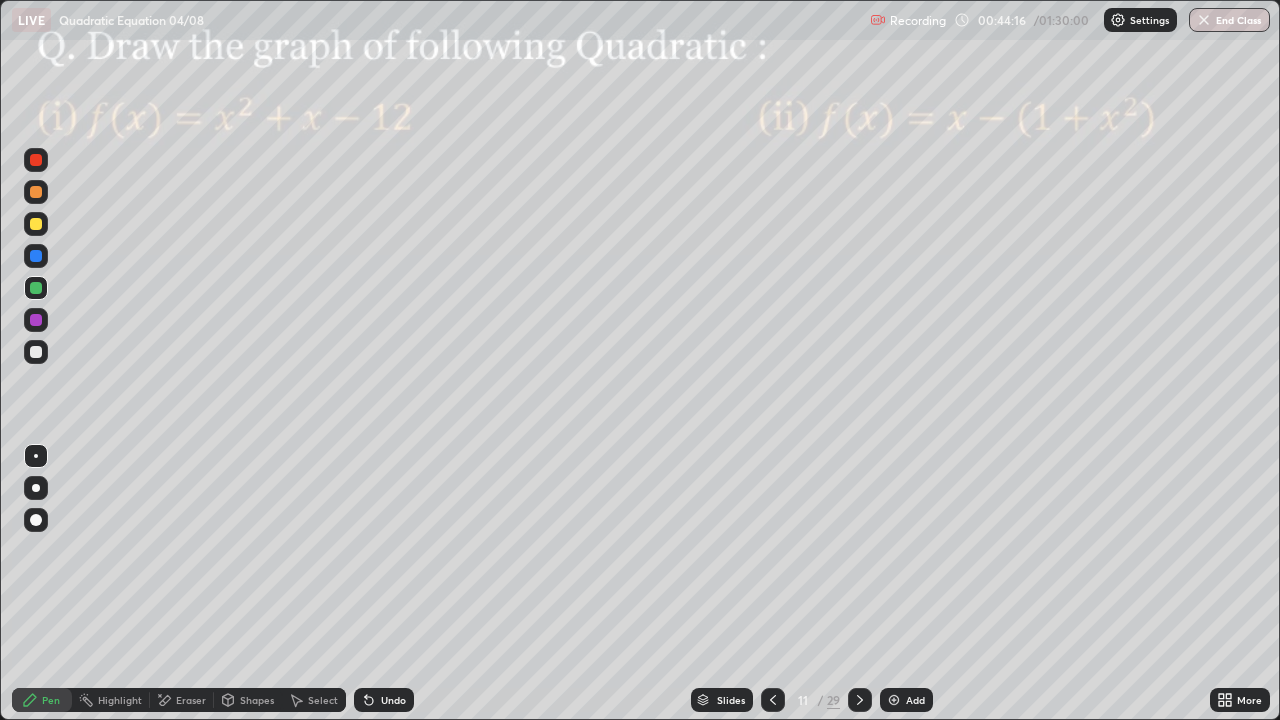 click on "Eraser" at bounding box center [191, 700] 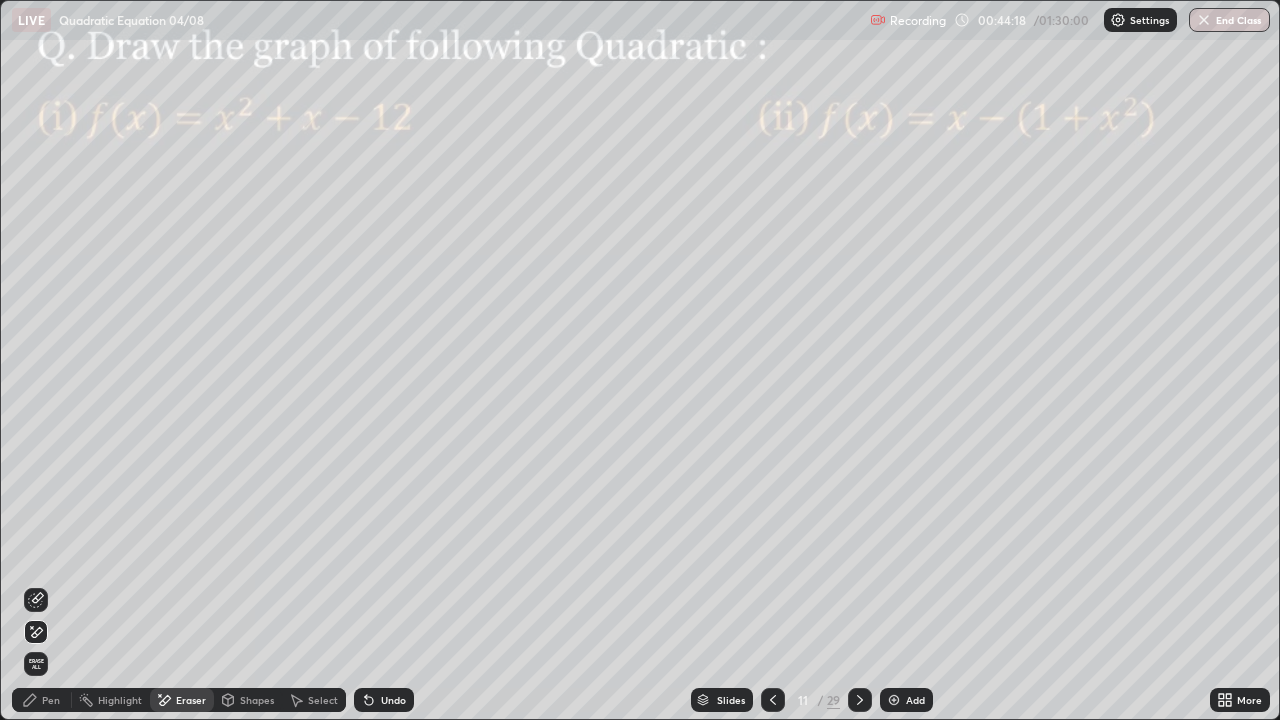click on "Pen" at bounding box center (42, 700) 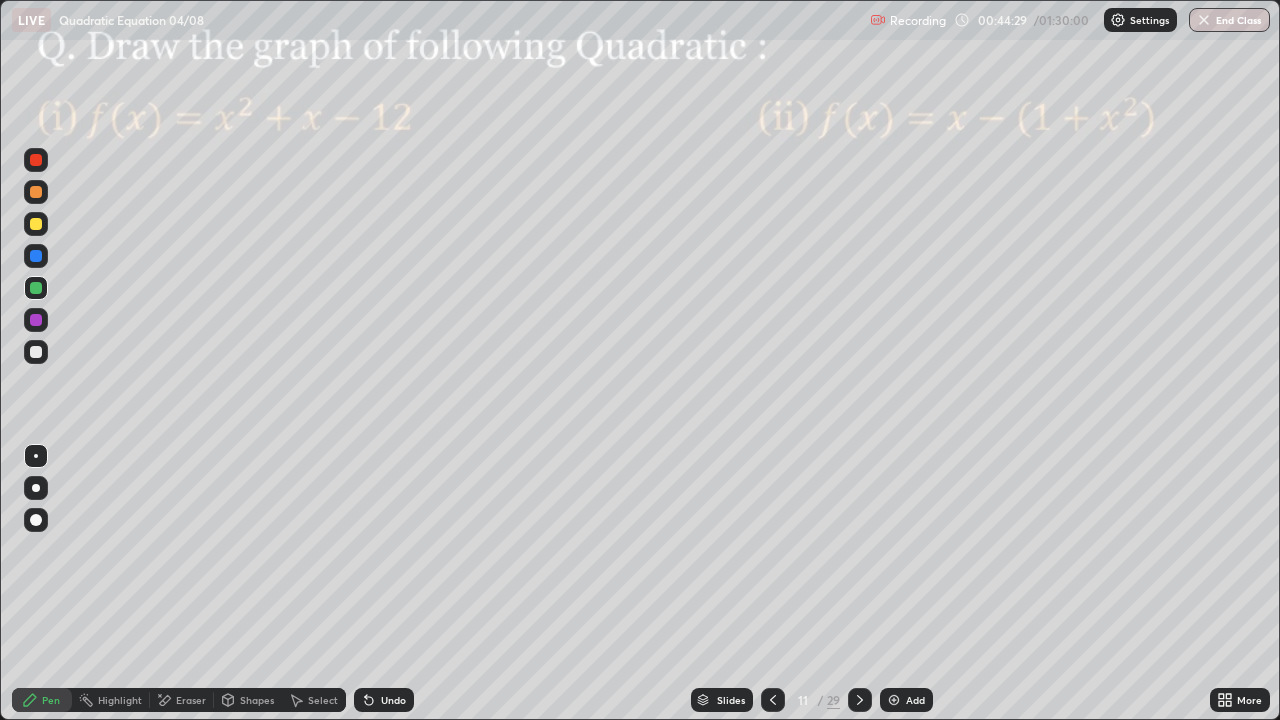 click at bounding box center [36, 320] 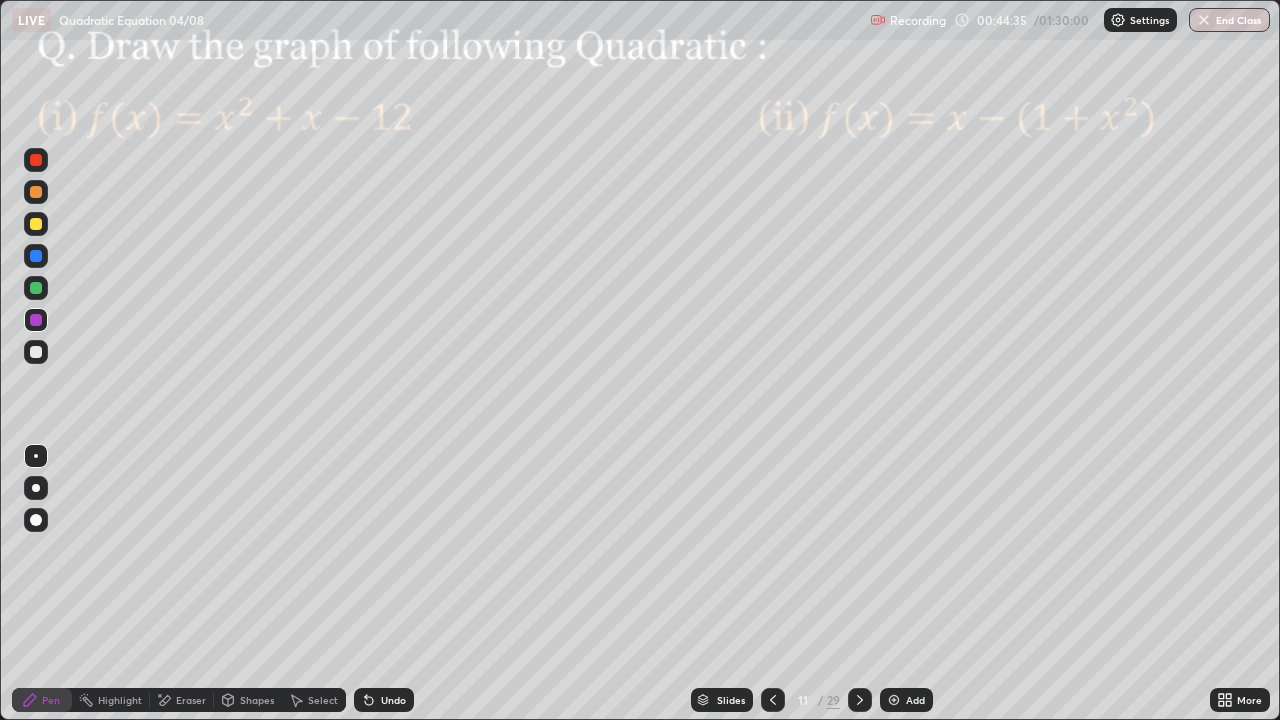 click on "Select" at bounding box center (323, 700) 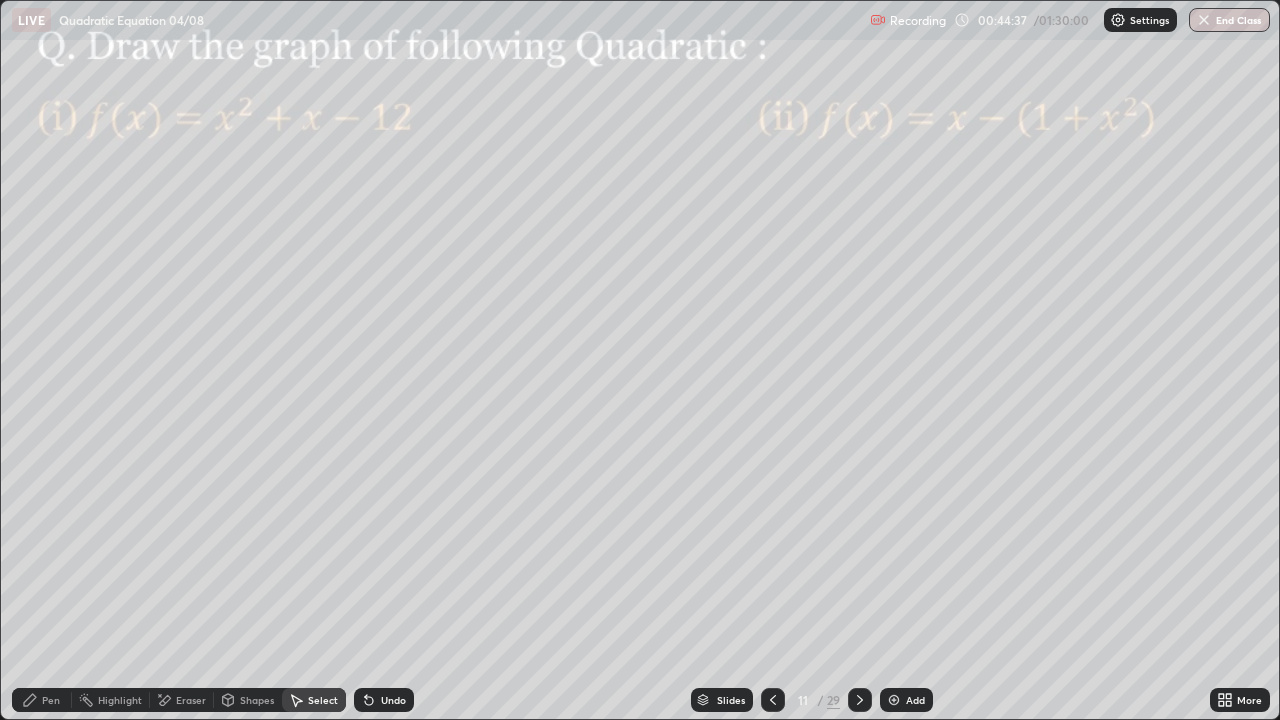 click on "Shapes" at bounding box center [257, 700] 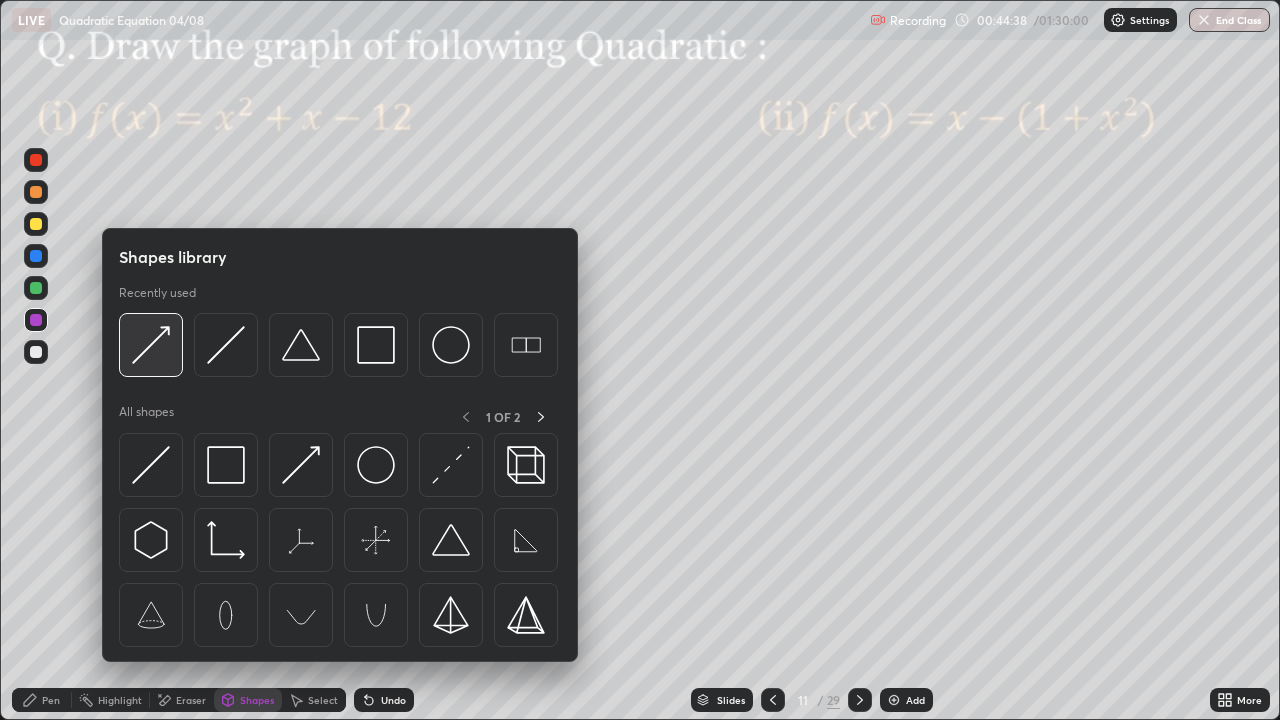 click at bounding box center (151, 345) 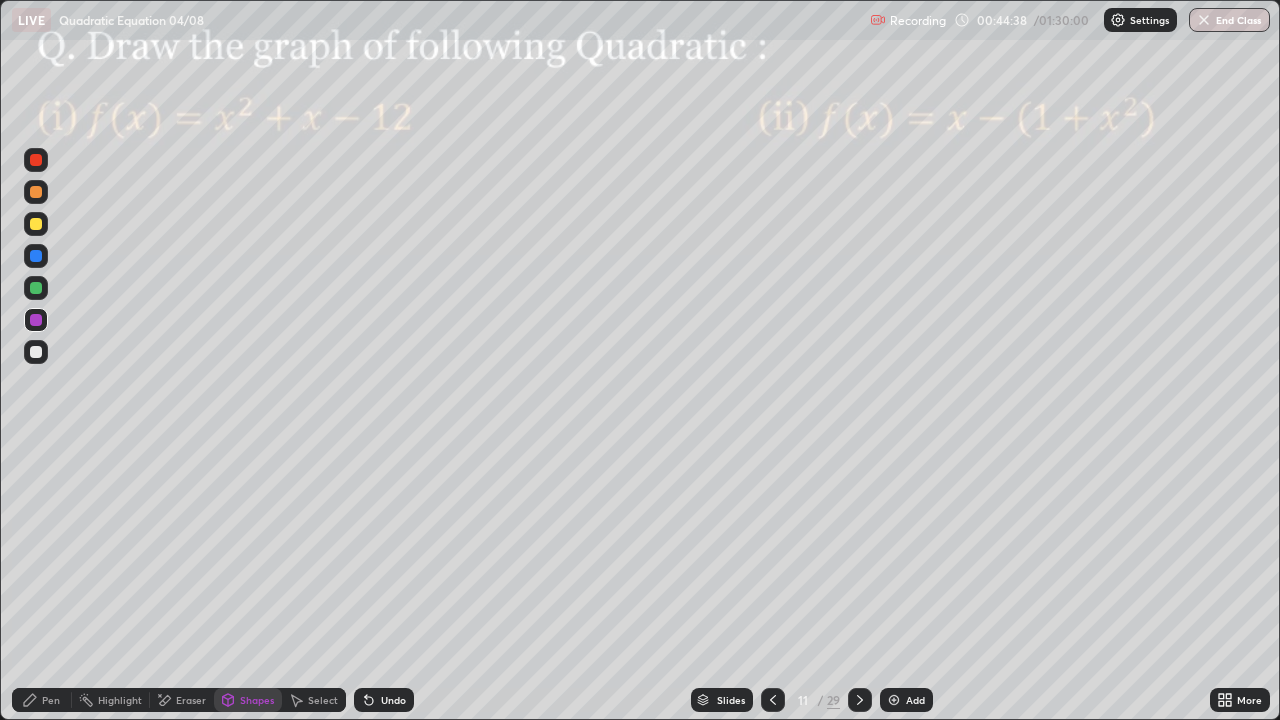 click at bounding box center [36, 352] 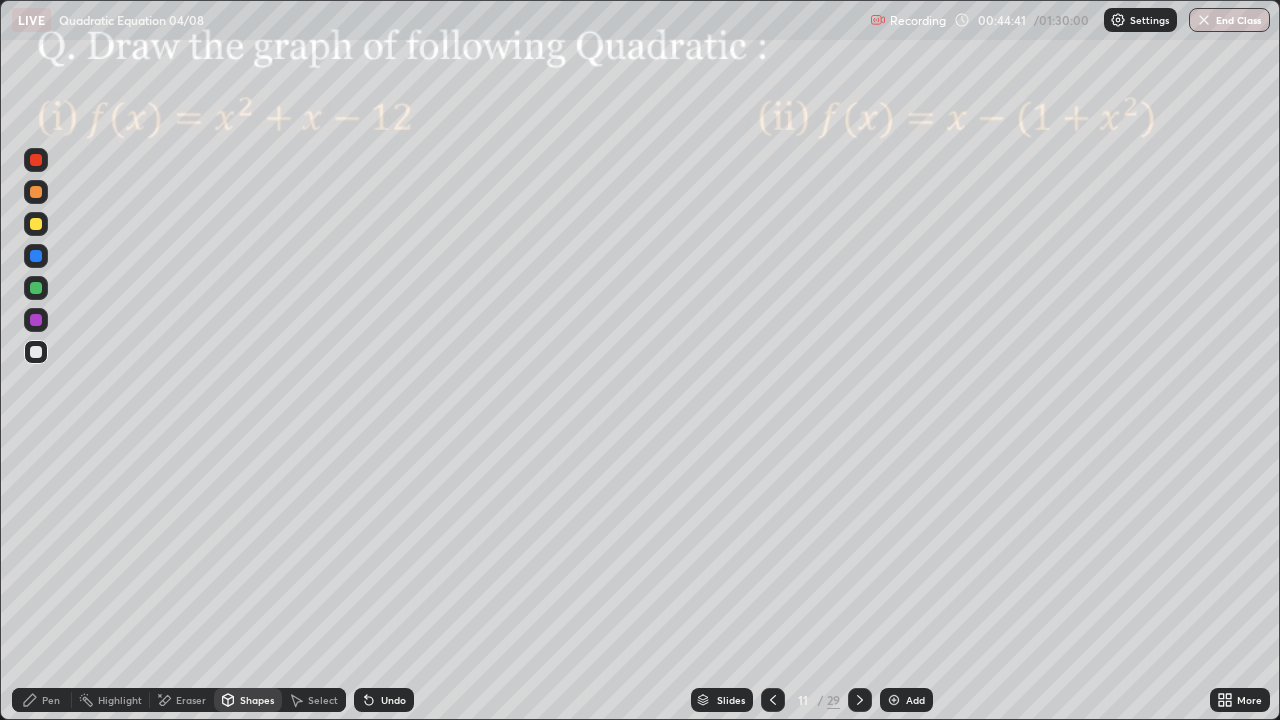 click on "Undo" at bounding box center [384, 700] 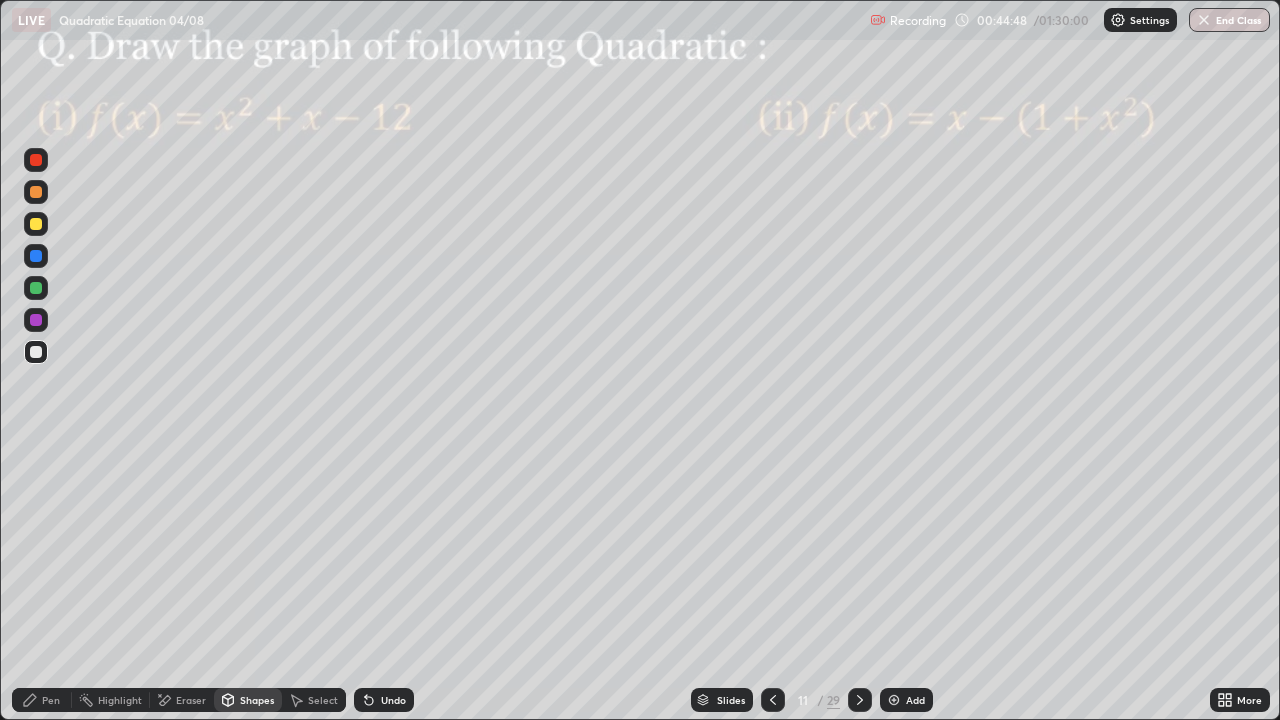 click at bounding box center [36, 320] 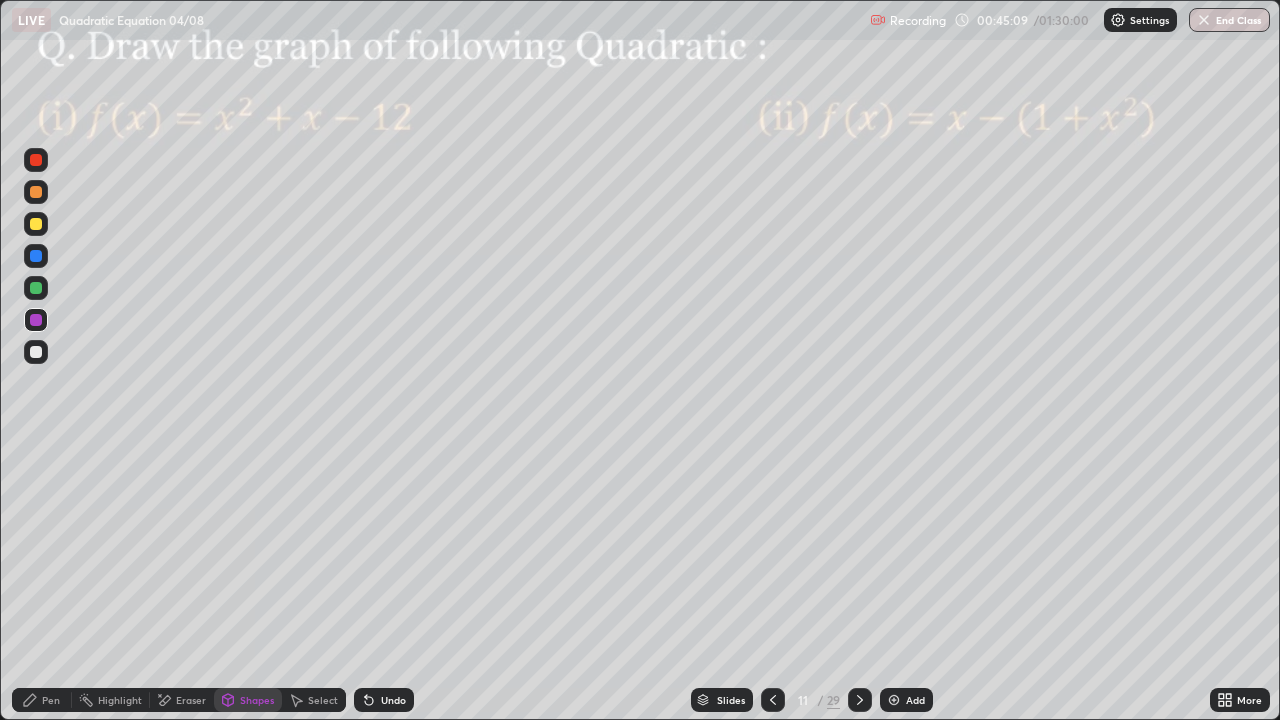 click on "Undo" at bounding box center [384, 700] 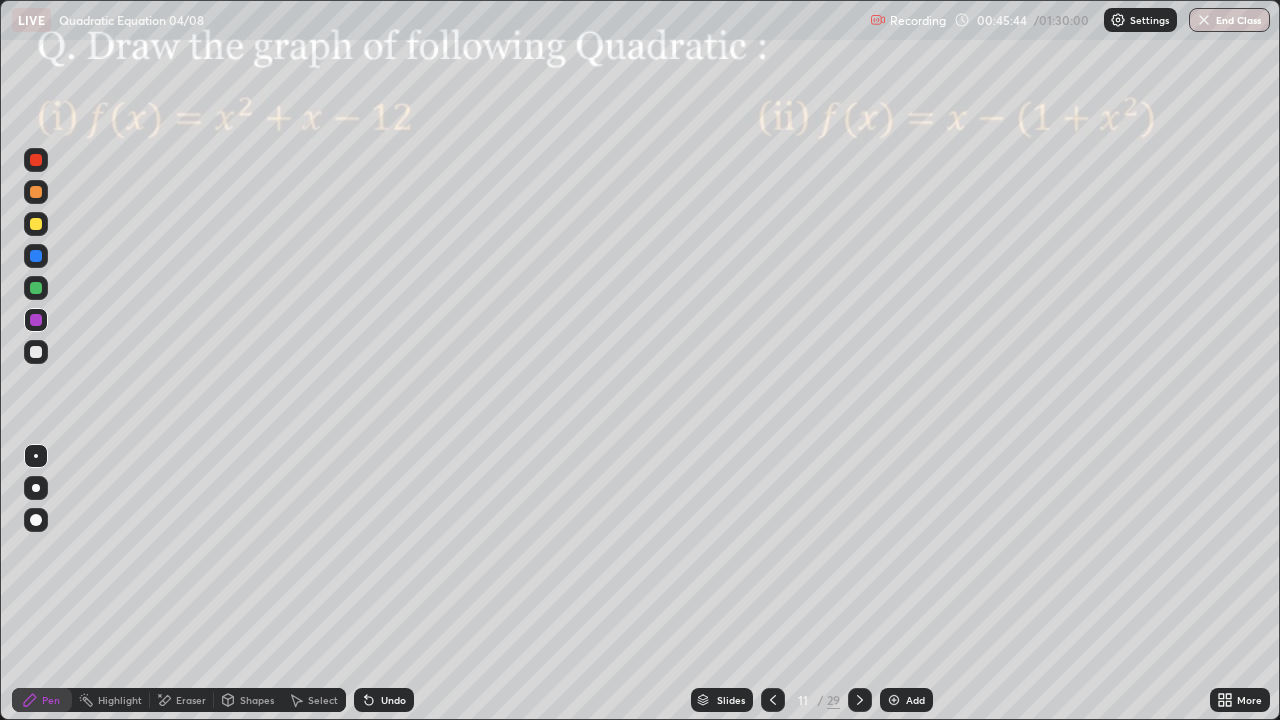 click at bounding box center (36, 256) 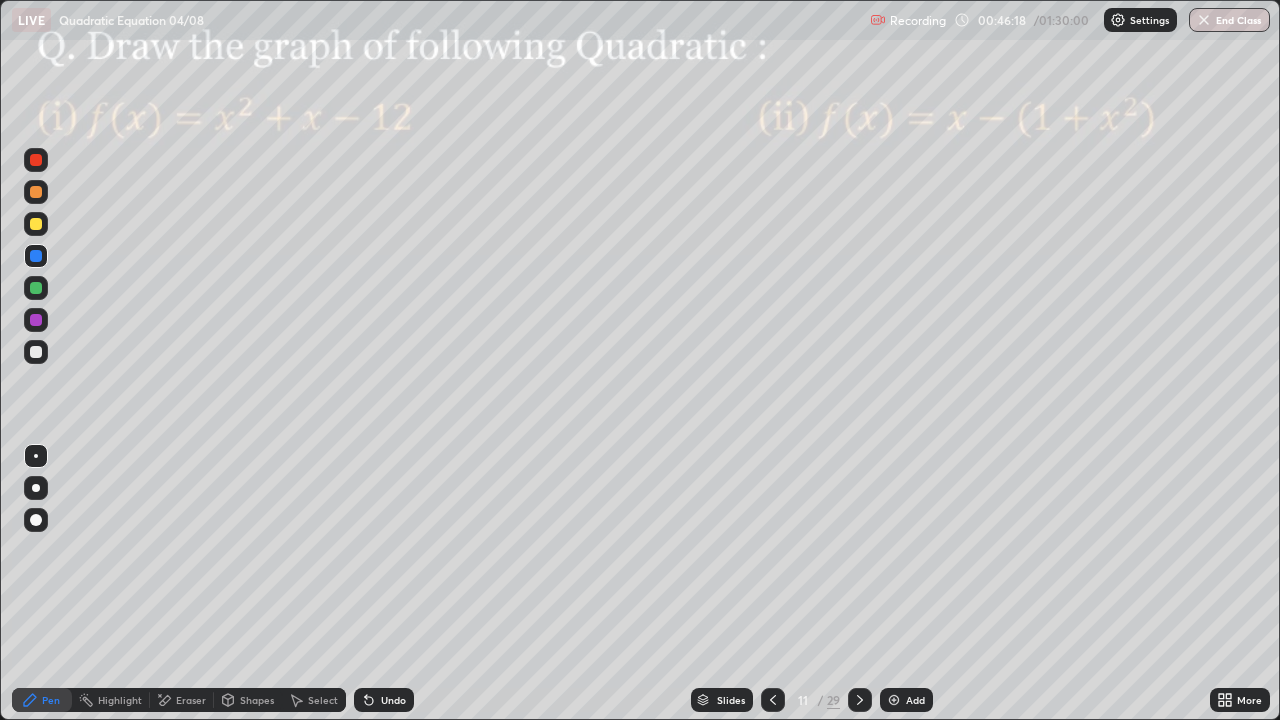 click on "Shapes" at bounding box center [257, 700] 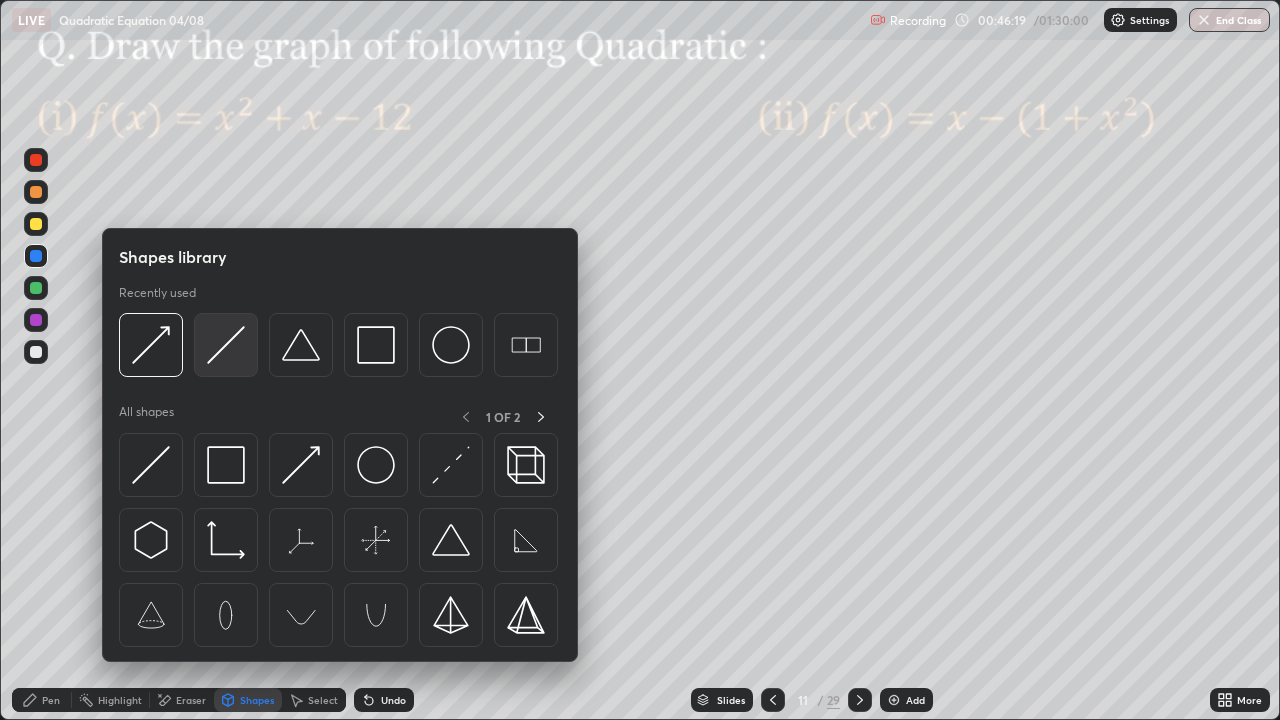 click at bounding box center [226, 345] 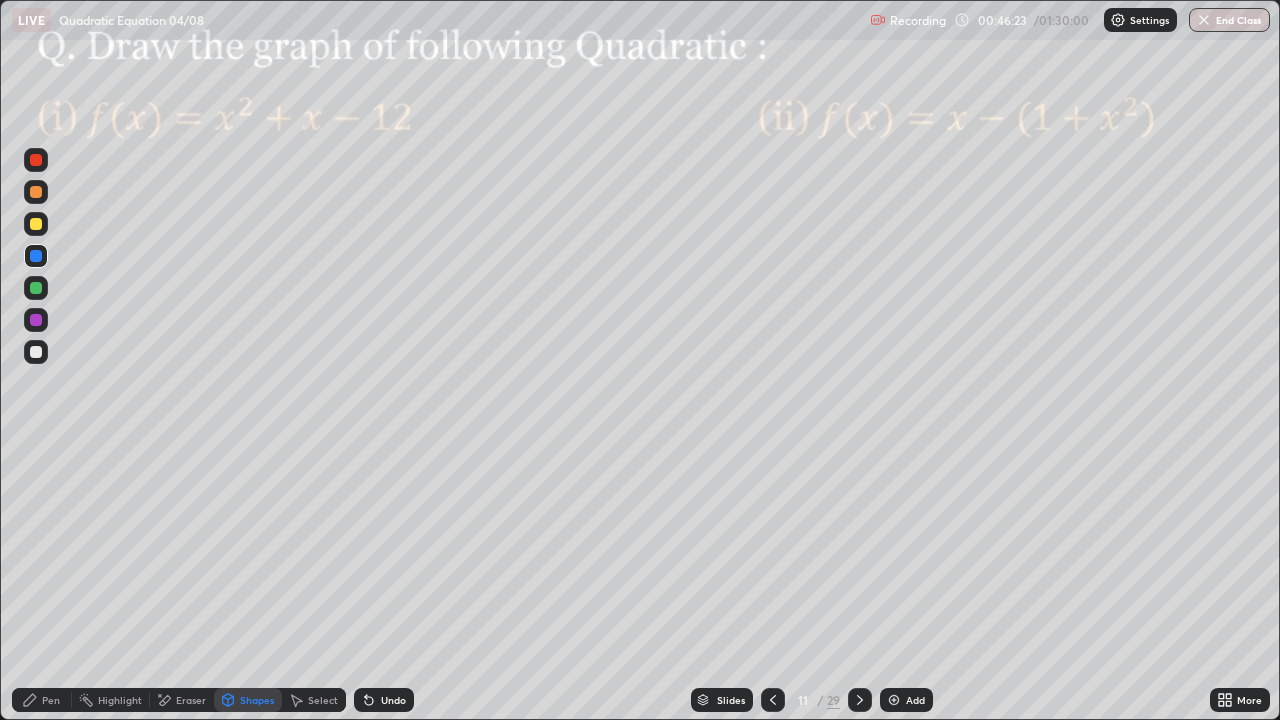 click on "Undo" at bounding box center (384, 700) 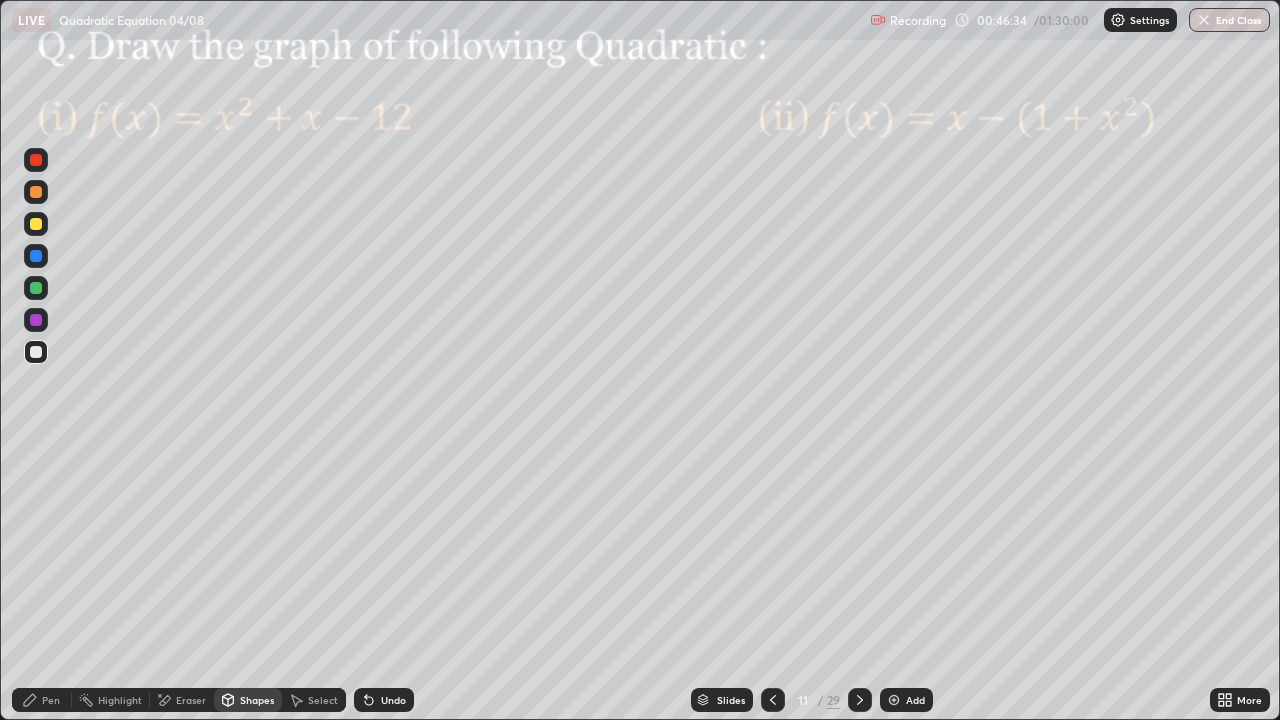 click on "Pen" at bounding box center [51, 700] 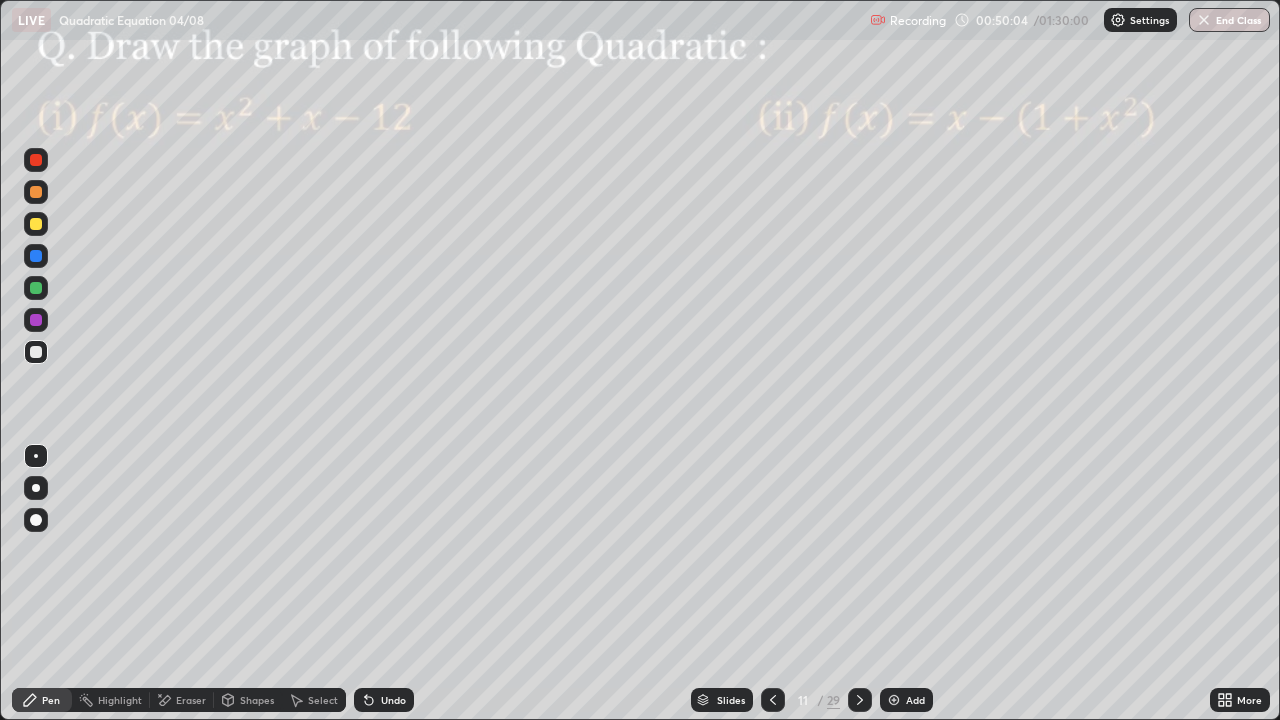 click 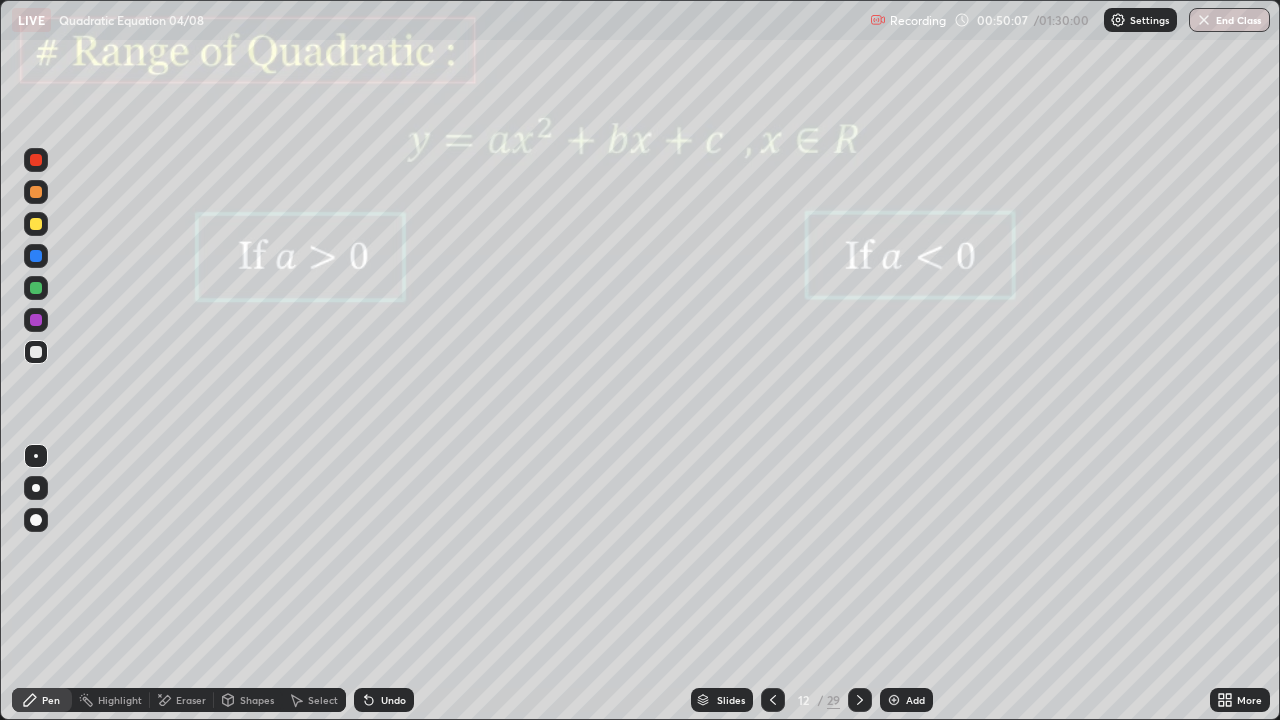 click 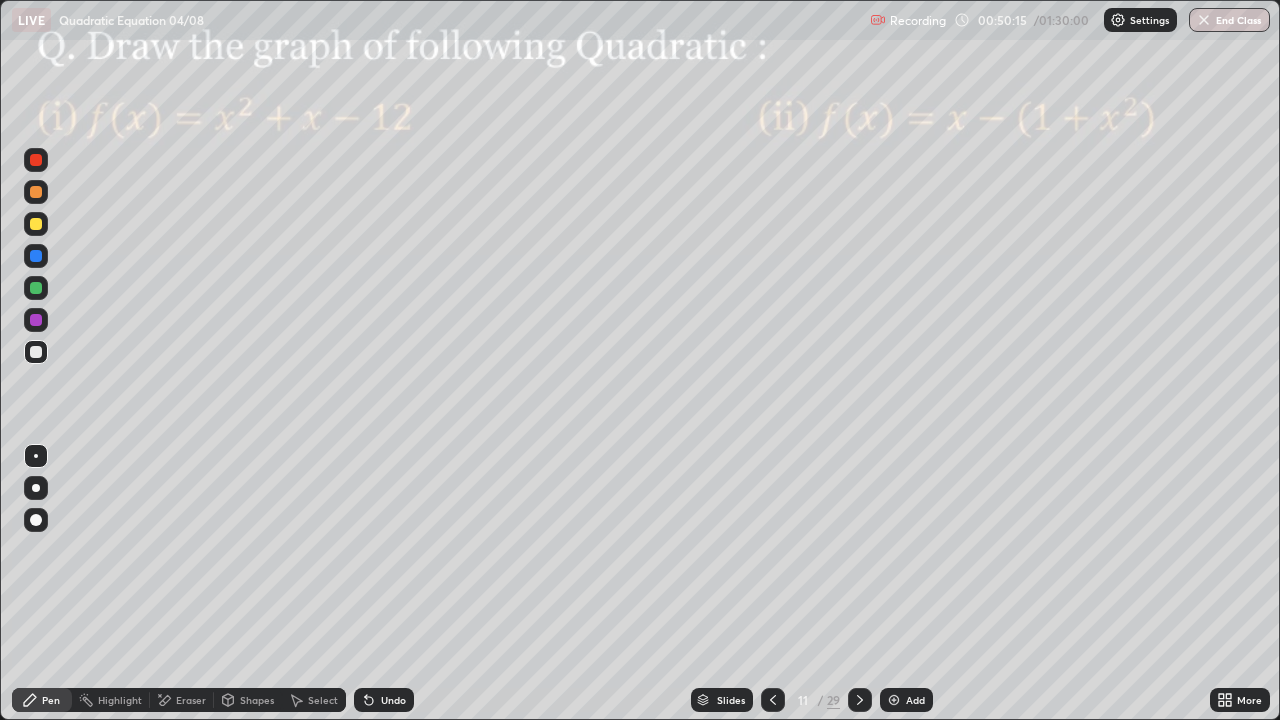 click on "Add" at bounding box center [915, 700] 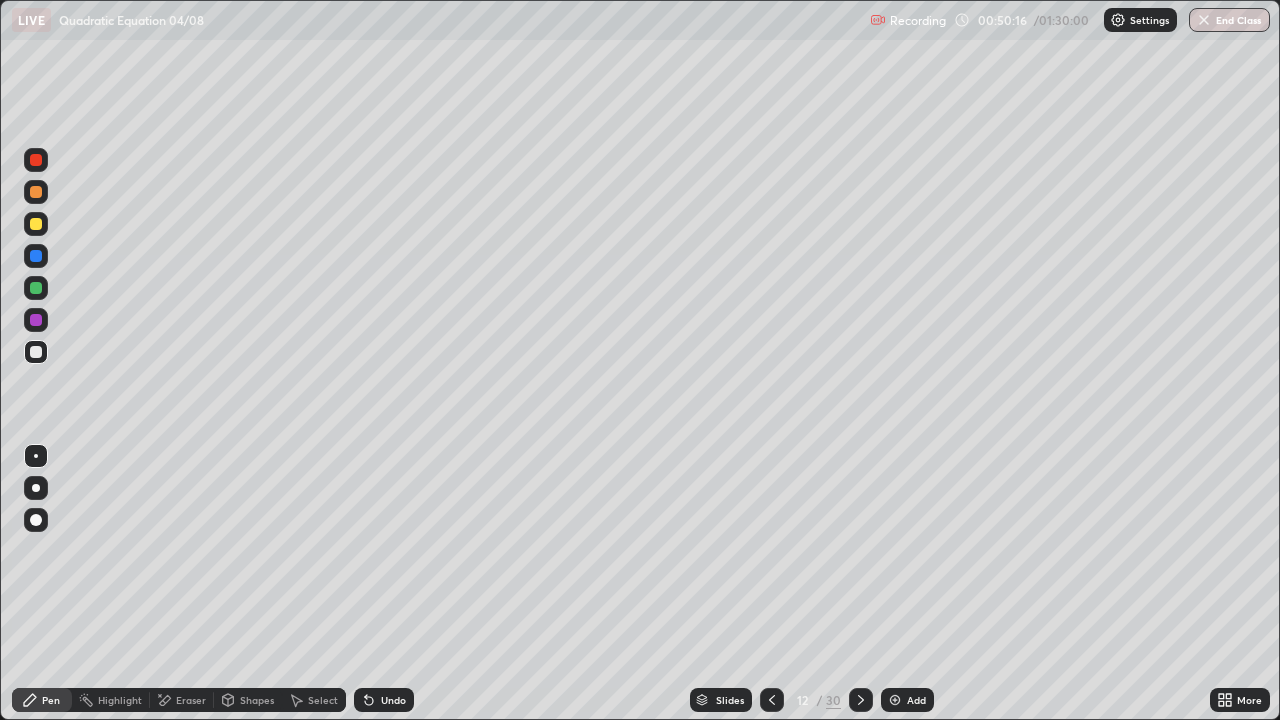 click at bounding box center (36, 320) 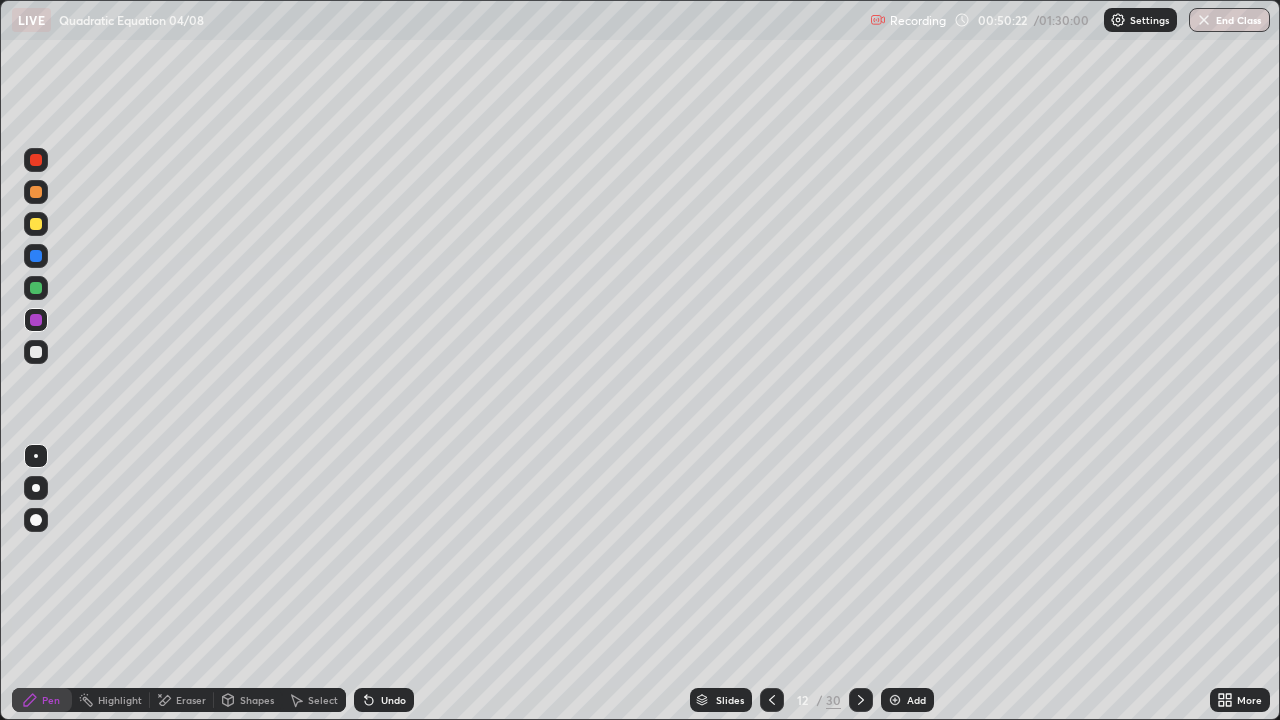 click 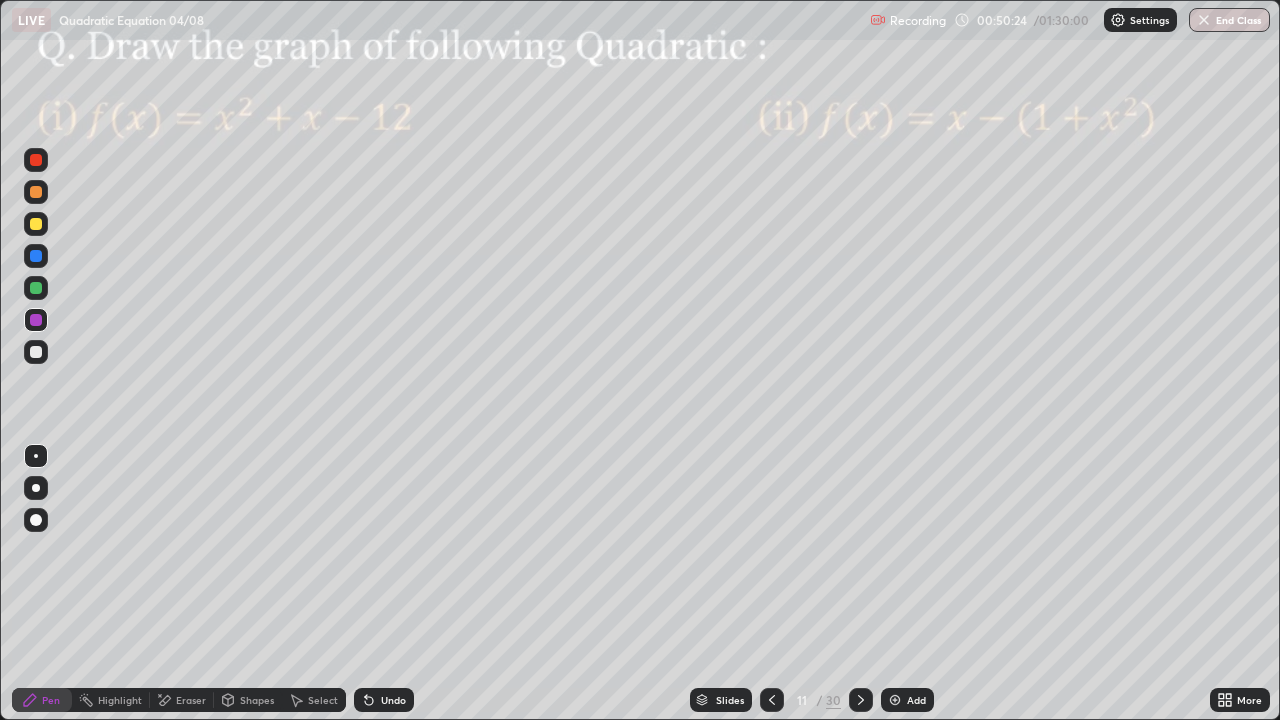 click 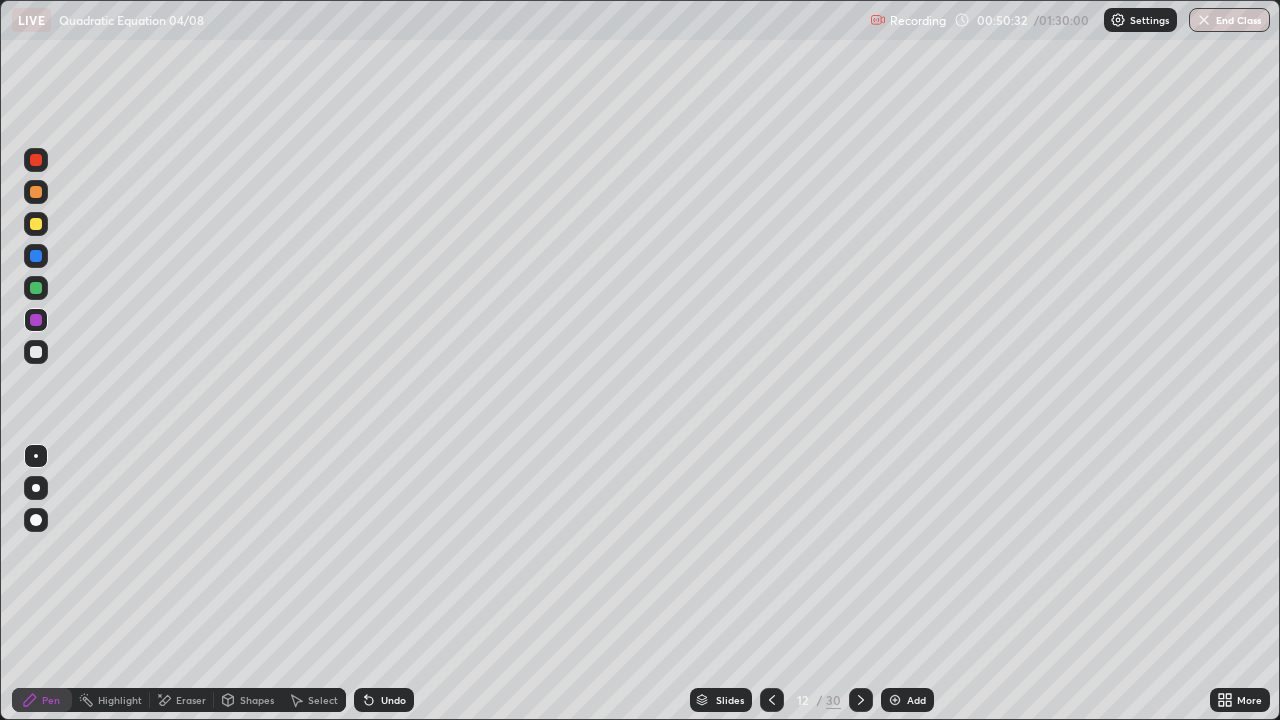click at bounding box center (36, 288) 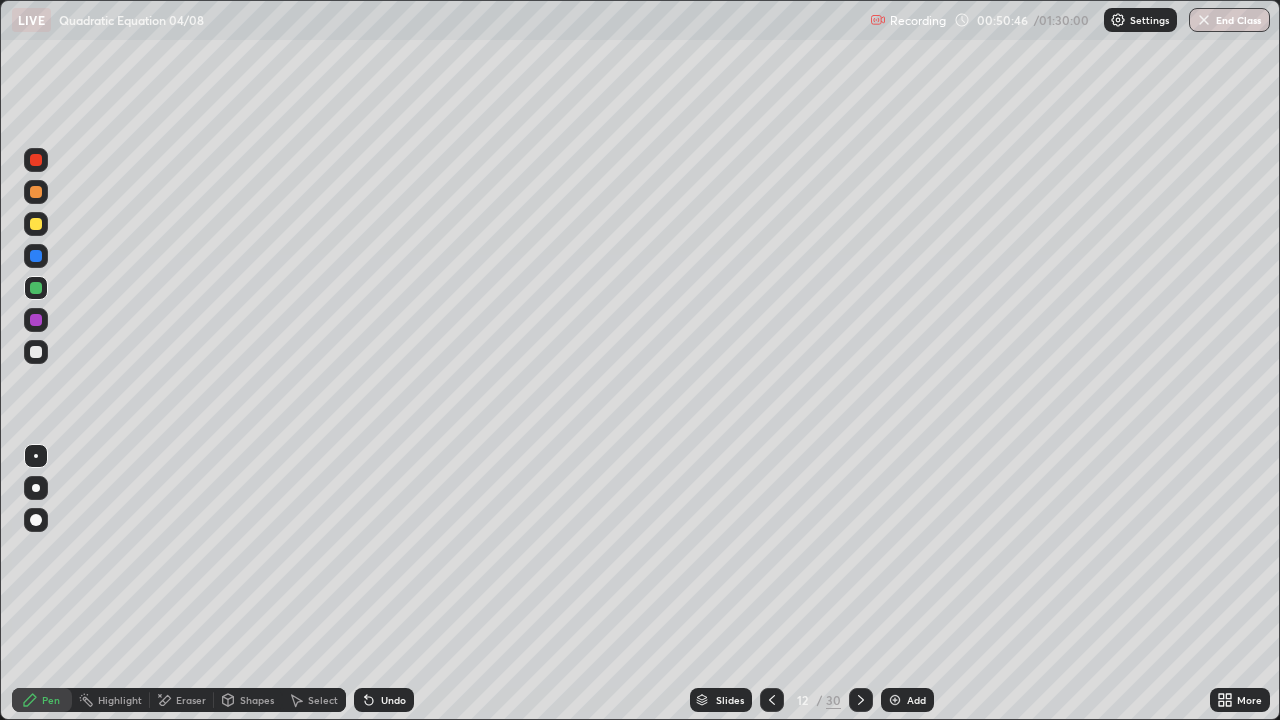 click at bounding box center (36, 256) 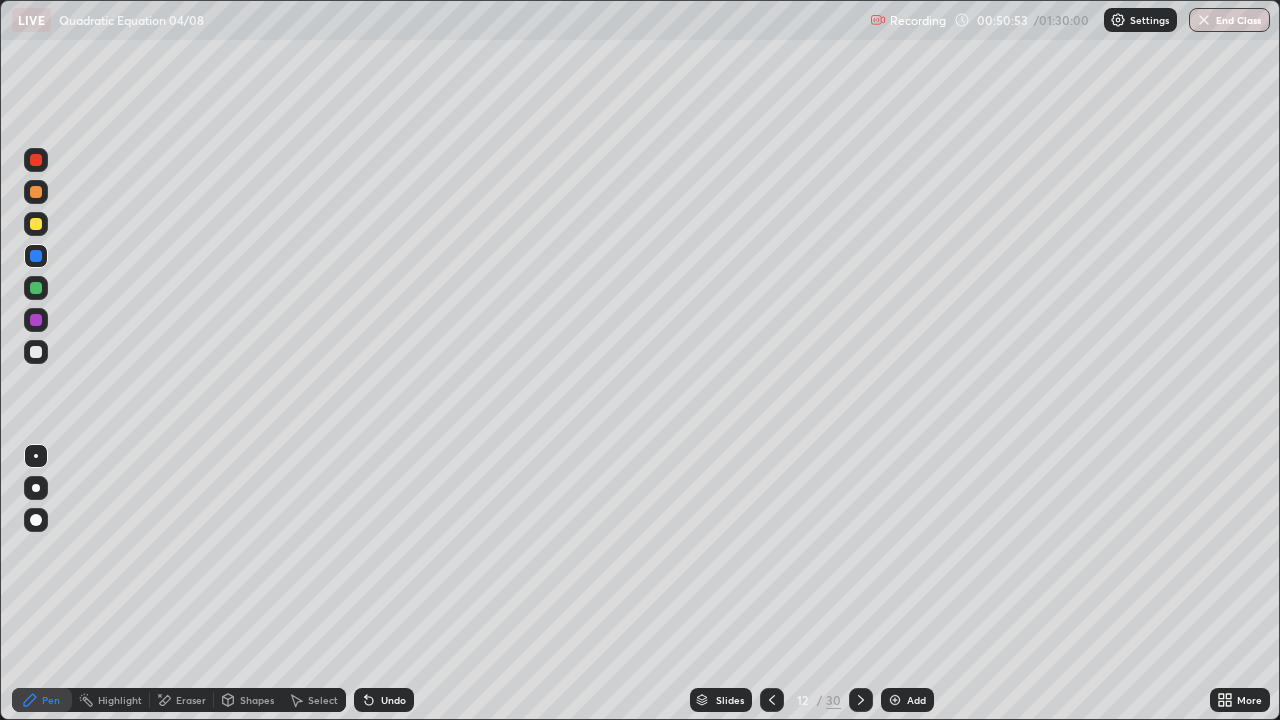 click on "Undo" at bounding box center [384, 700] 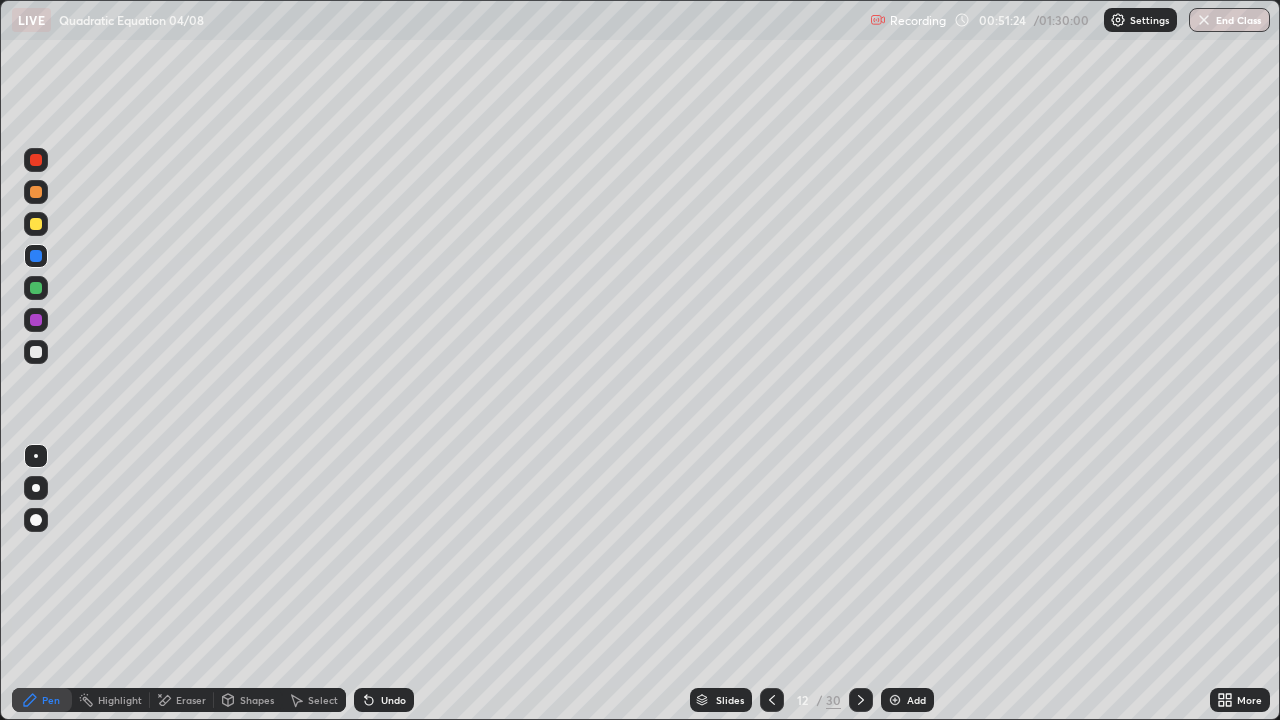 click at bounding box center (36, 320) 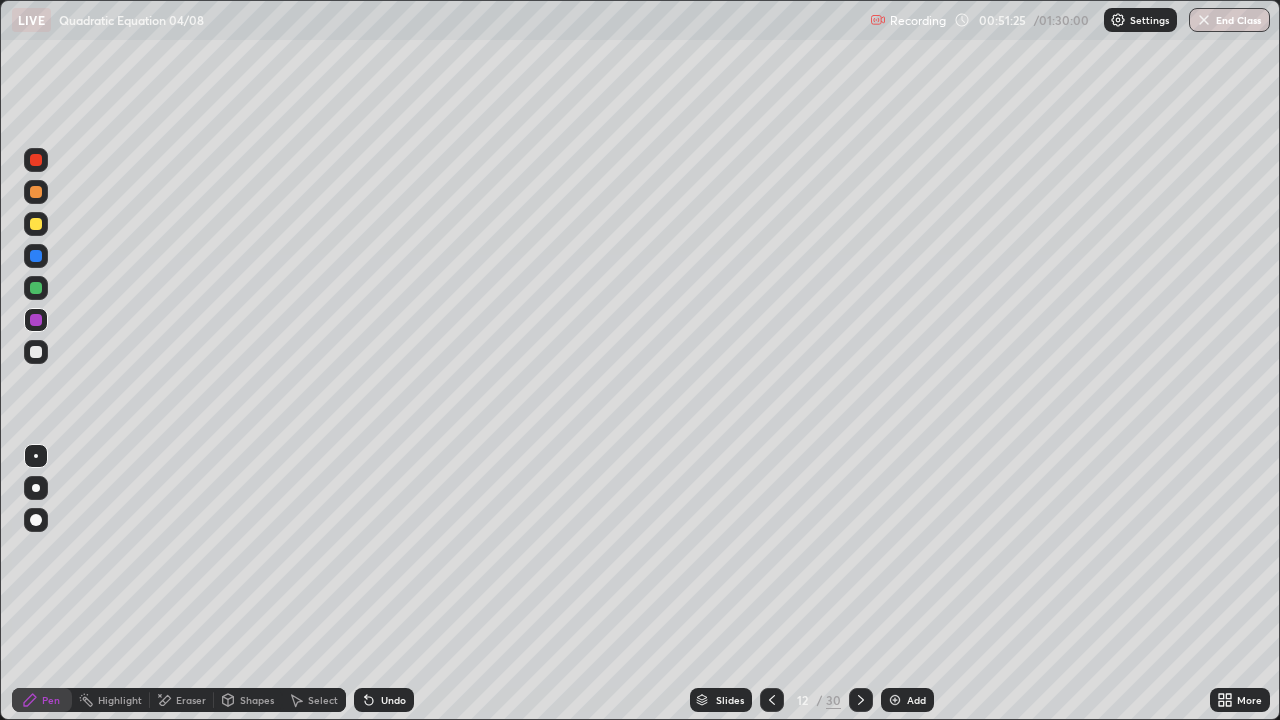click on "Shapes" at bounding box center (257, 700) 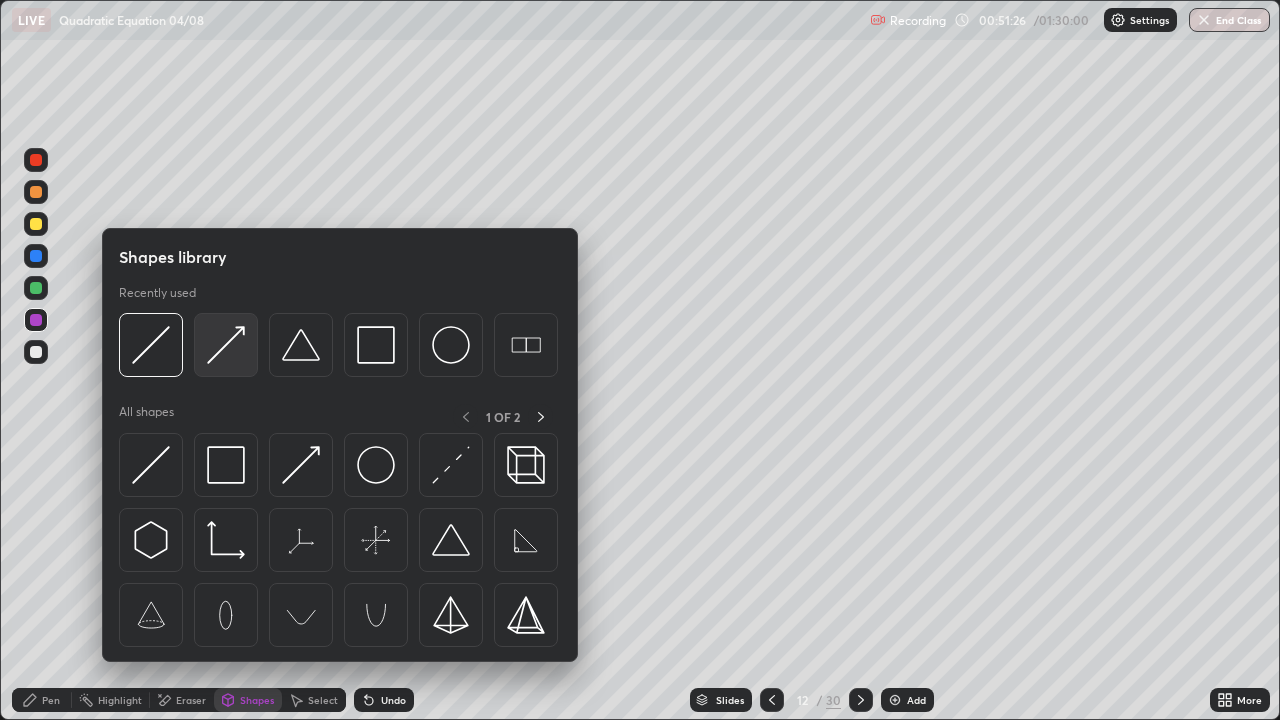 click at bounding box center [226, 345] 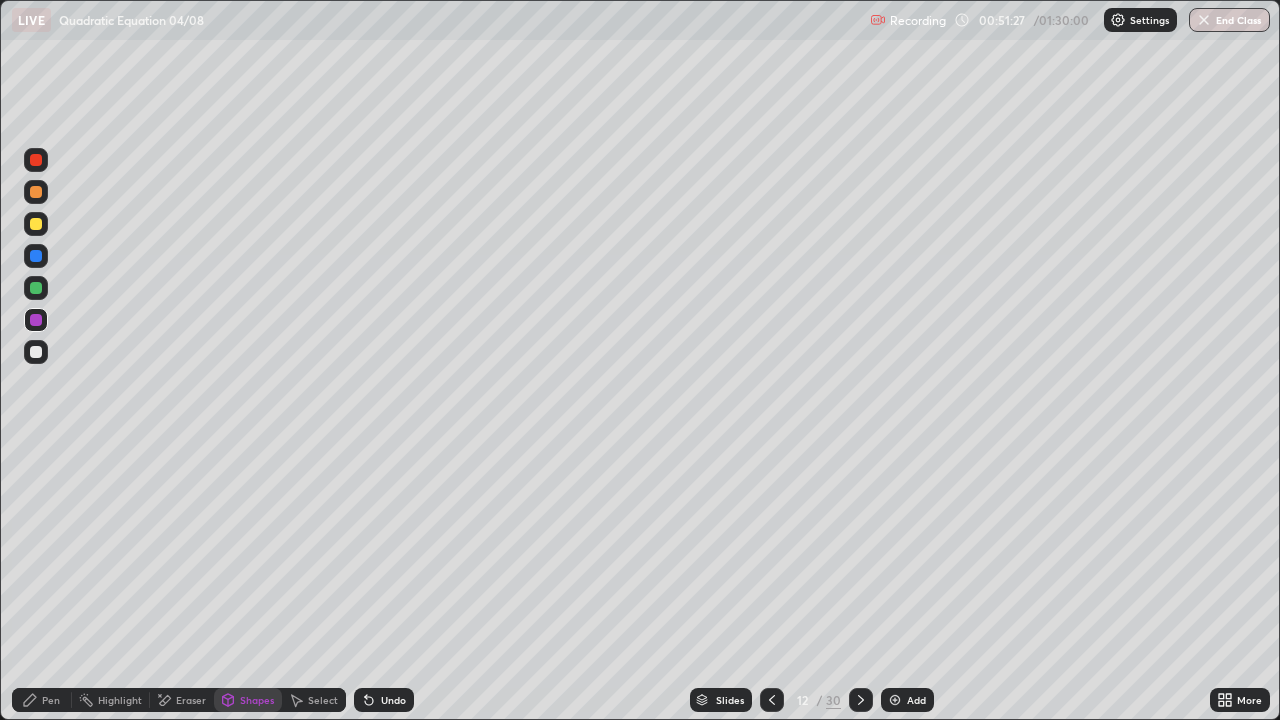 click at bounding box center [36, 352] 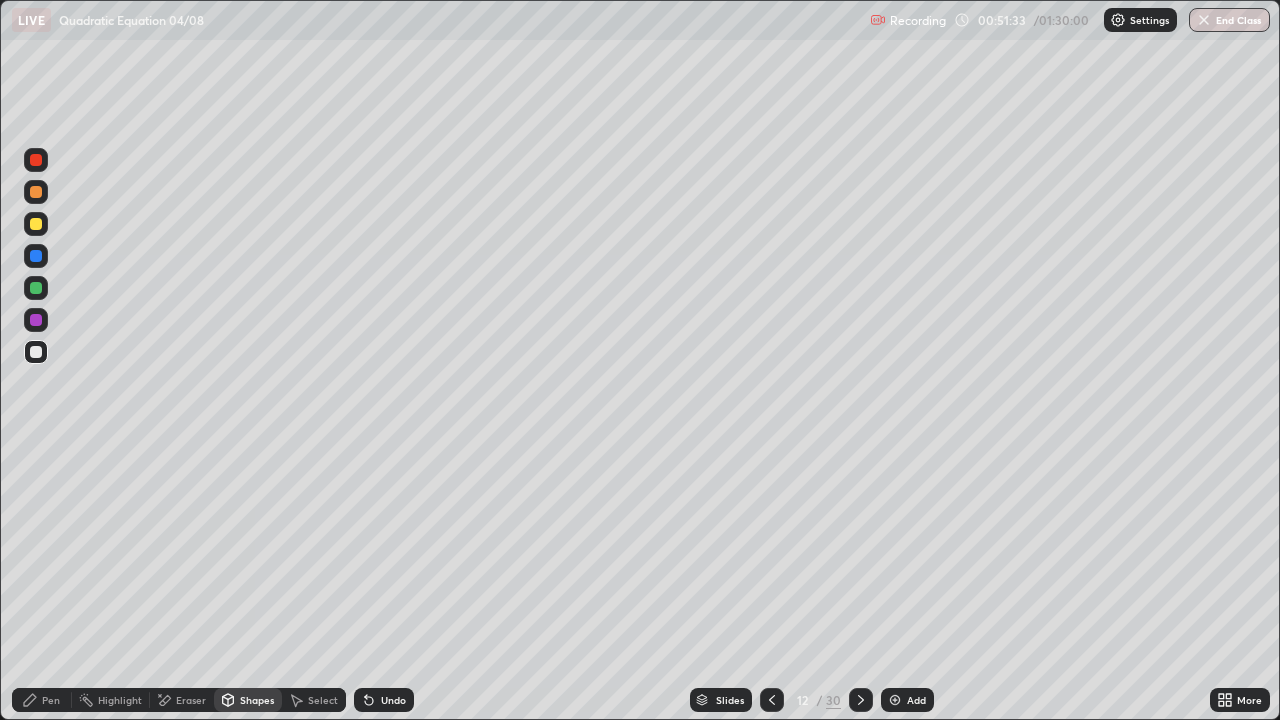 click on "Pen" at bounding box center (42, 700) 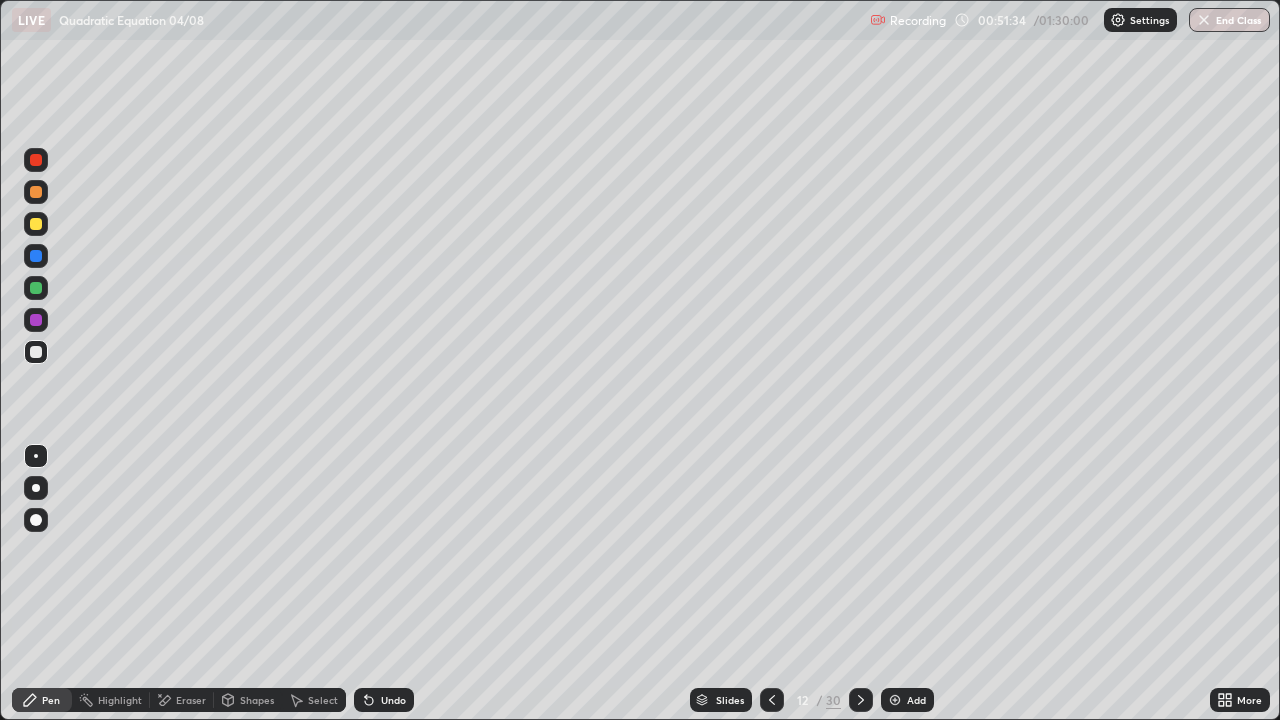 click at bounding box center (36, 320) 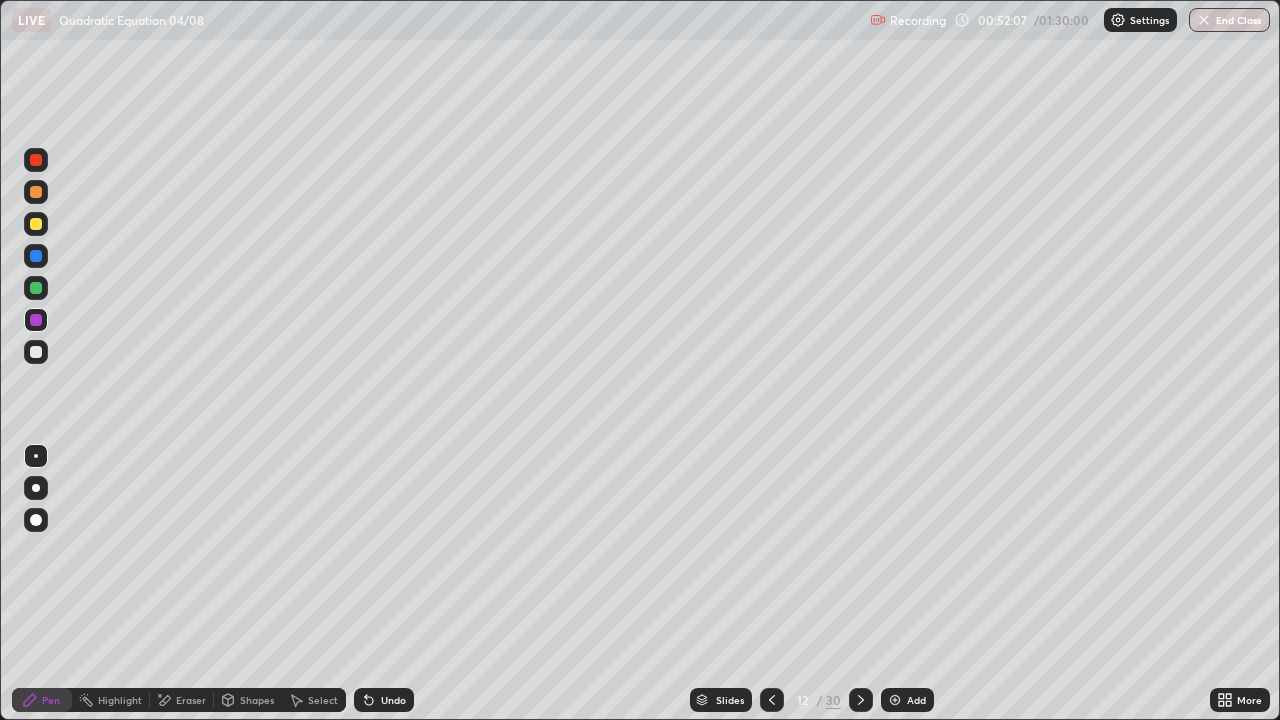 click on "Select" at bounding box center (323, 700) 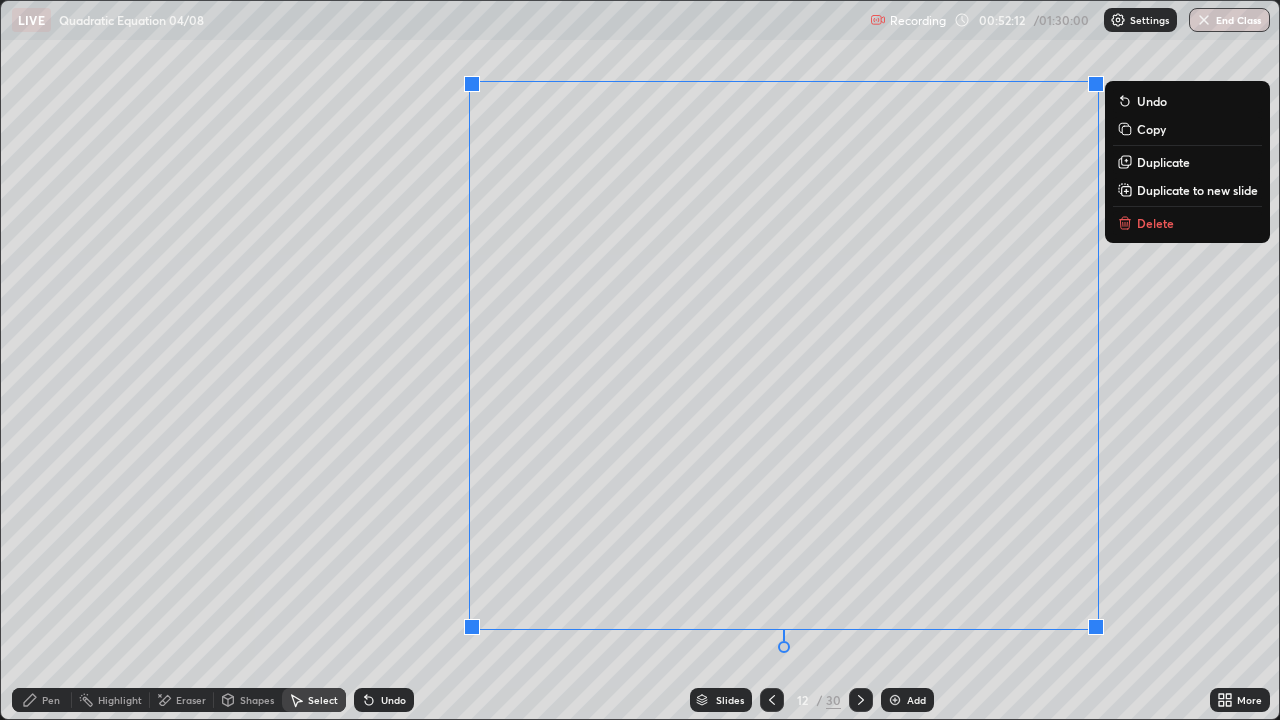 click on "0 ° Undo Copy Duplicate Duplicate to new slide Delete" at bounding box center (640, 360) 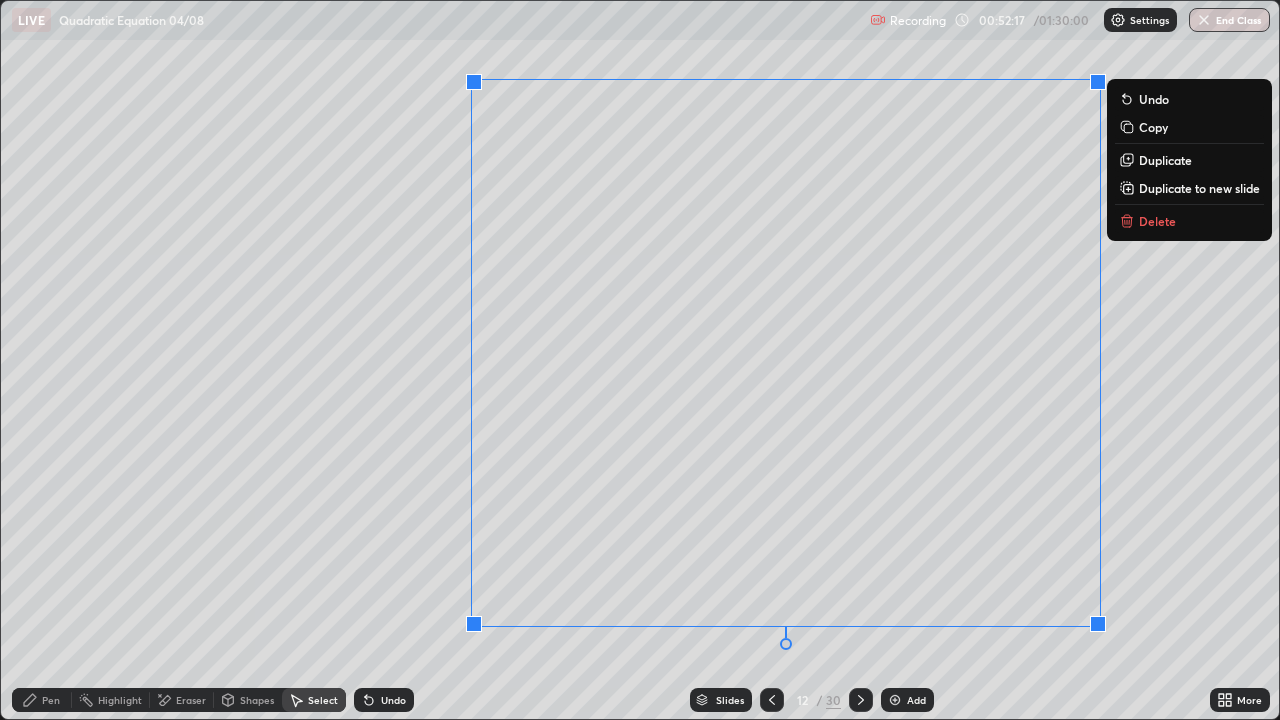 click on "0 ° Undo Copy Duplicate Duplicate to new slide Delete" at bounding box center [640, 360] 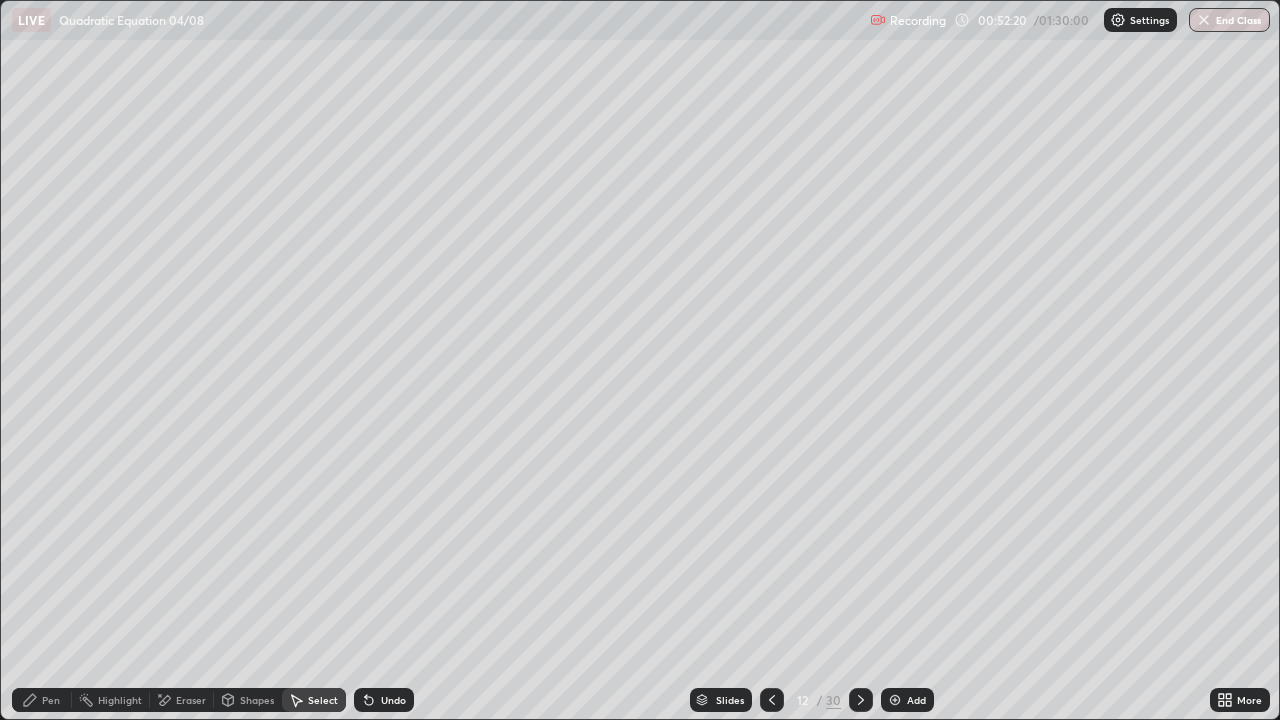 click on "Eraser" at bounding box center [191, 700] 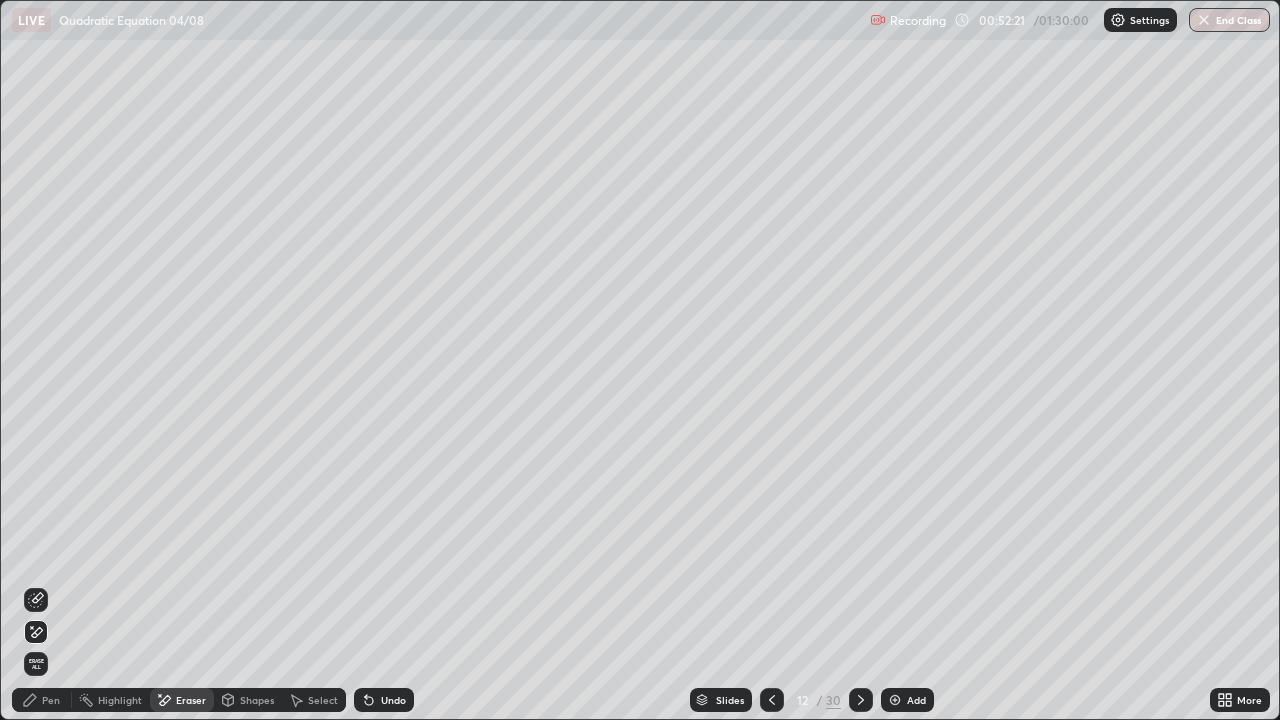 click 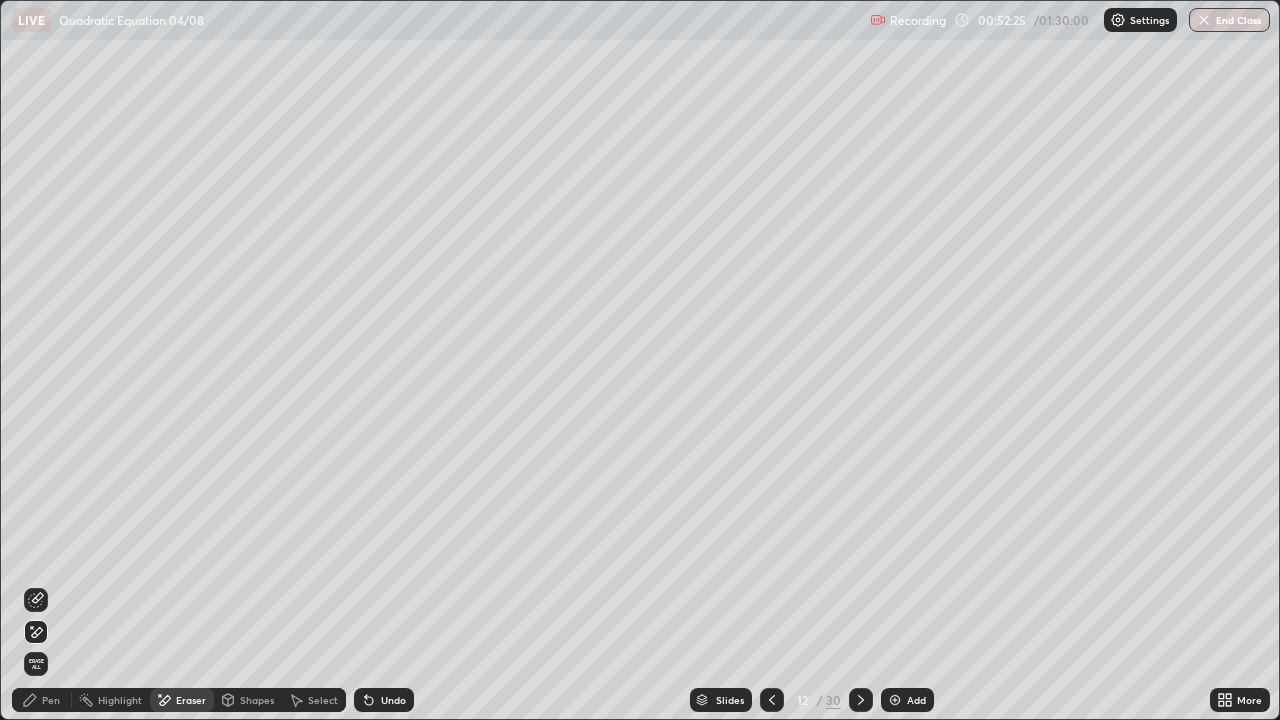 click on "Select" at bounding box center (323, 700) 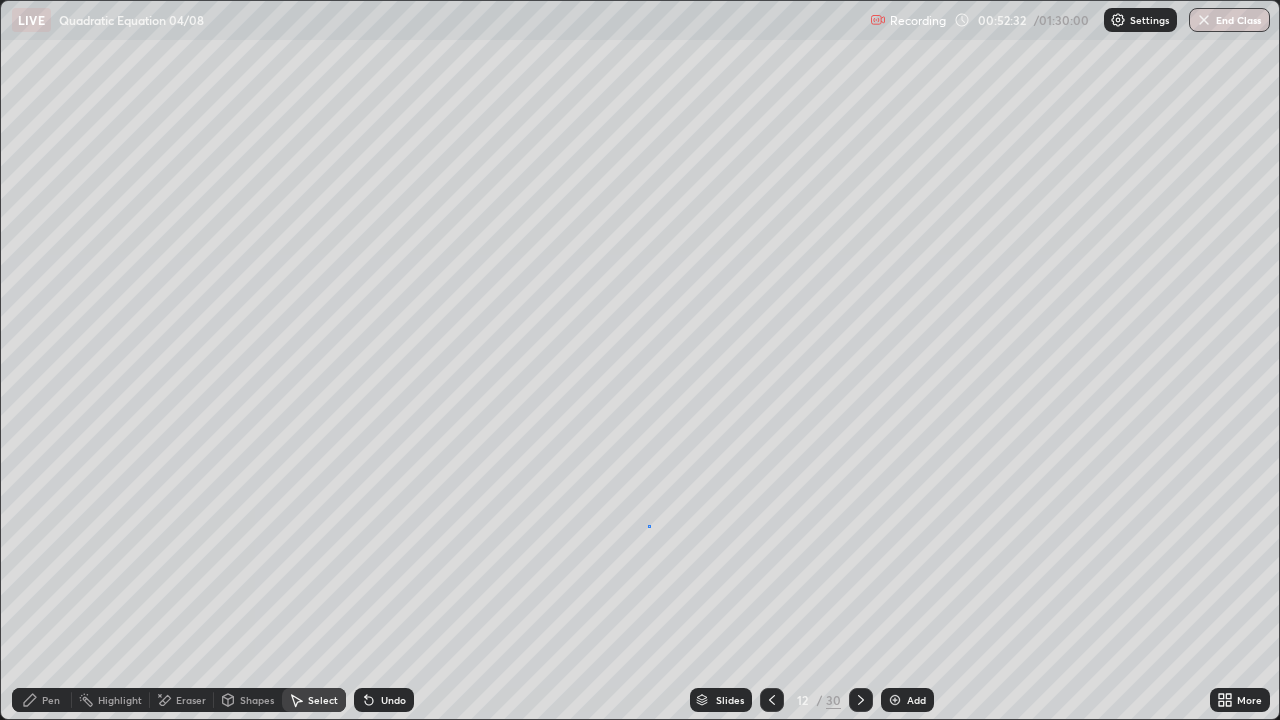 click on "0 ° Undo Copy Duplicate Duplicate to new slide Delete" at bounding box center [640, 360] 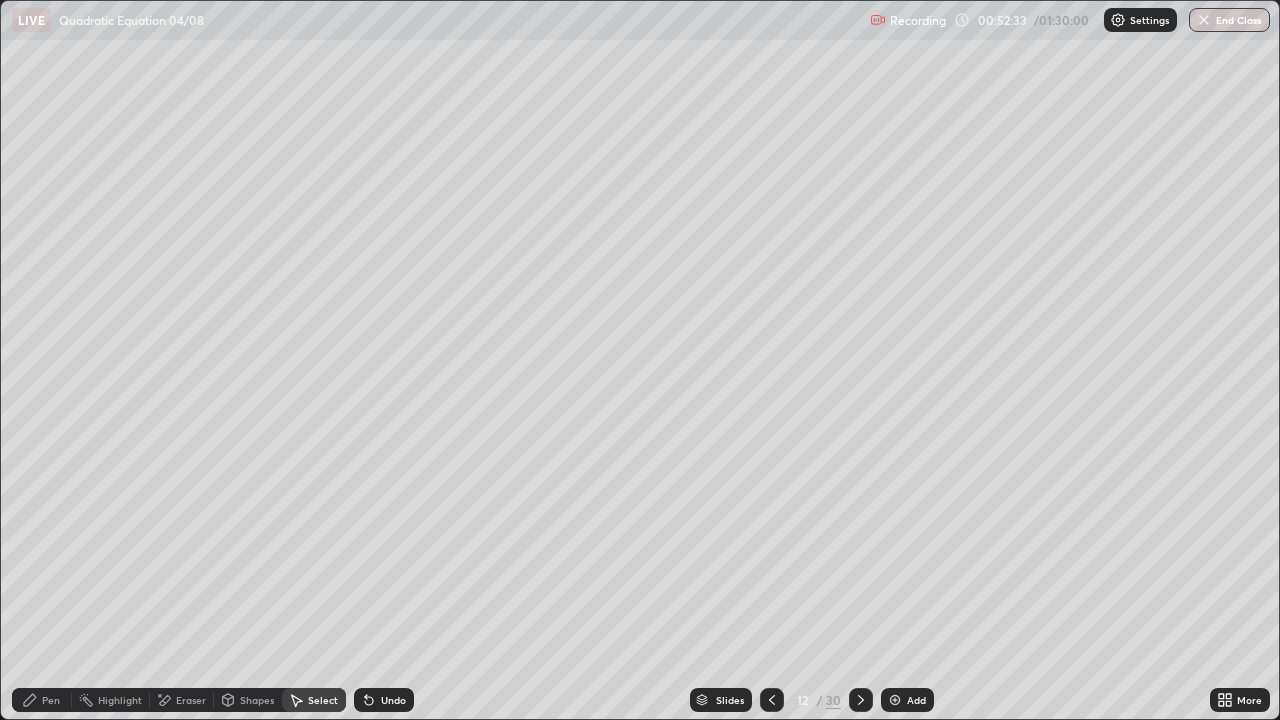 click on "Shapes" at bounding box center (257, 700) 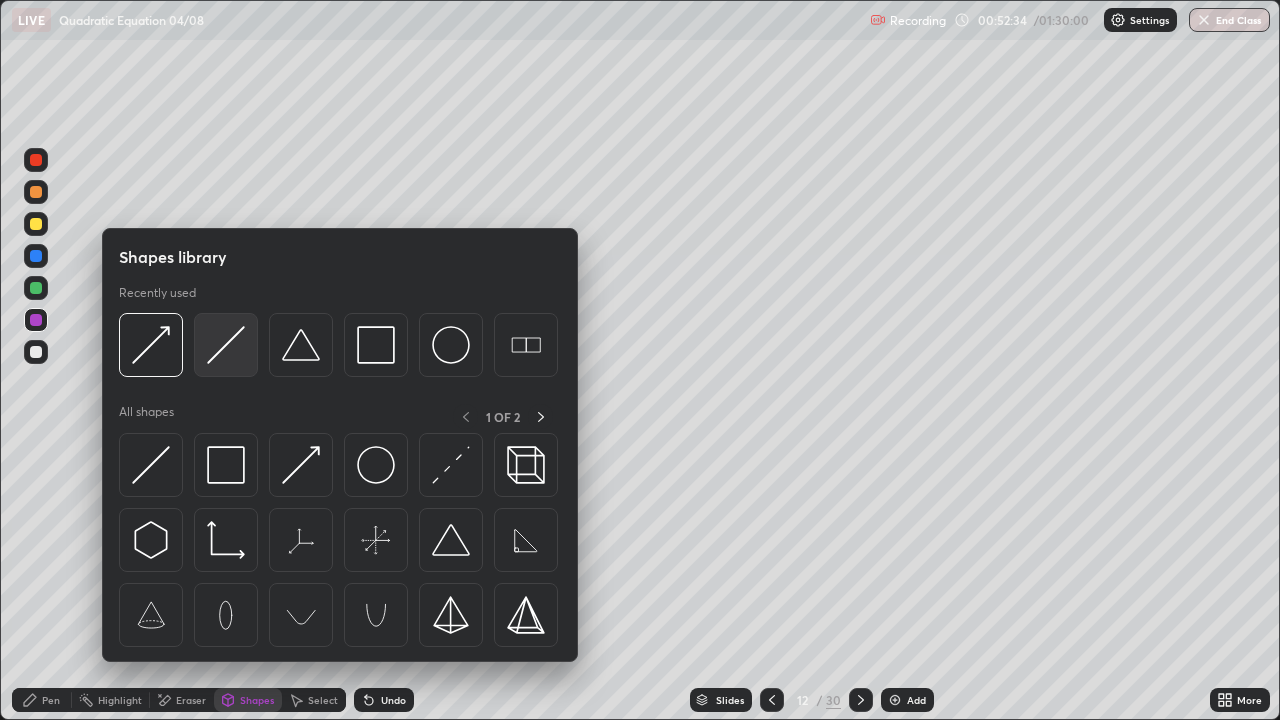 click at bounding box center [226, 345] 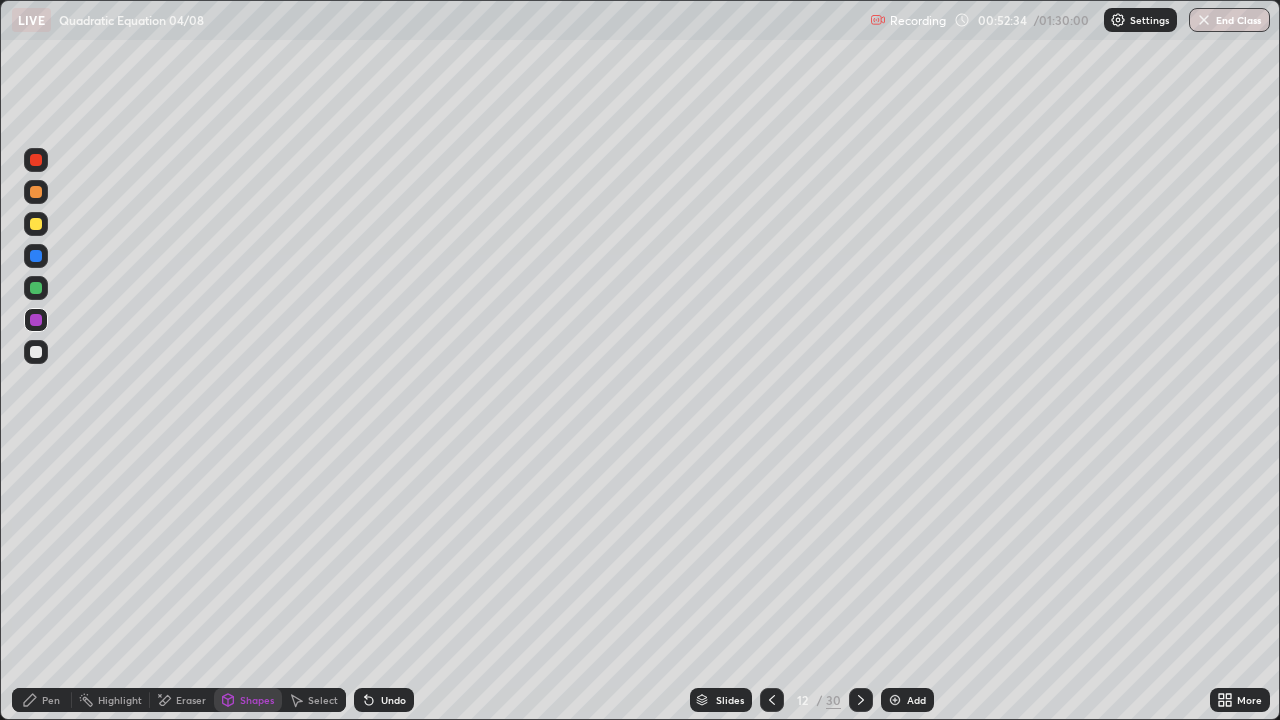 click at bounding box center (36, 352) 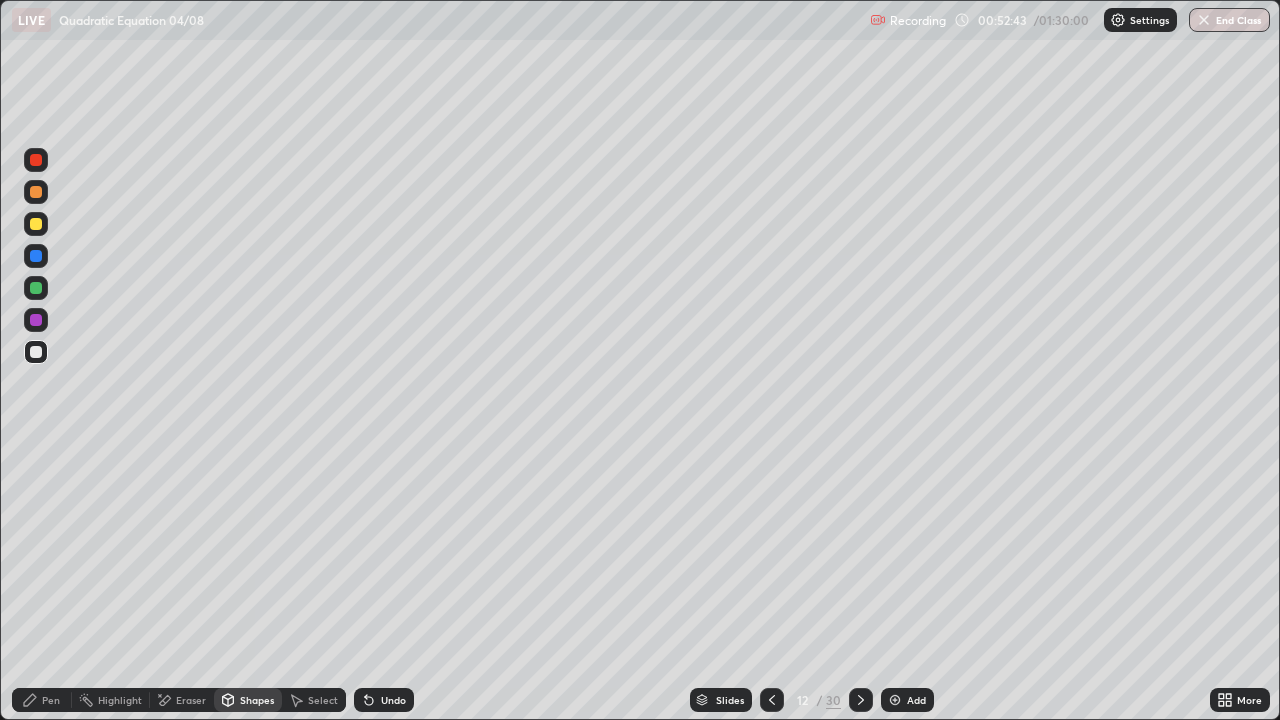 click on "Undo" at bounding box center [393, 700] 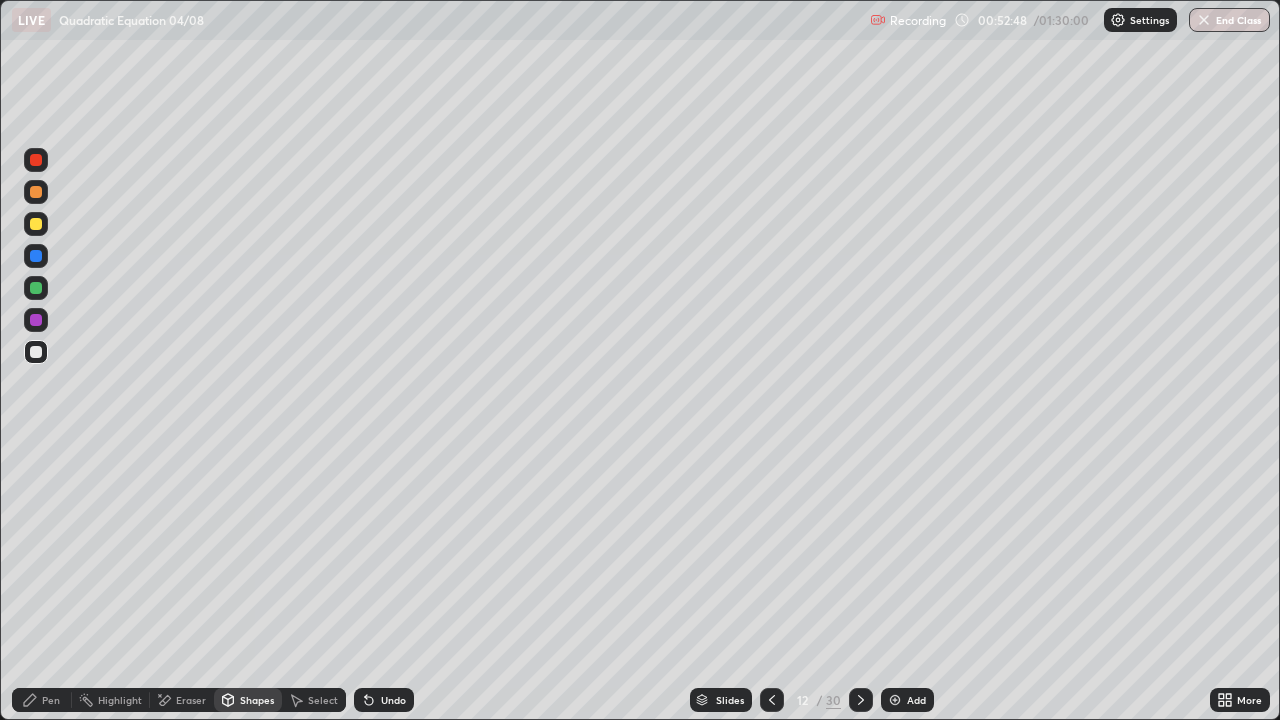 click on "Pen" at bounding box center [51, 700] 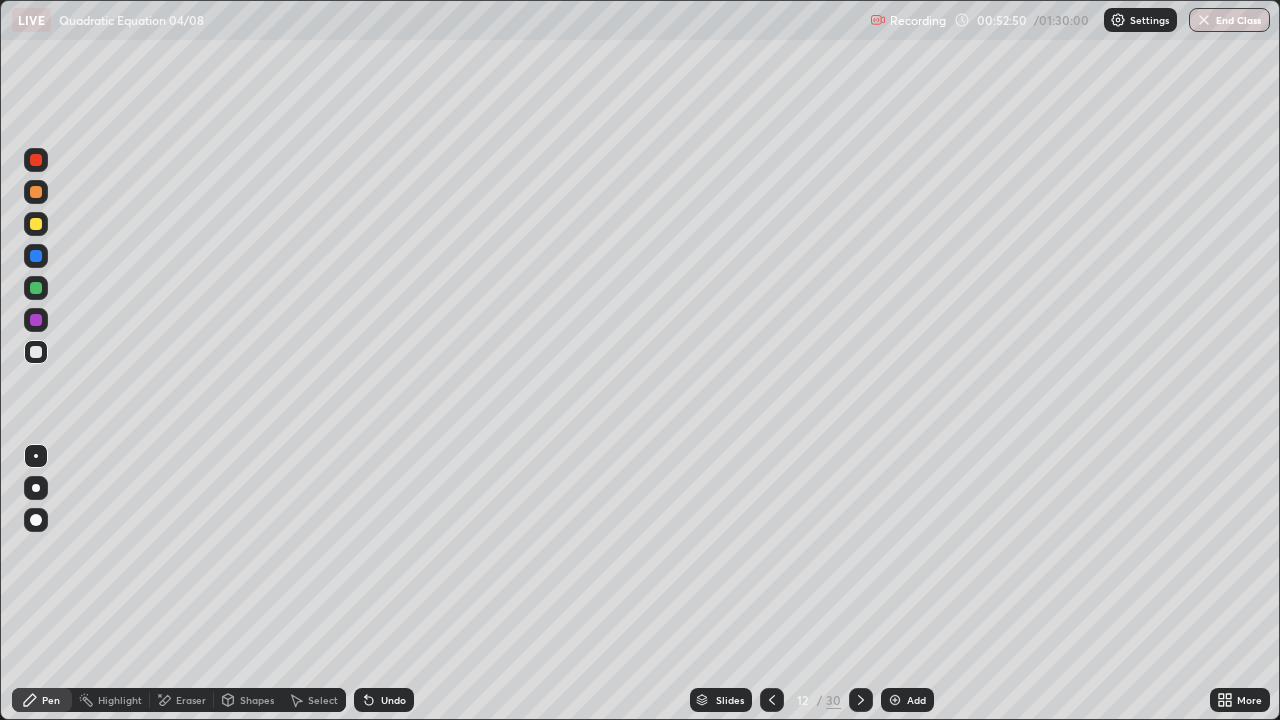 click at bounding box center [36, 320] 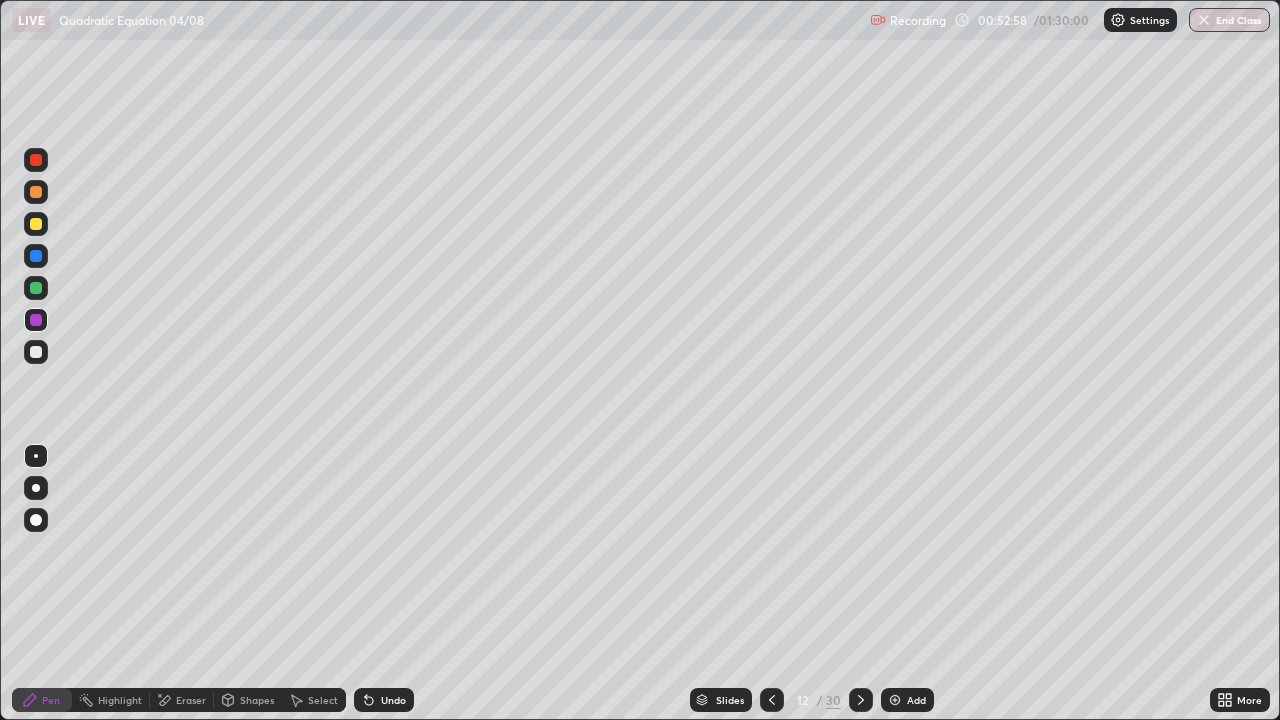 click at bounding box center (36, 256) 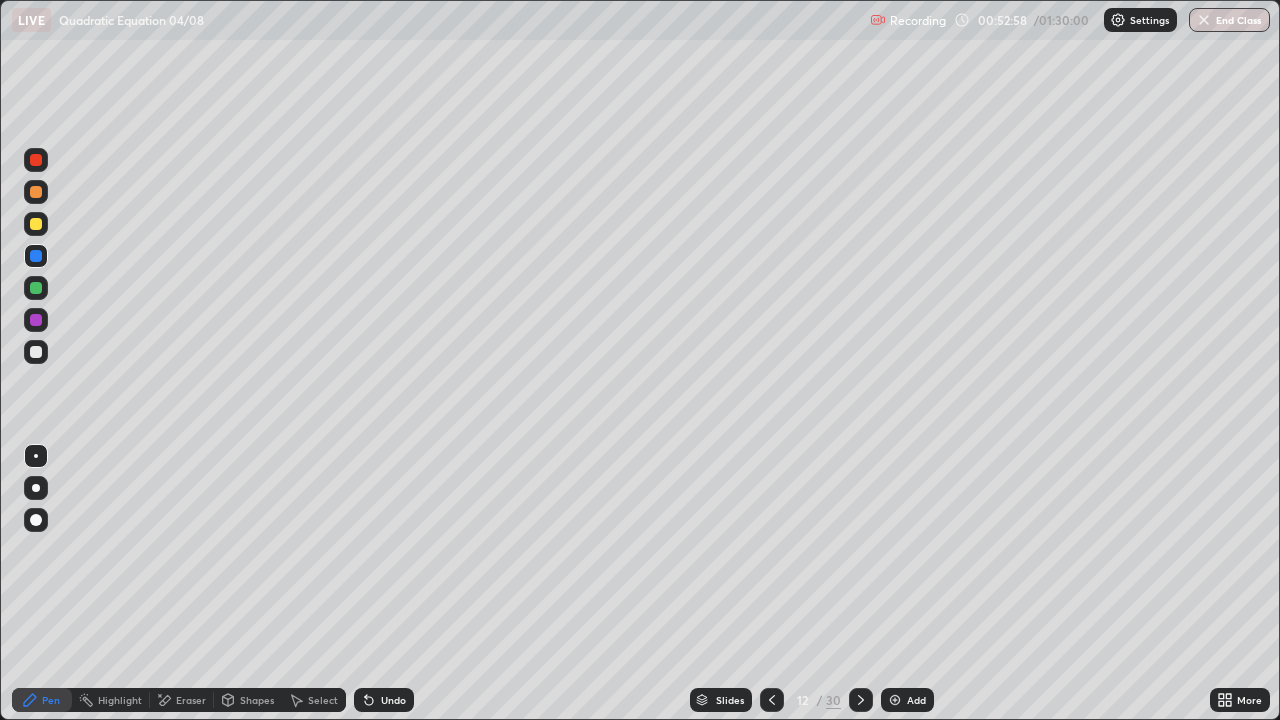 click at bounding box center (36, 288) 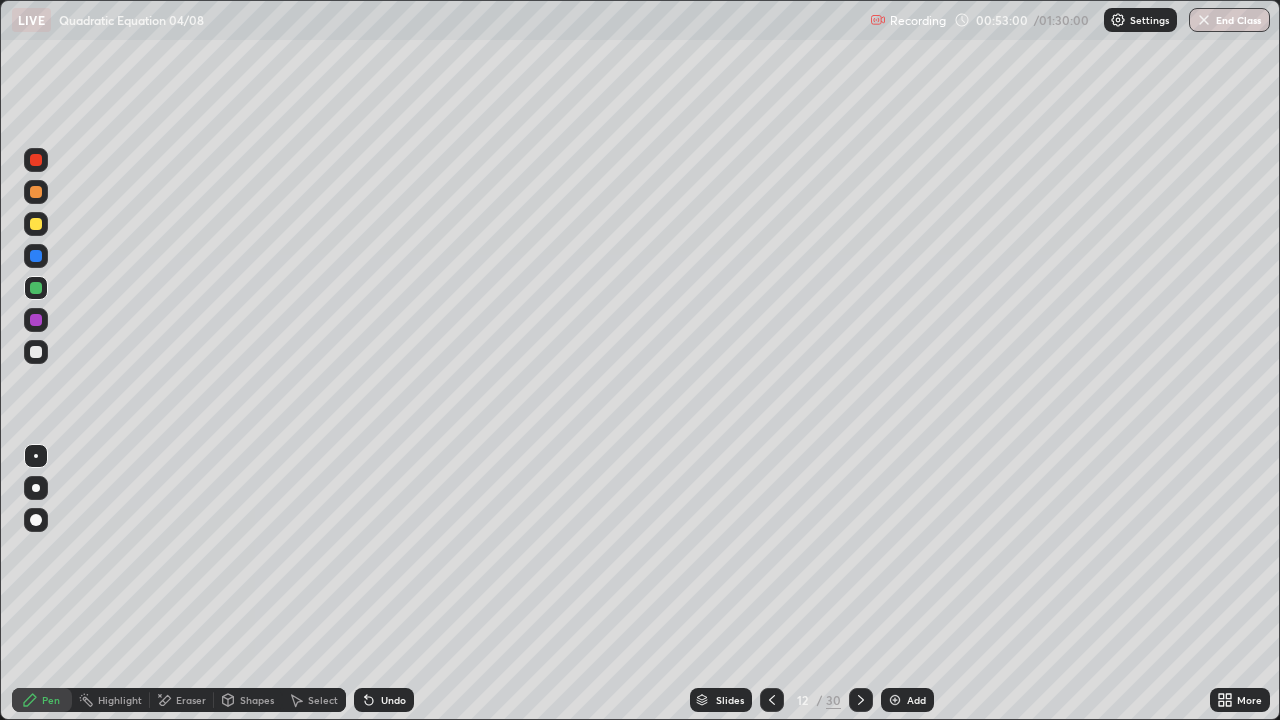 click at bounding box center (36, 456) 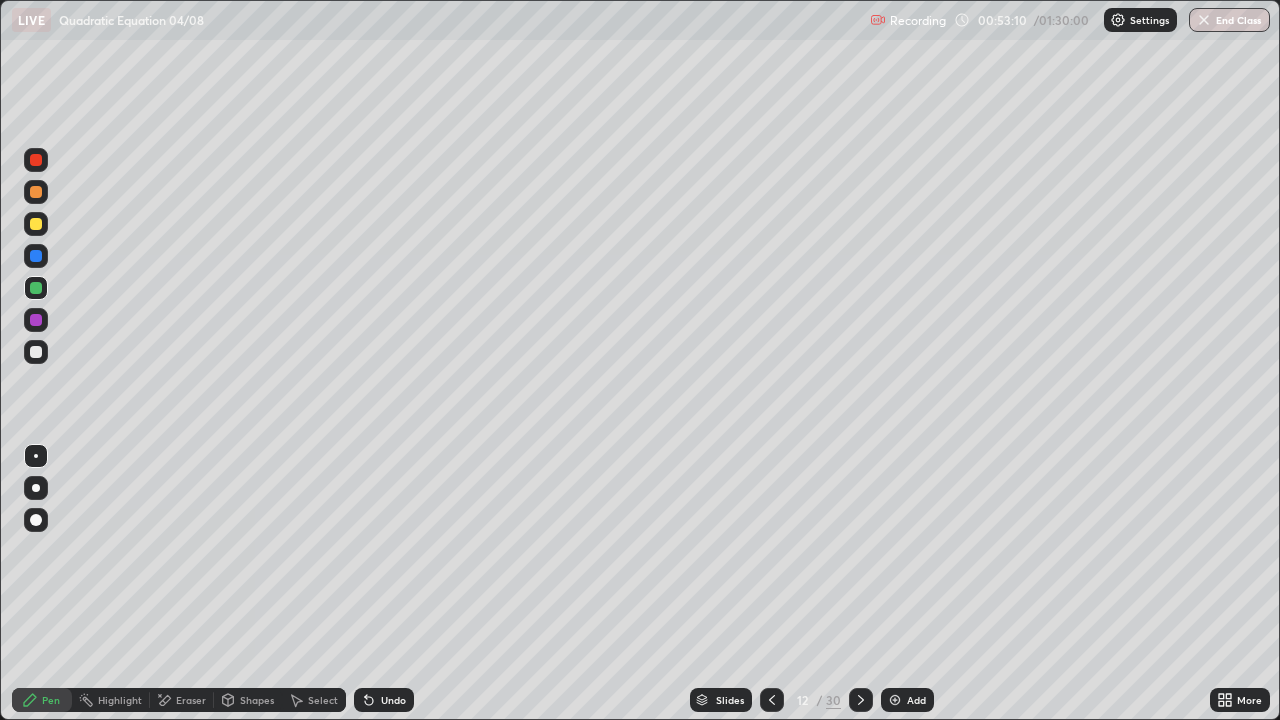 click on "Undo" at bounding box center [393, 700] 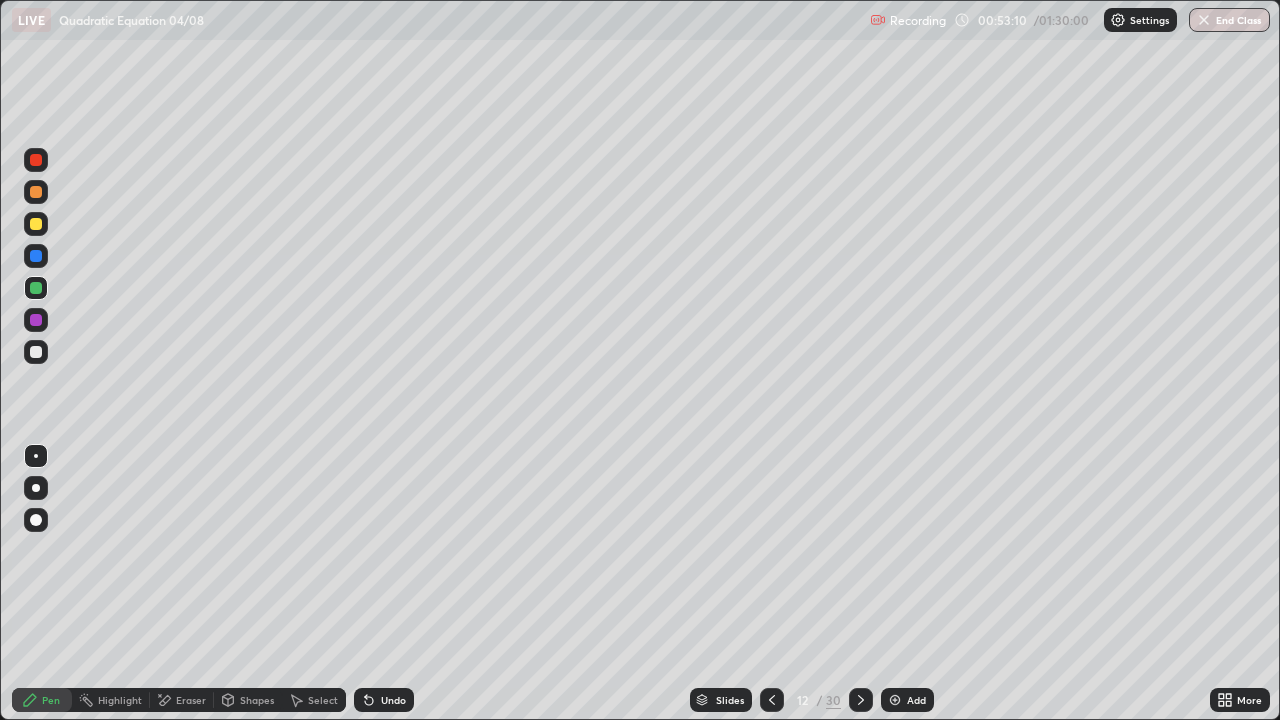click on "Undo" at bounding box center [393, 700] 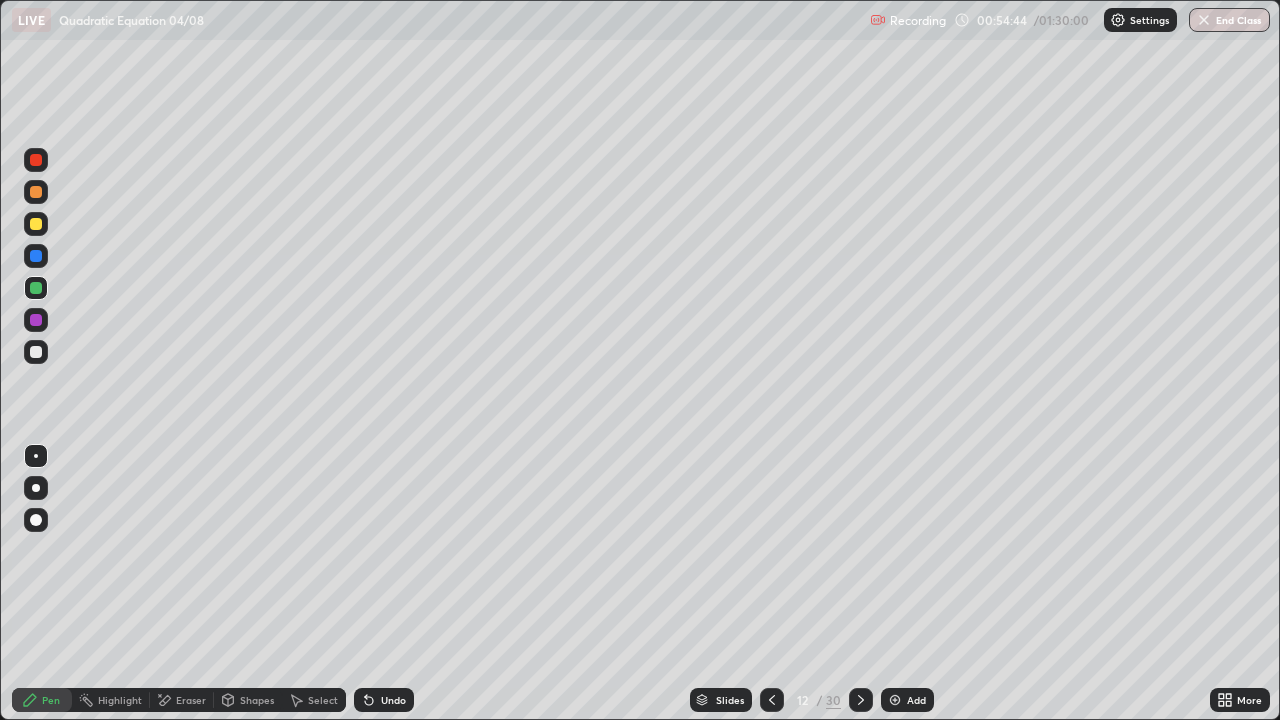 click at bounding box center (772, 700) 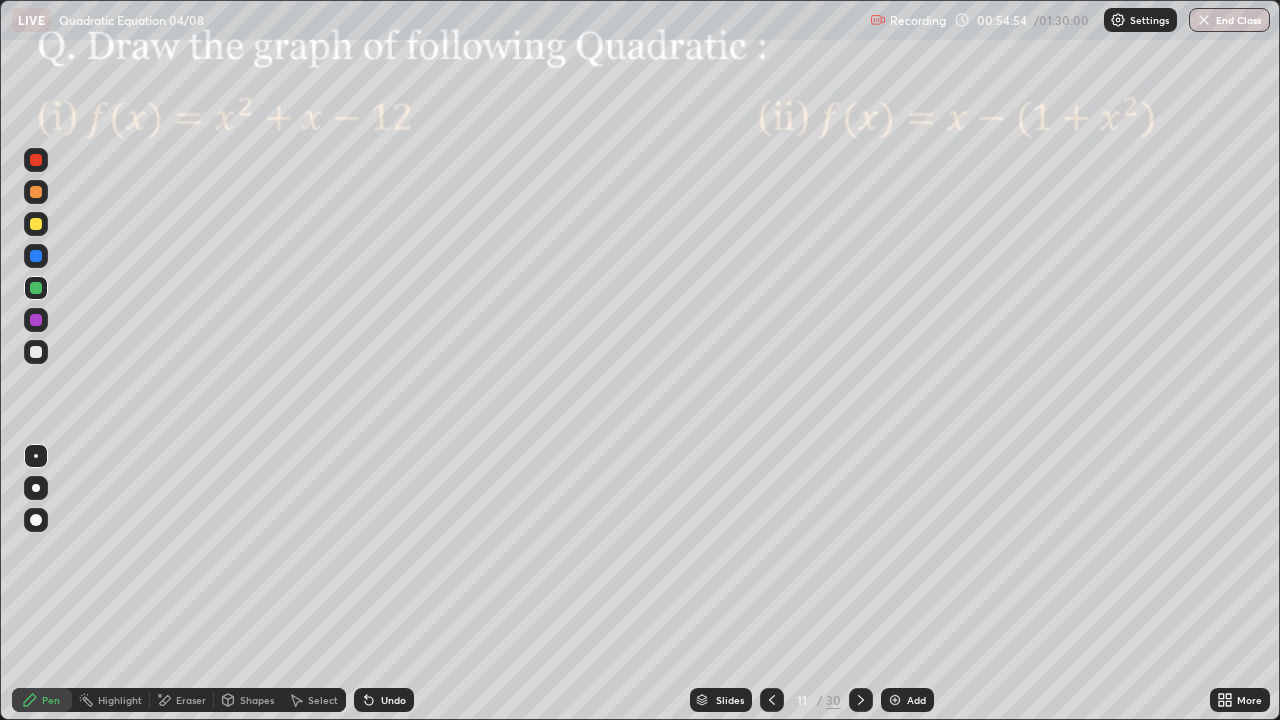 click on "Highlight" at bounding box center [111, 700] 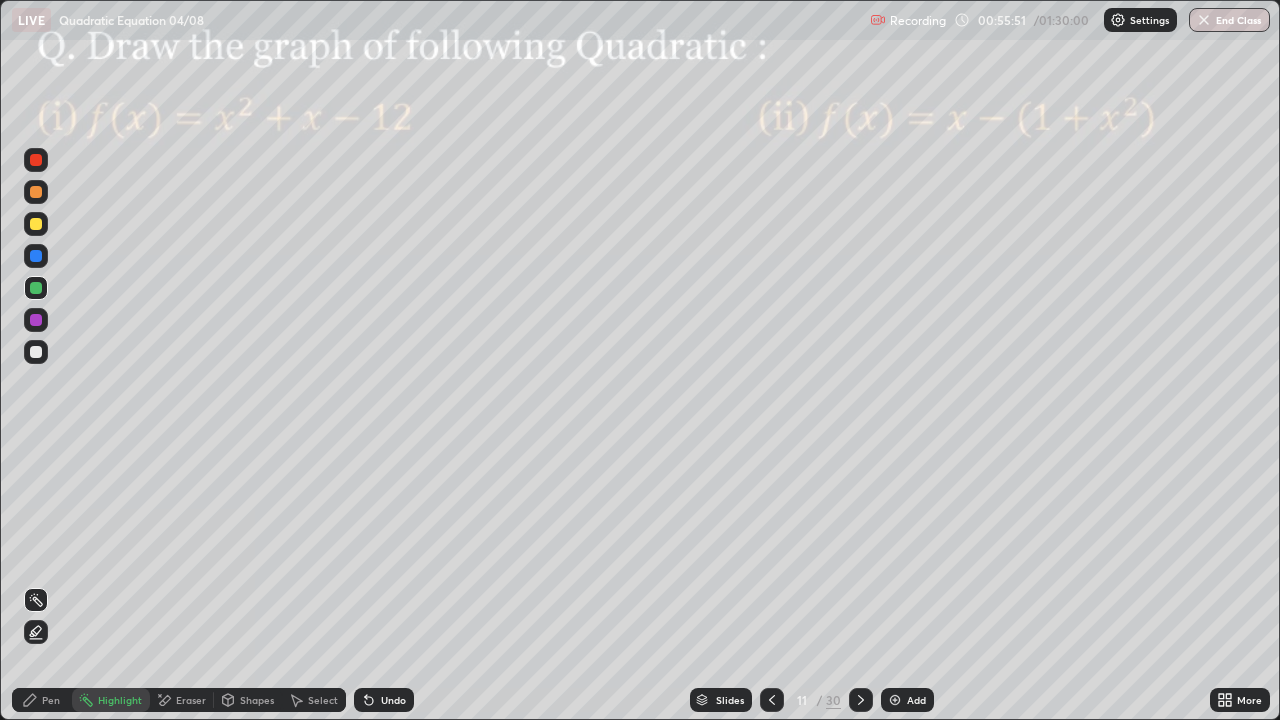 click 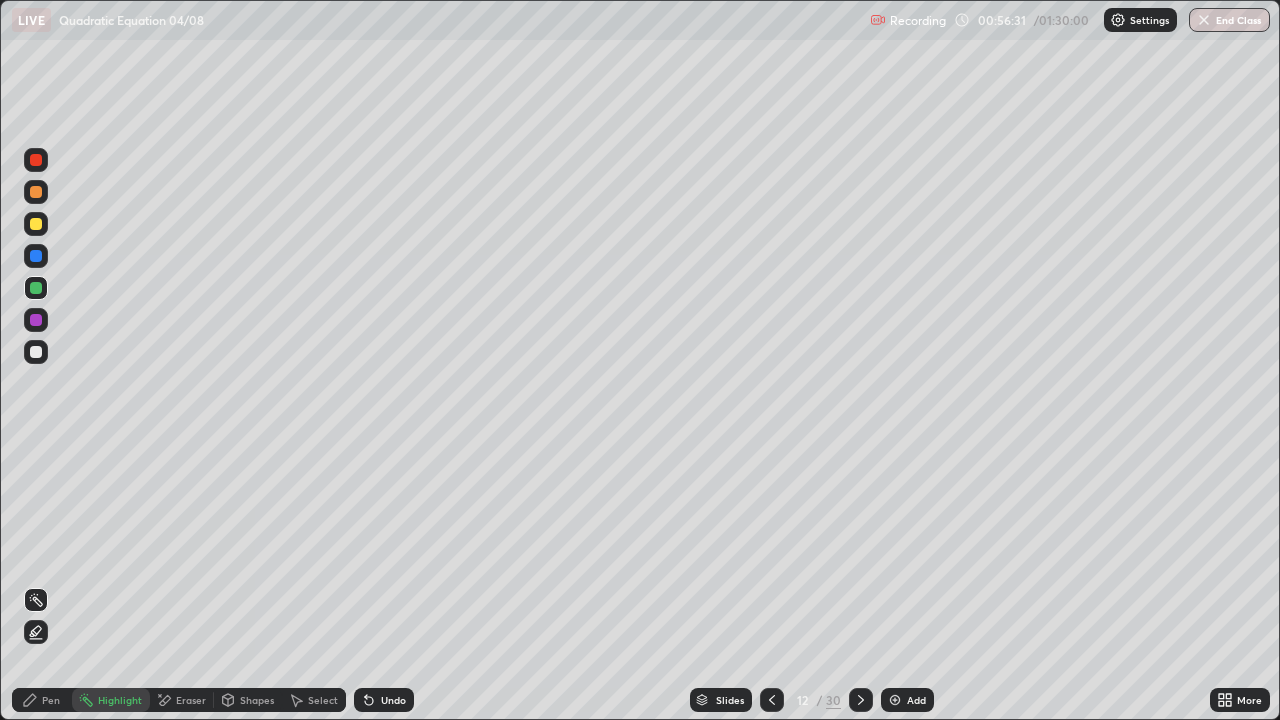 click 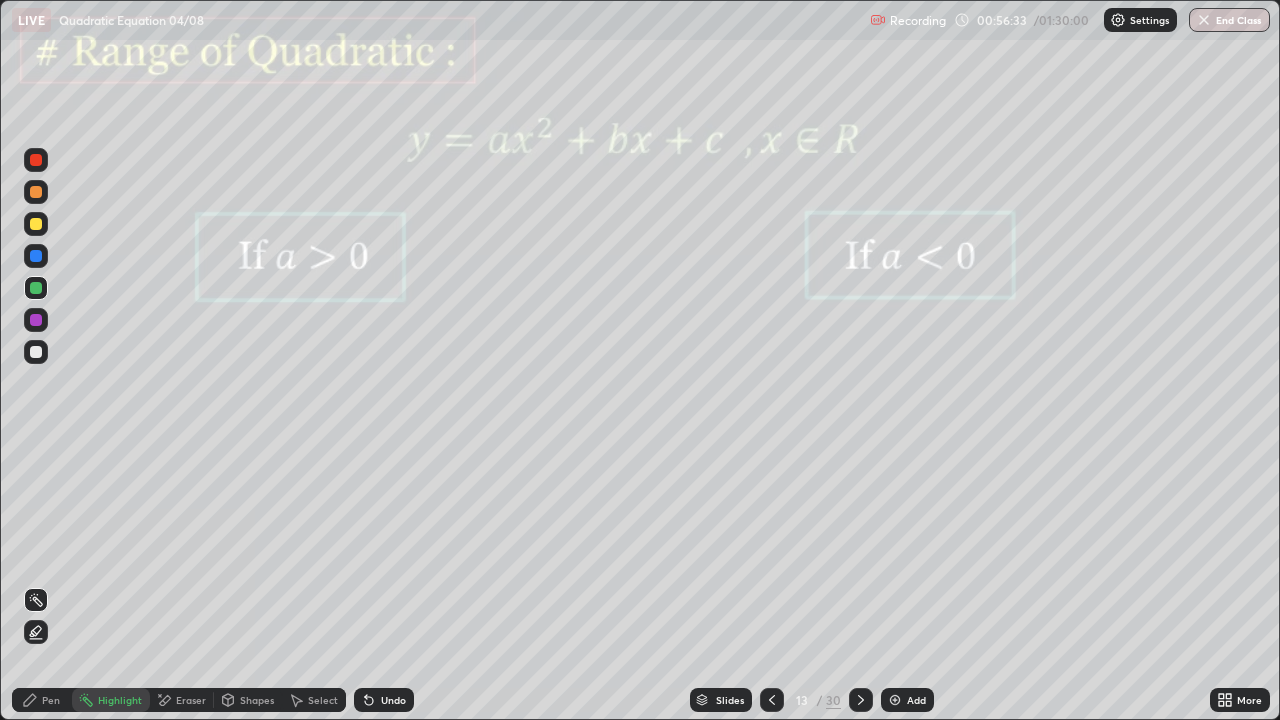 click on "Pen" at bounding box center (51, 700) 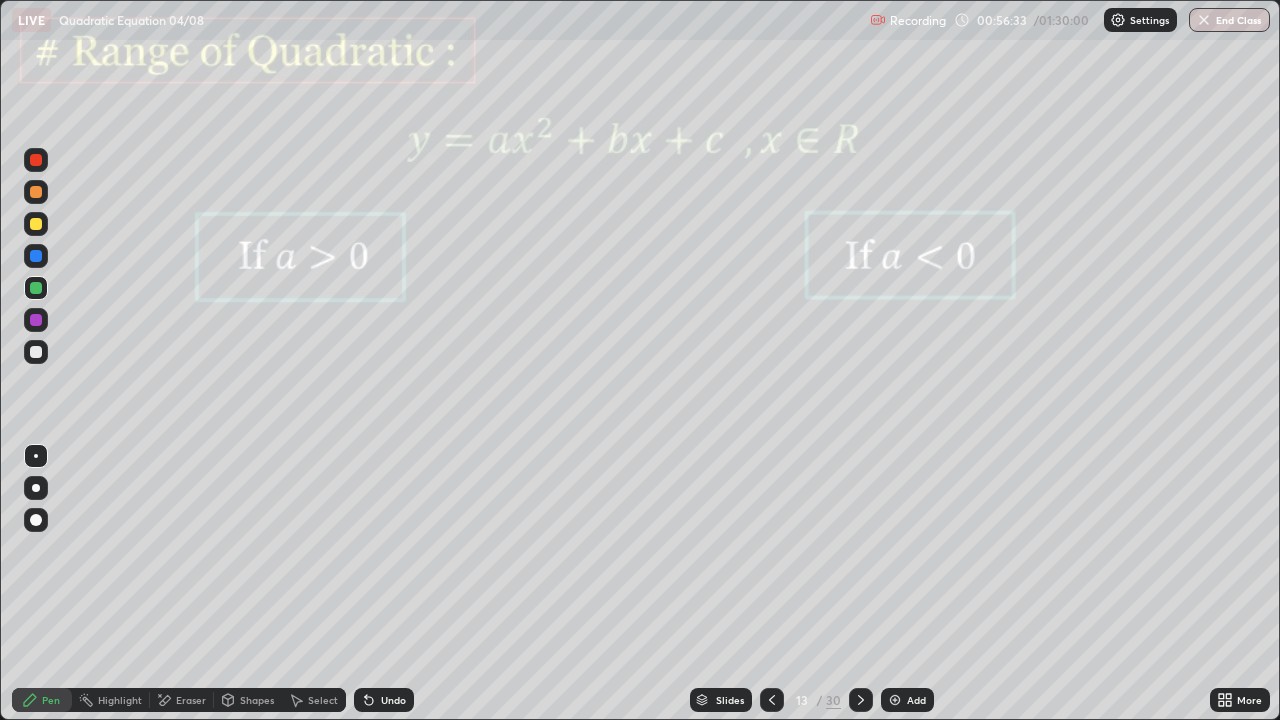 click at bounding box center [36, 320] 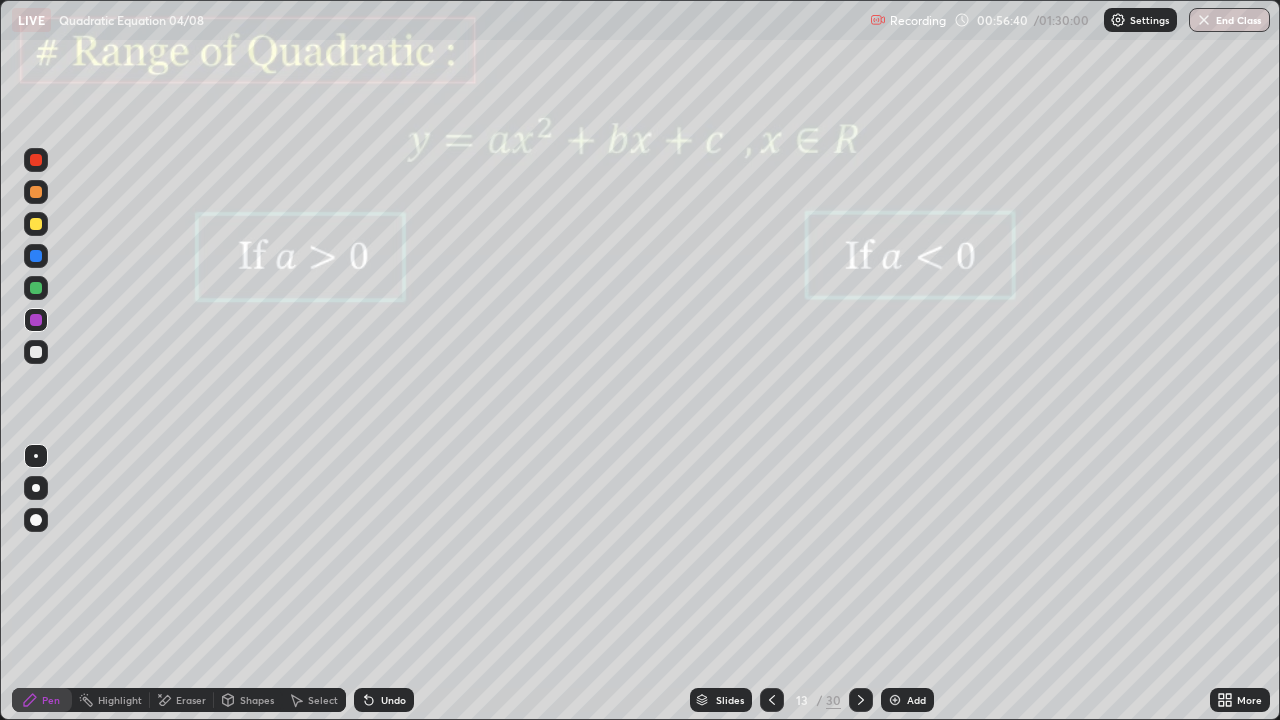 click at bounding box center (36, 288) 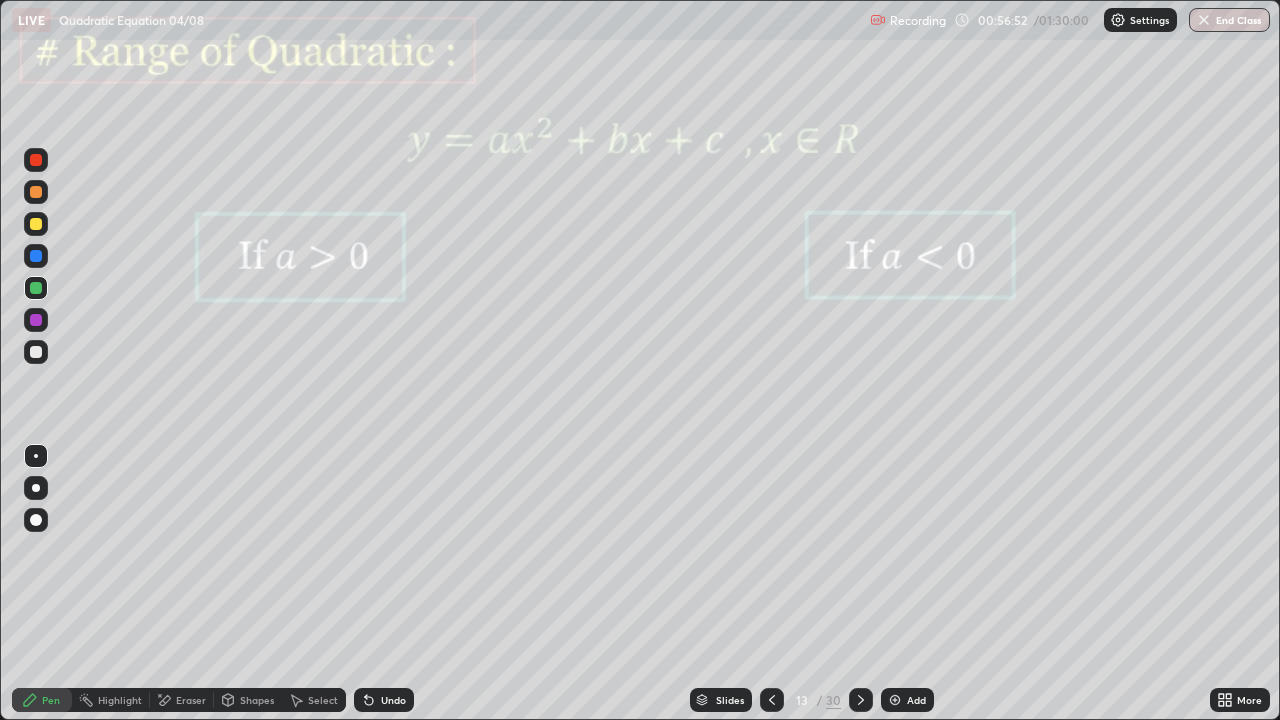 click at bounding box center (36, 224) 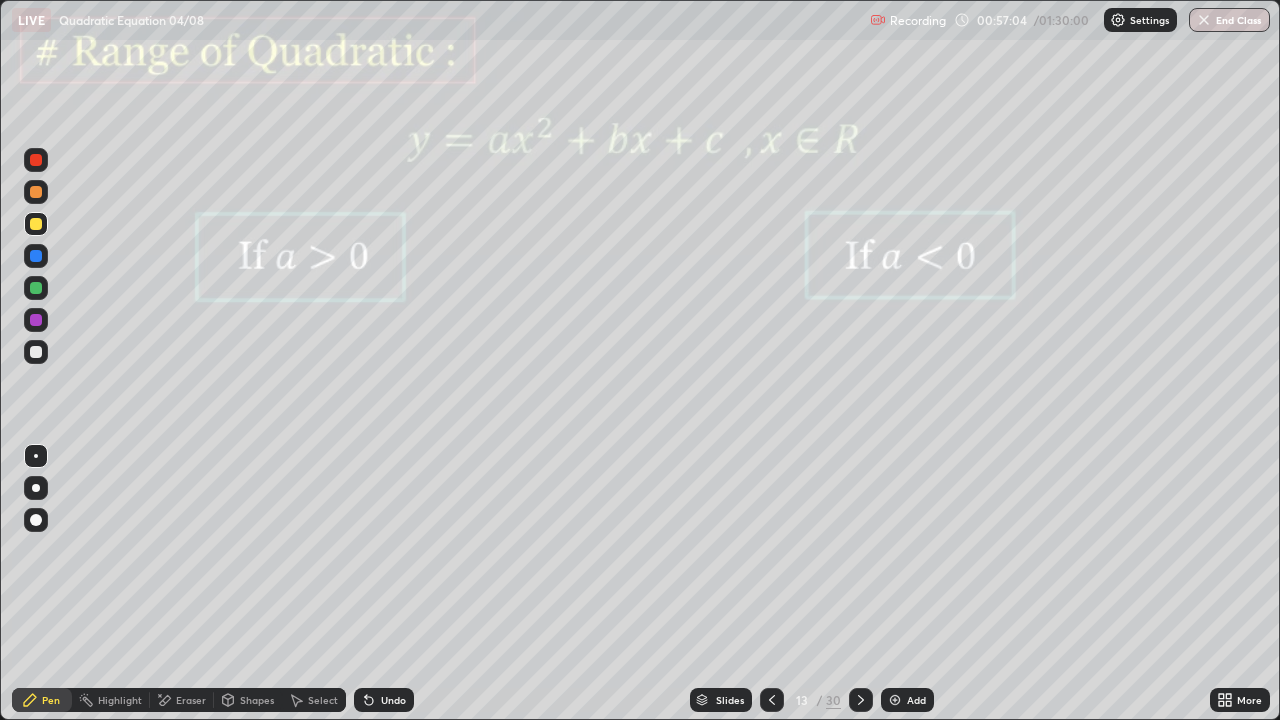 click at bounding box center [36, 320] 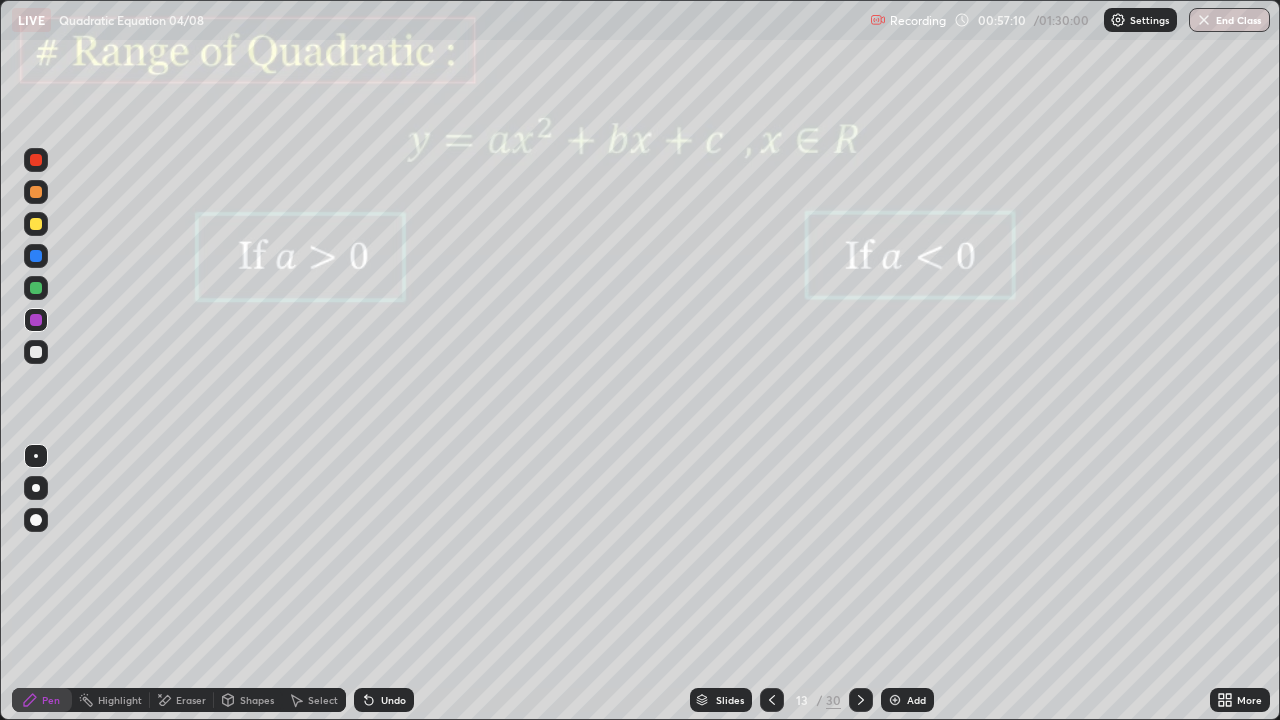 click at bounding box center (36, 288) 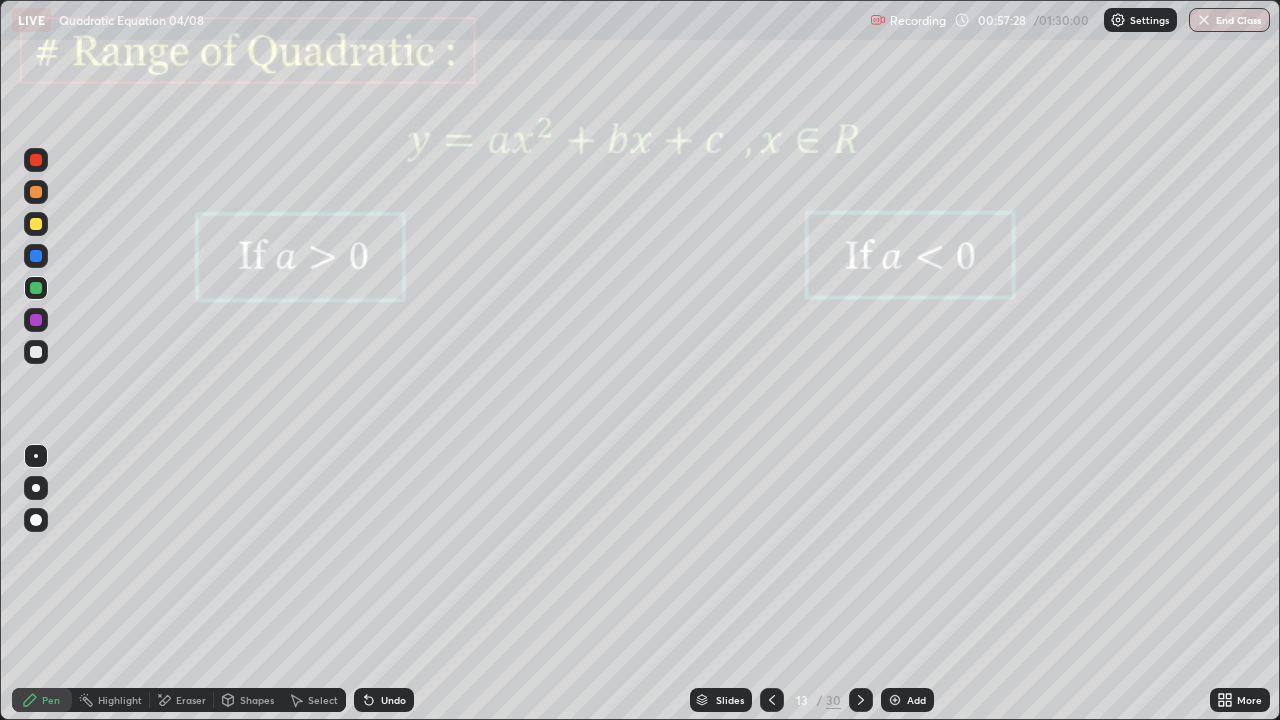 click at bounding box center [36, 224] 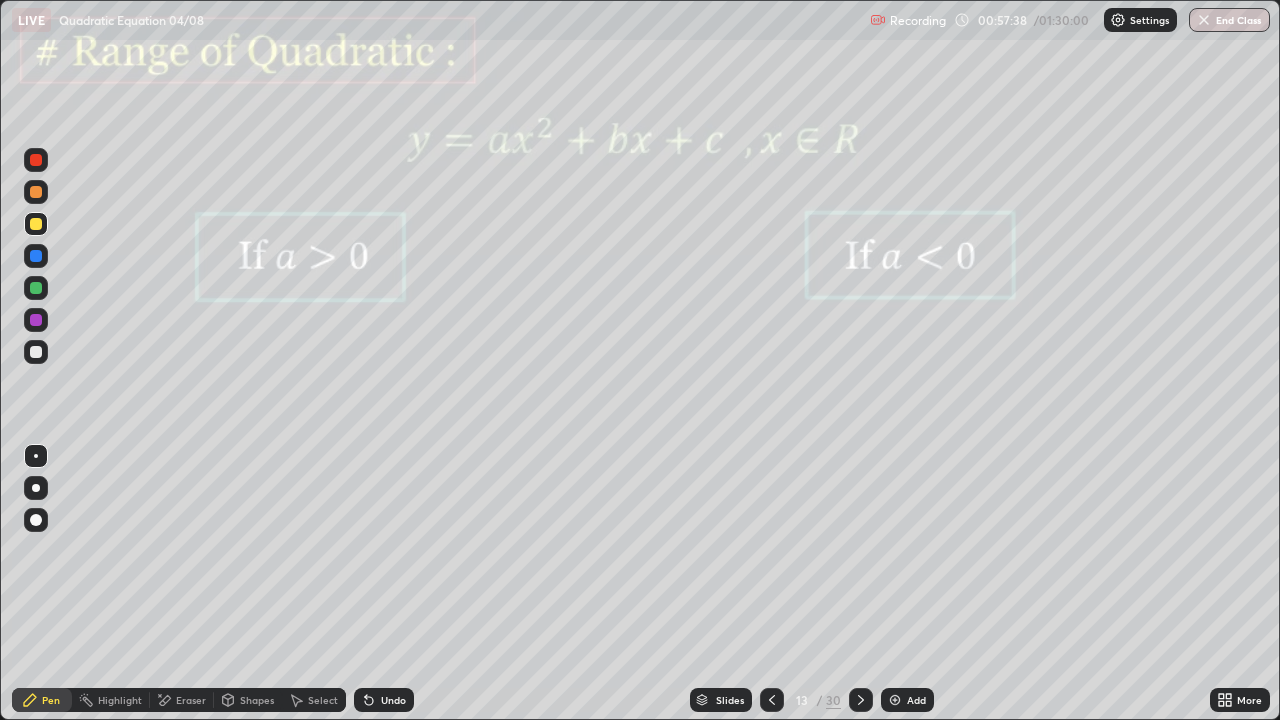 click at bounding box center (36, 160) 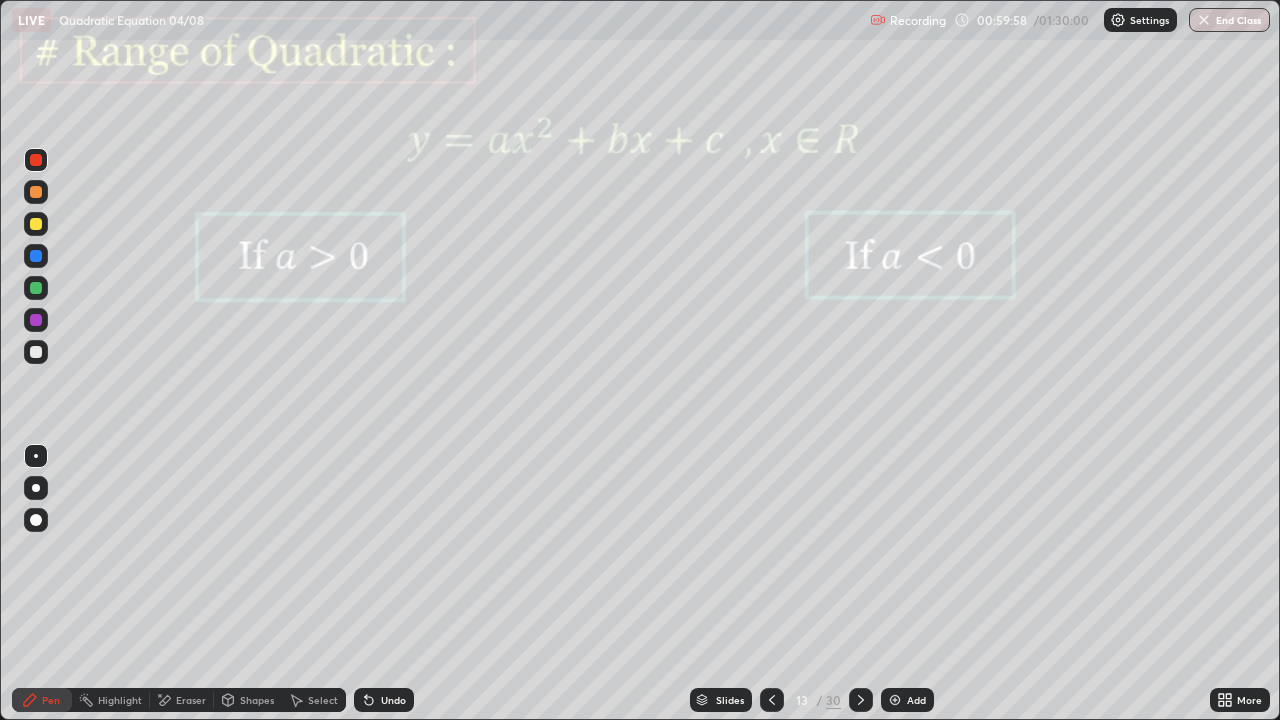 click 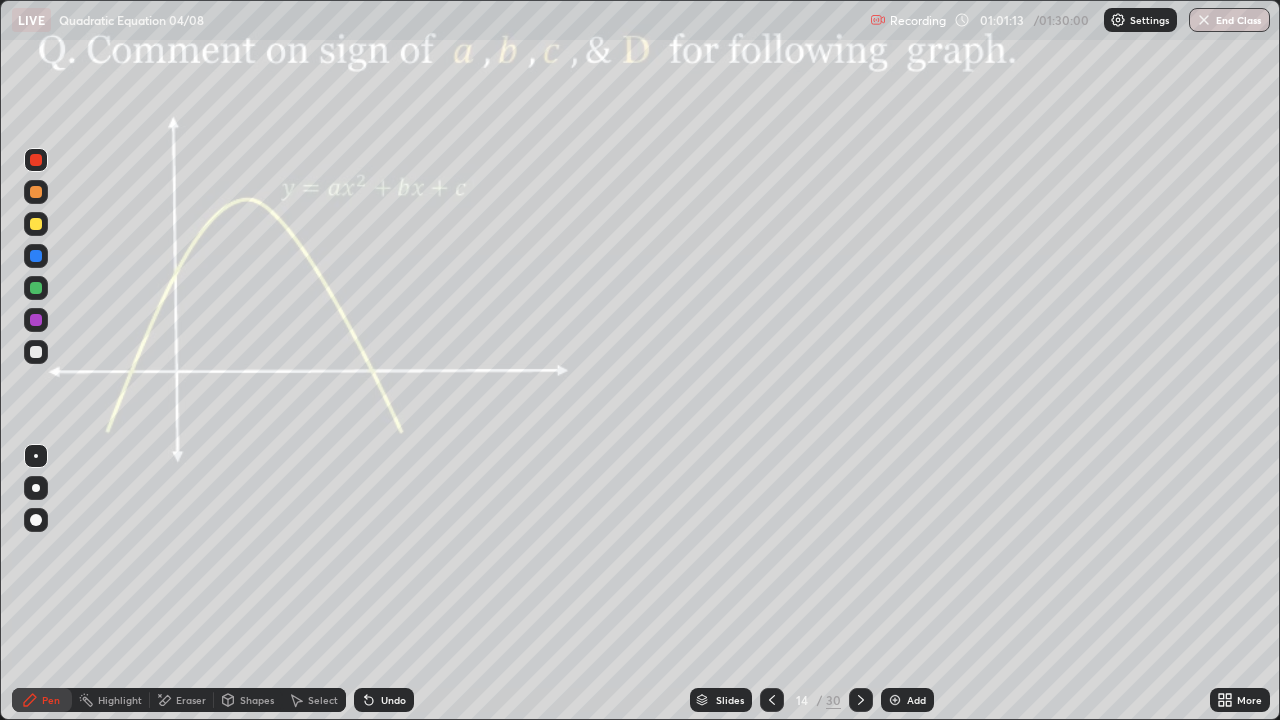 click at bounding box center (36, 320) 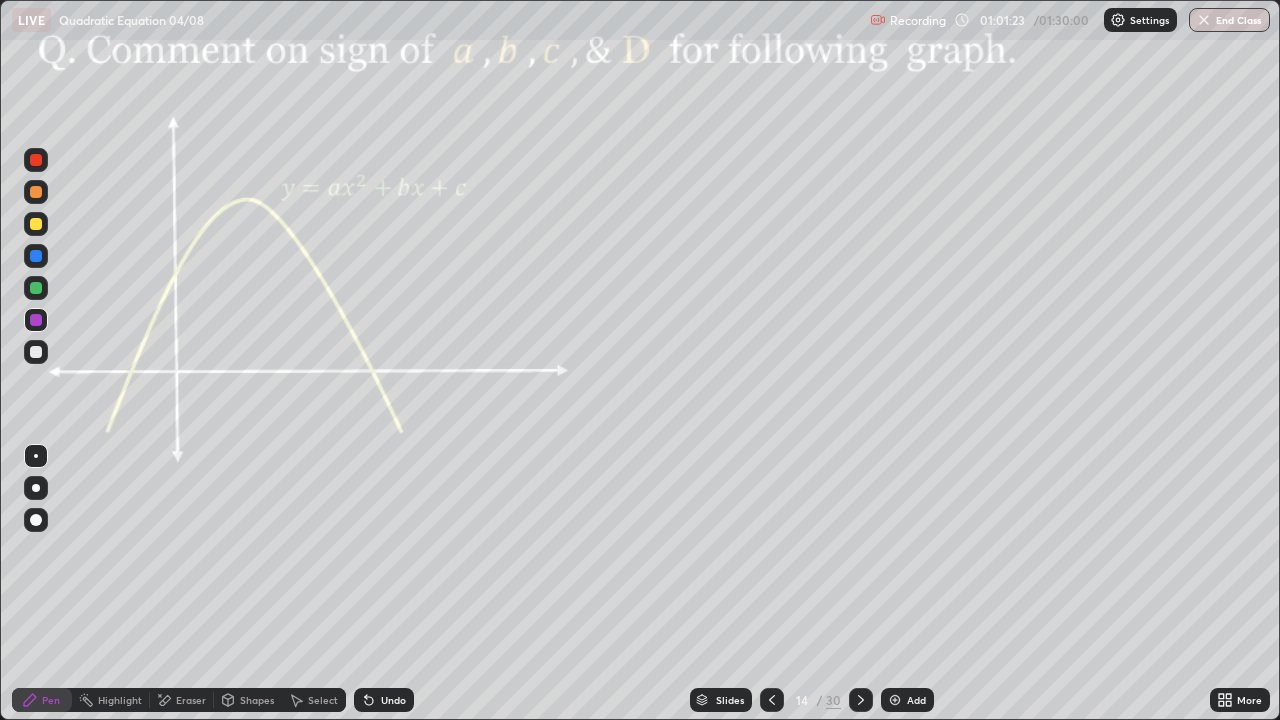 click on "Undo" at bounding box center (393, 700) 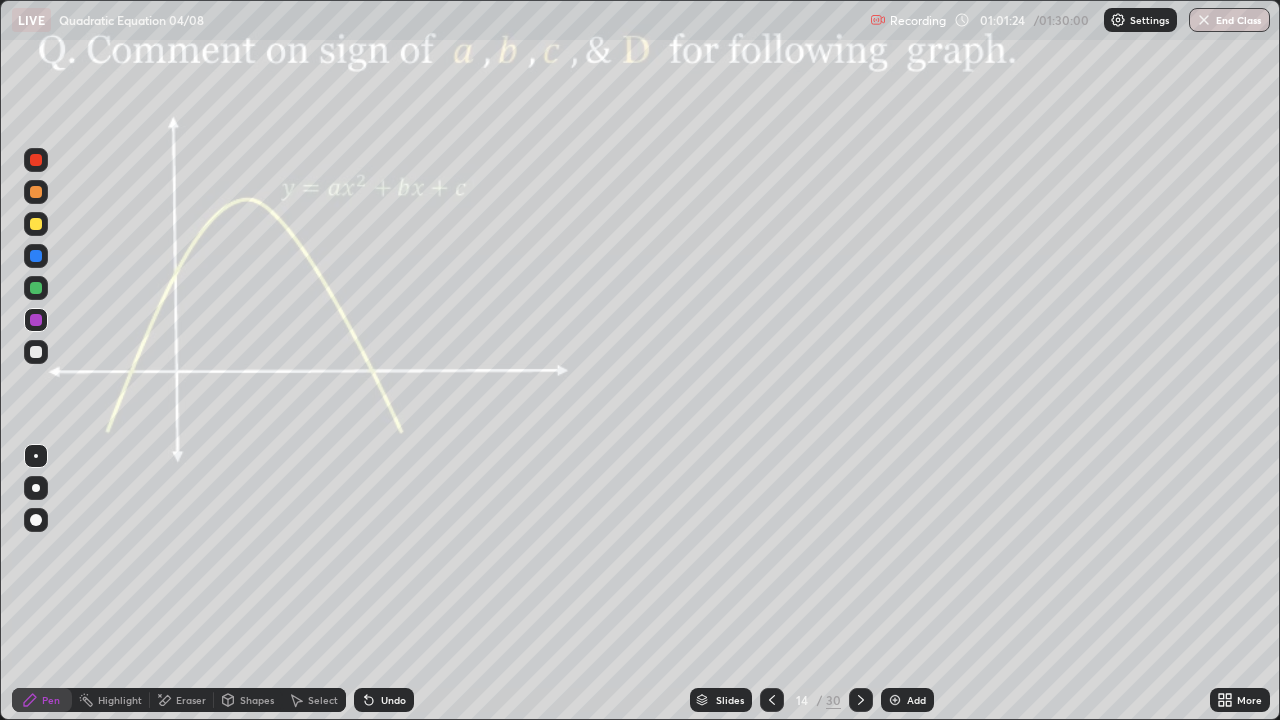 click on "Undo" at bounding box center (384, 700) 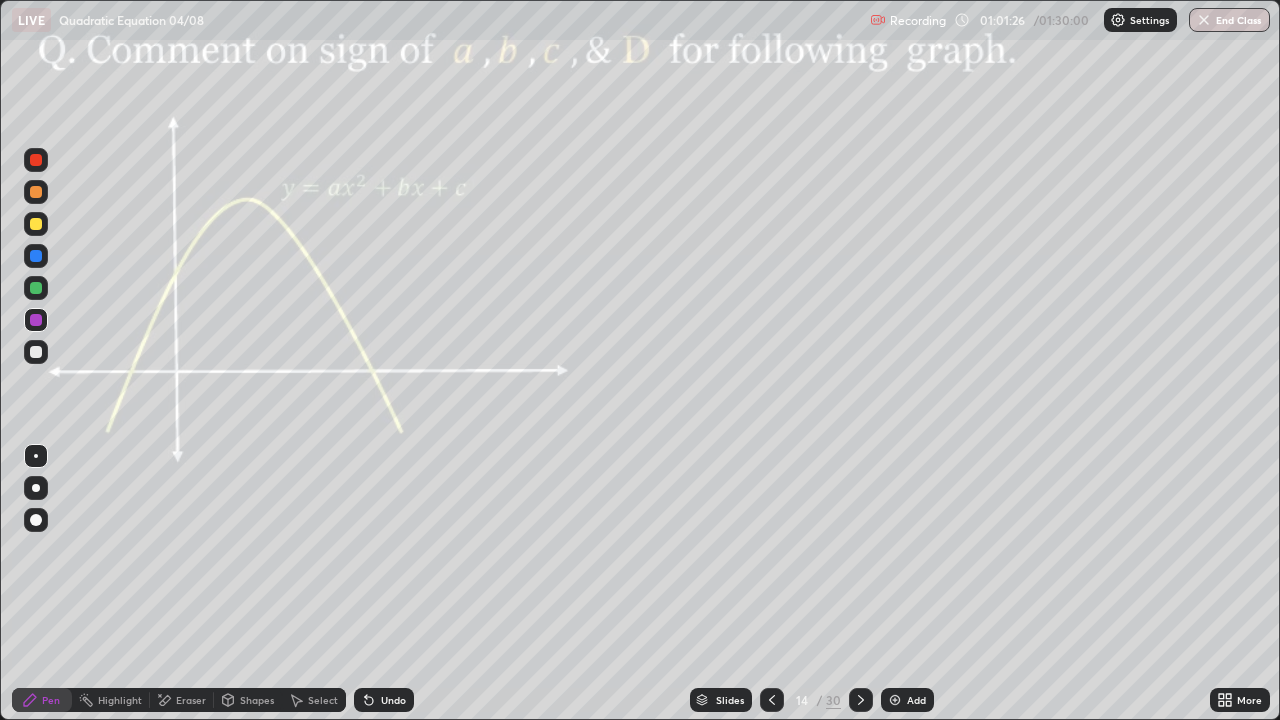 click 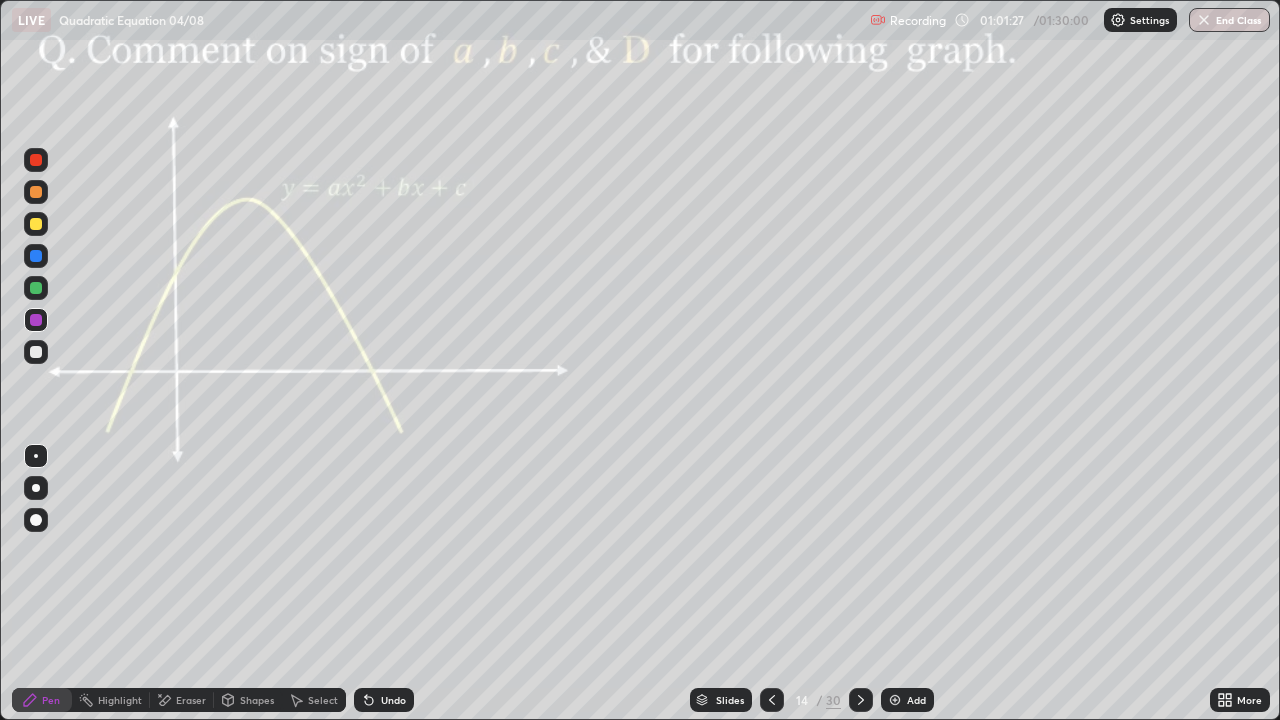 click 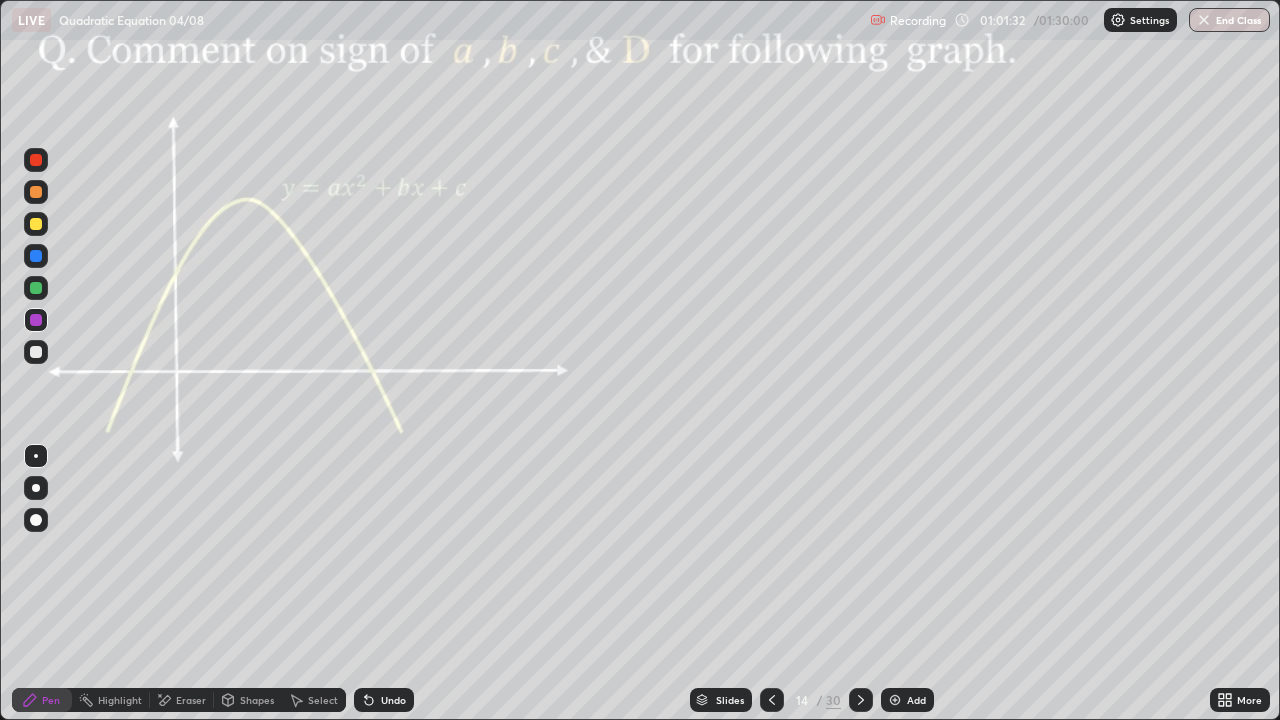click on "Undo" at bounding box center (393, 700) 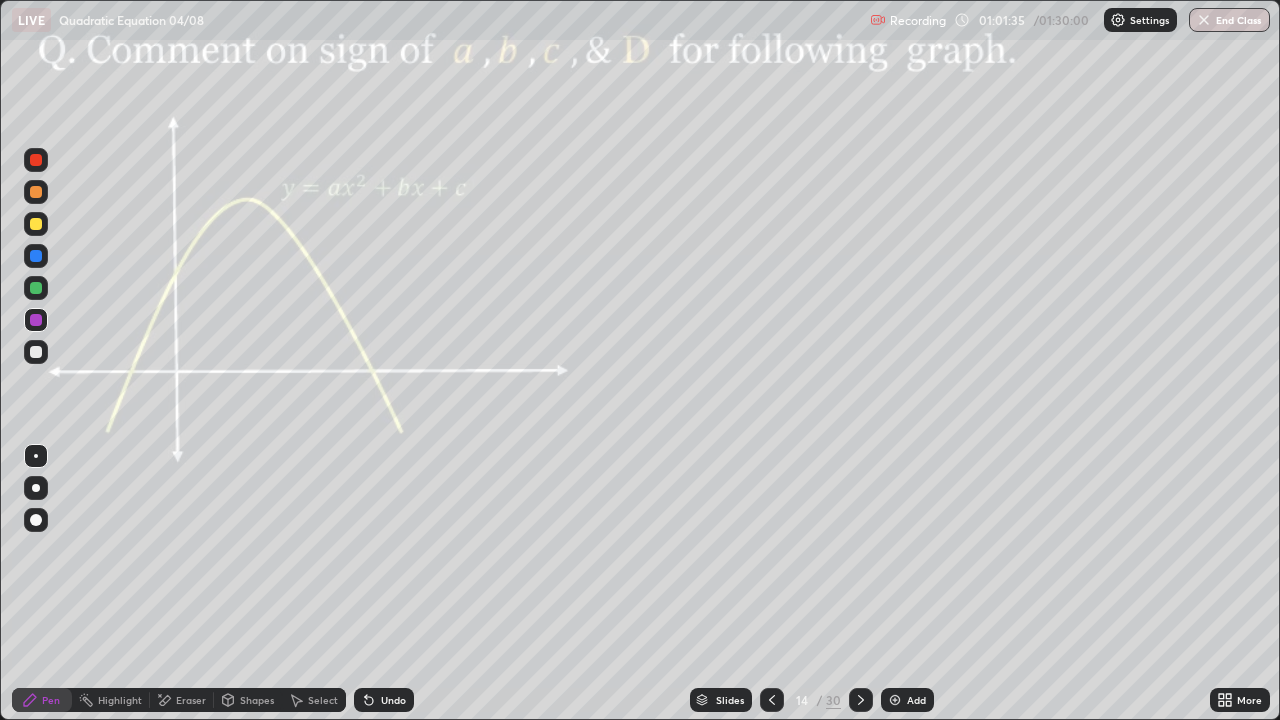 click at bounding box center [36, 288] 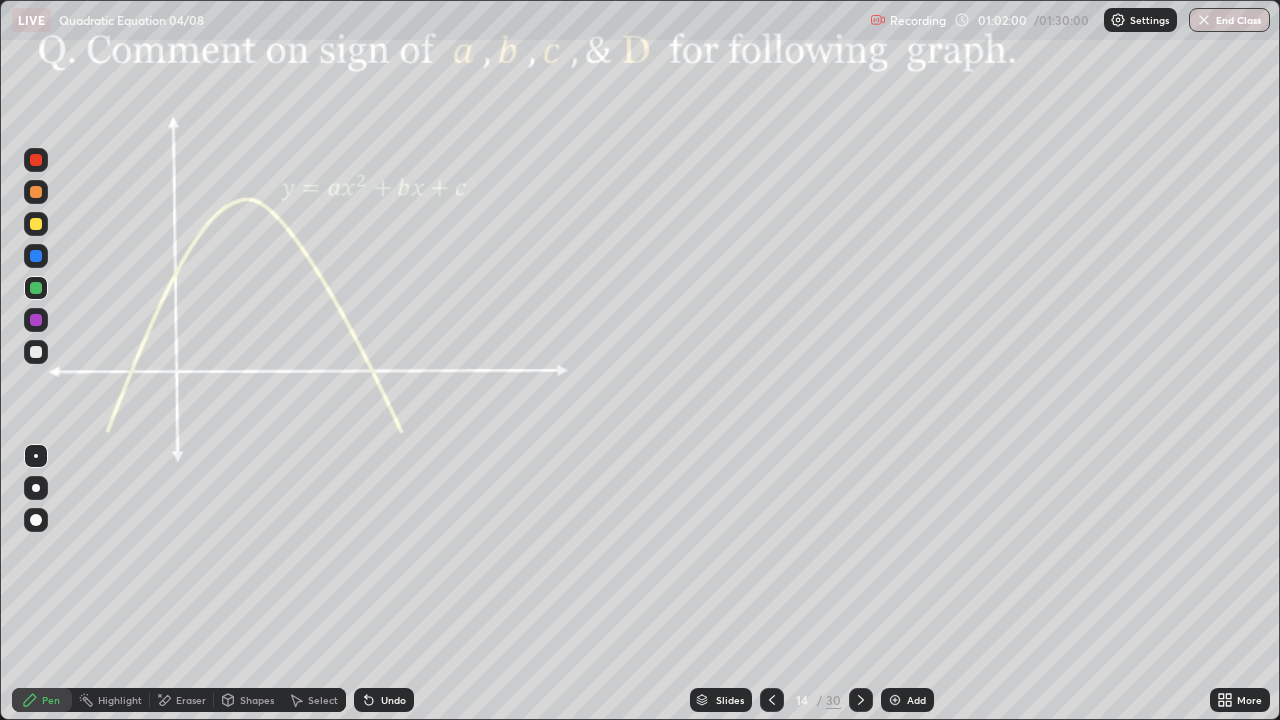 click at bounding box center [36, 320] 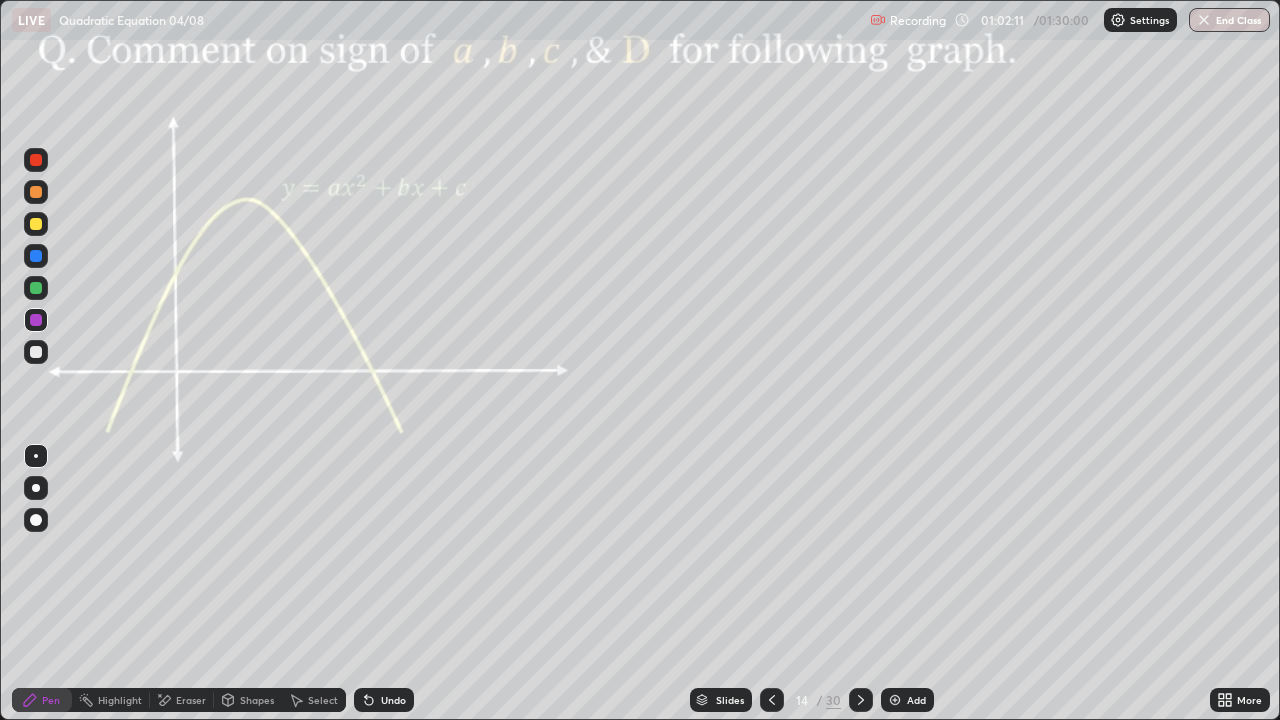 click at bounding box center [36, 288] 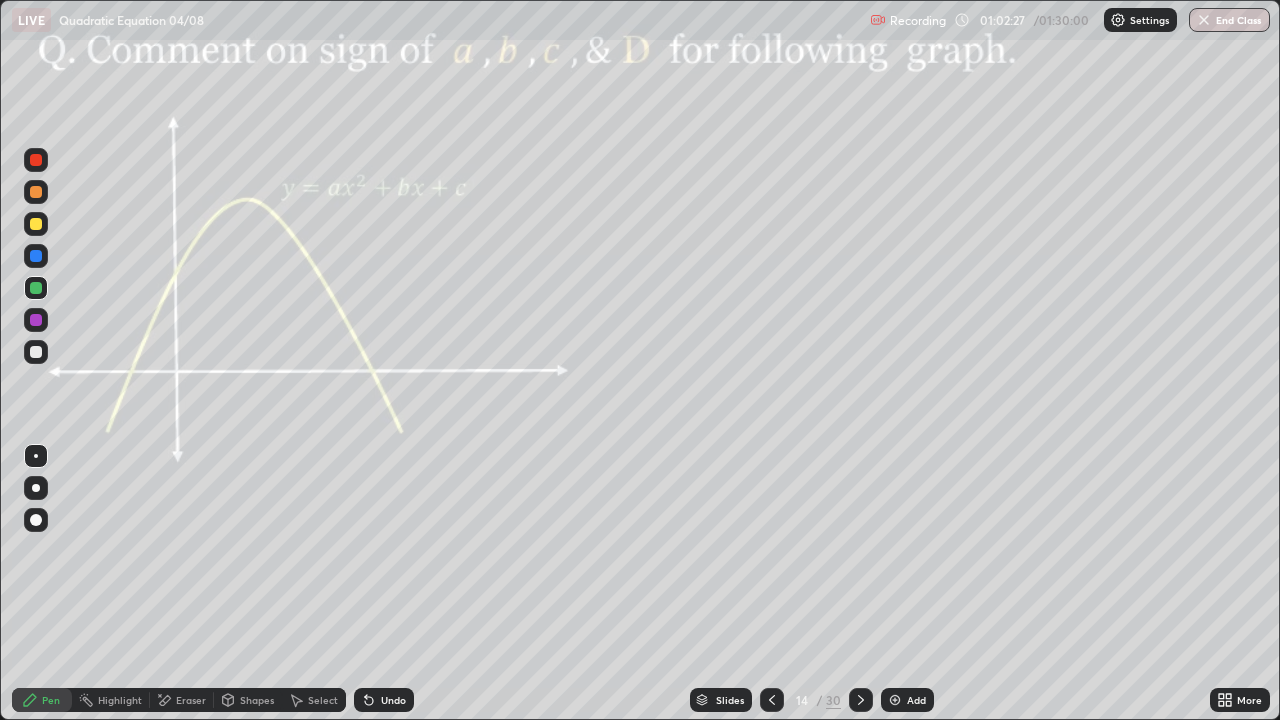 click on "Undo" at bounding box center (384, 700) 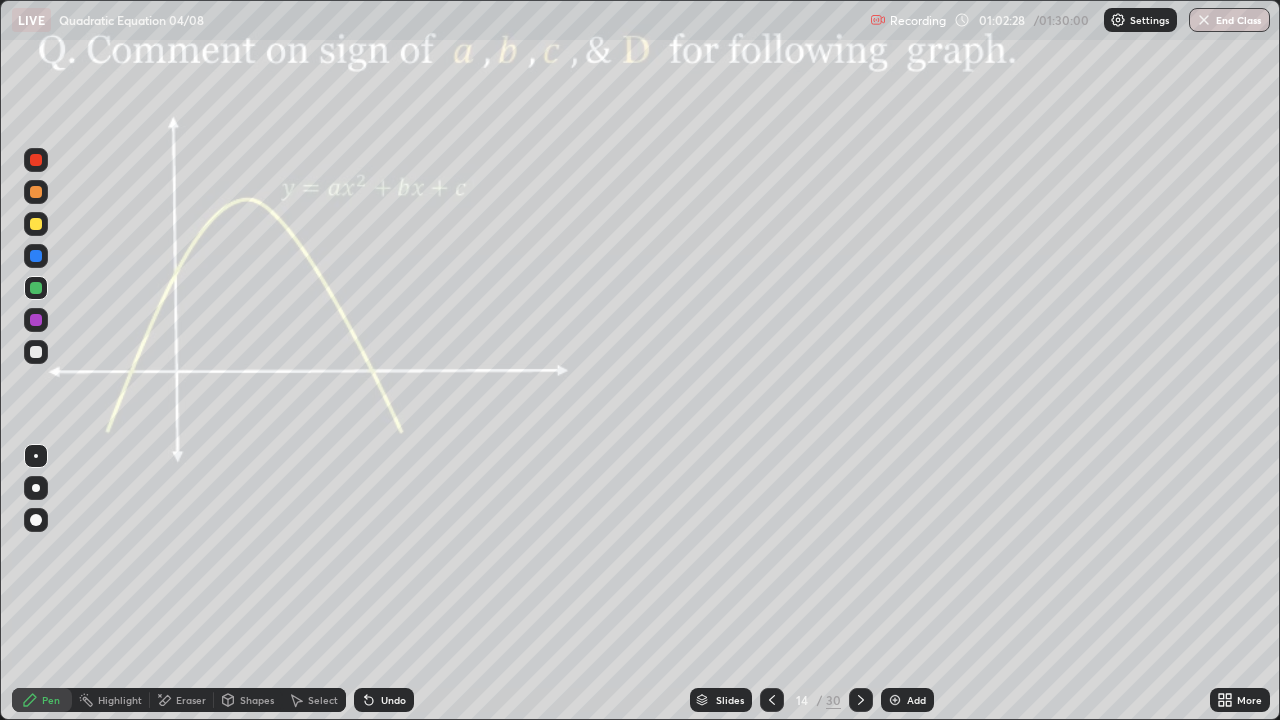 click on "Undo" at bounding box center [384, 700] 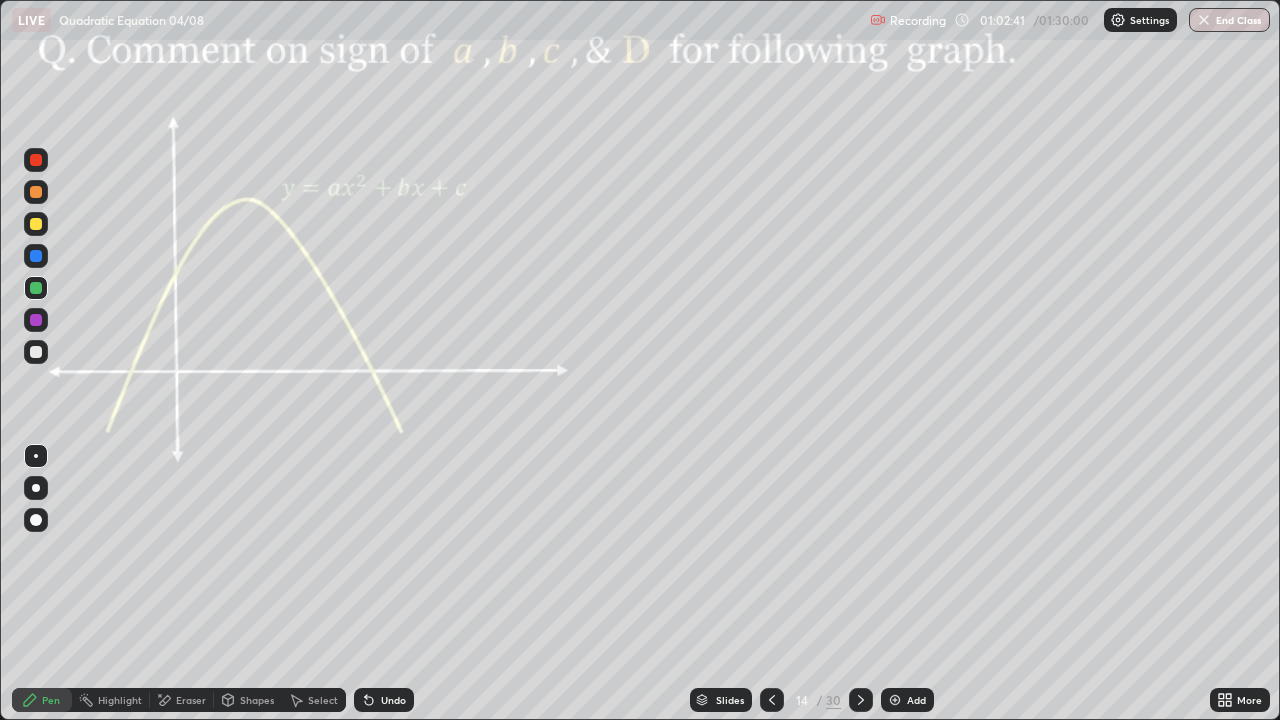 click at bounding box center [36, 352] 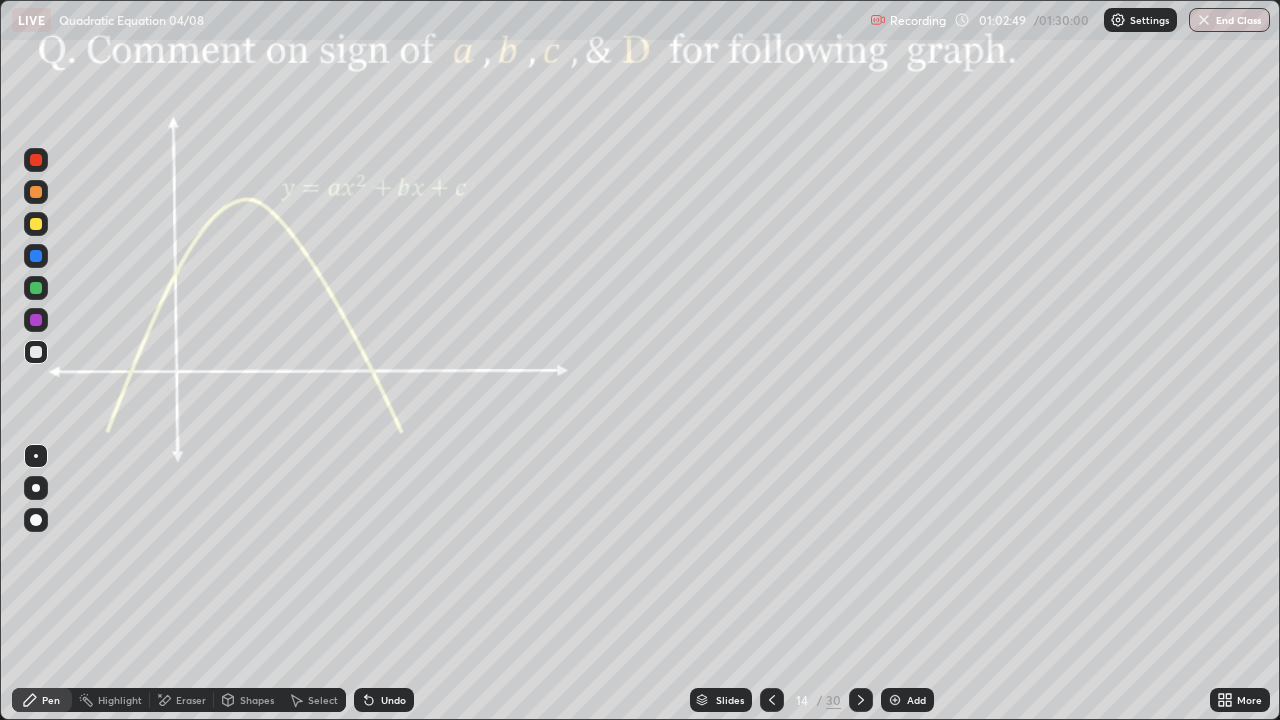 click at bounding box center (36, 320) 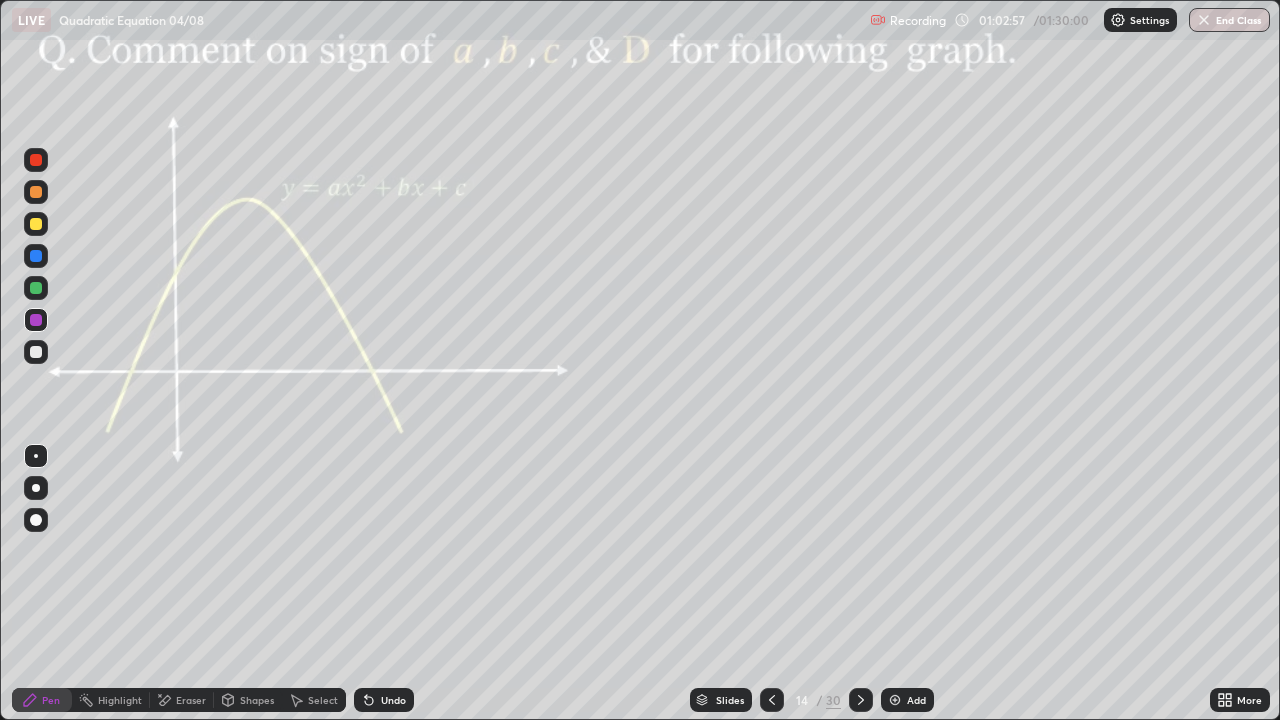click on "Undo" at bounding box center [384, 700] 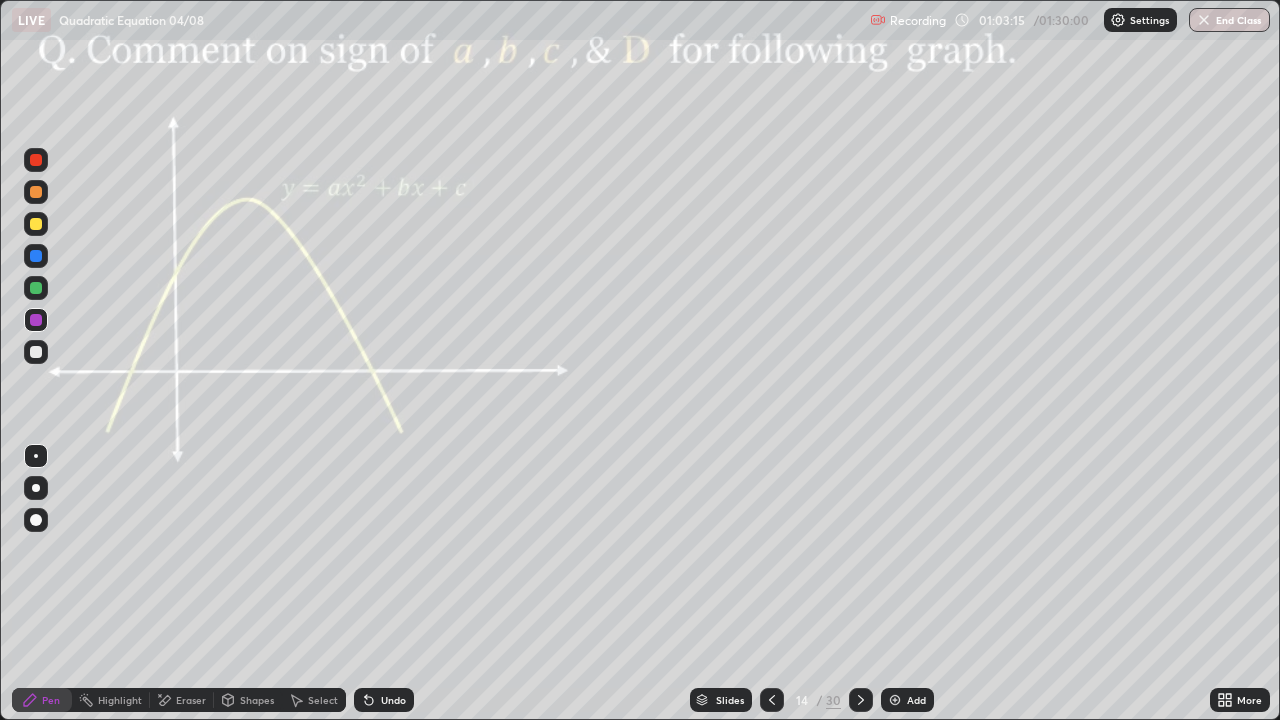 click at bounding box center [36, 288] 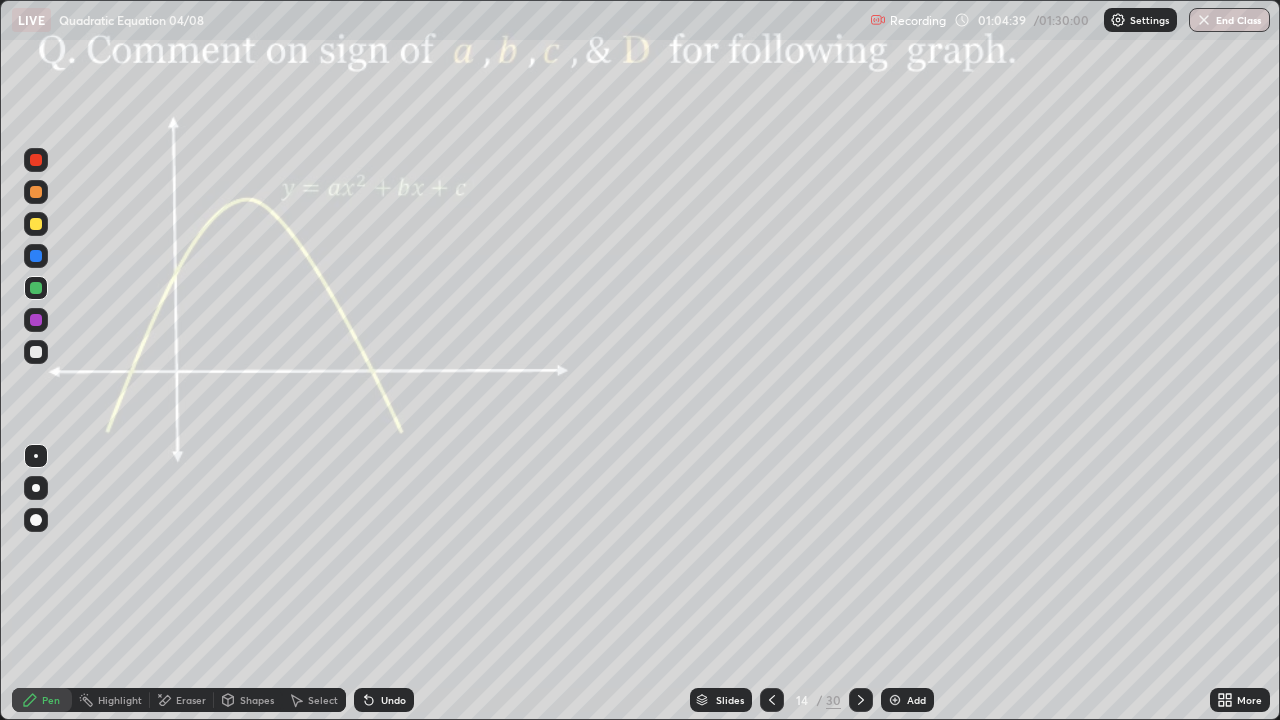 click at bounding box center [861, 700] 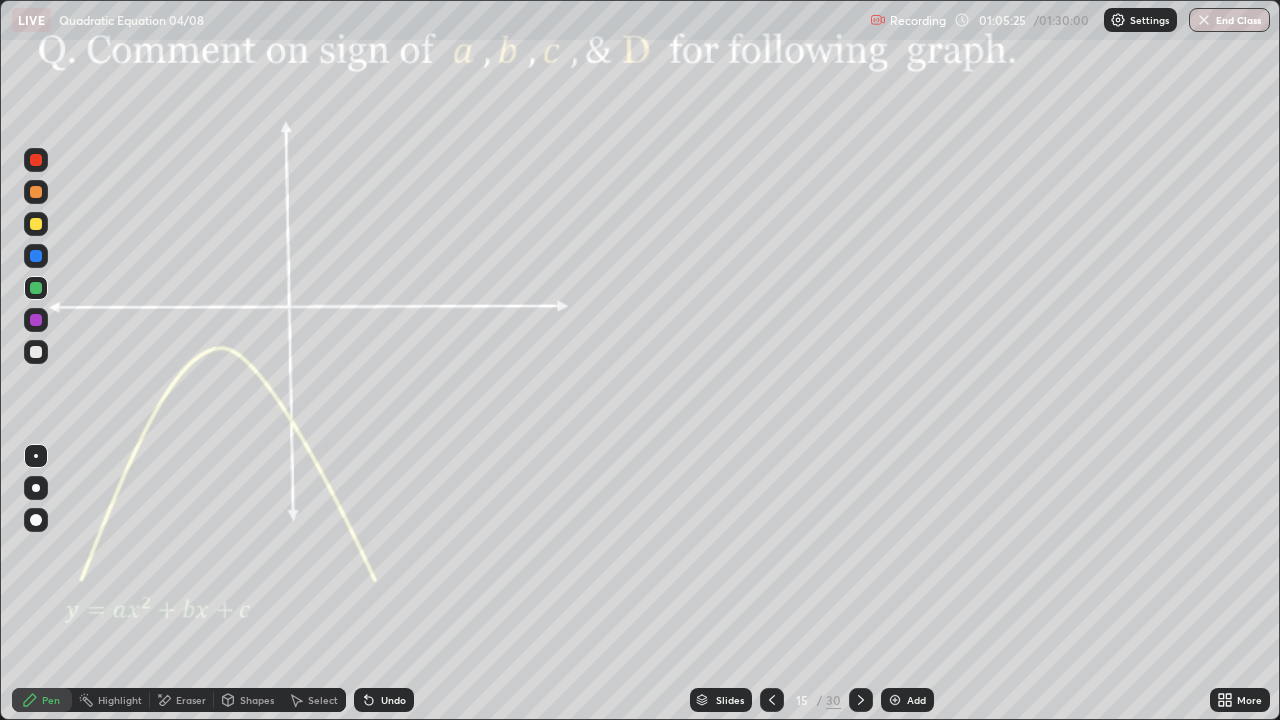 click at bounding box center [36, 320] 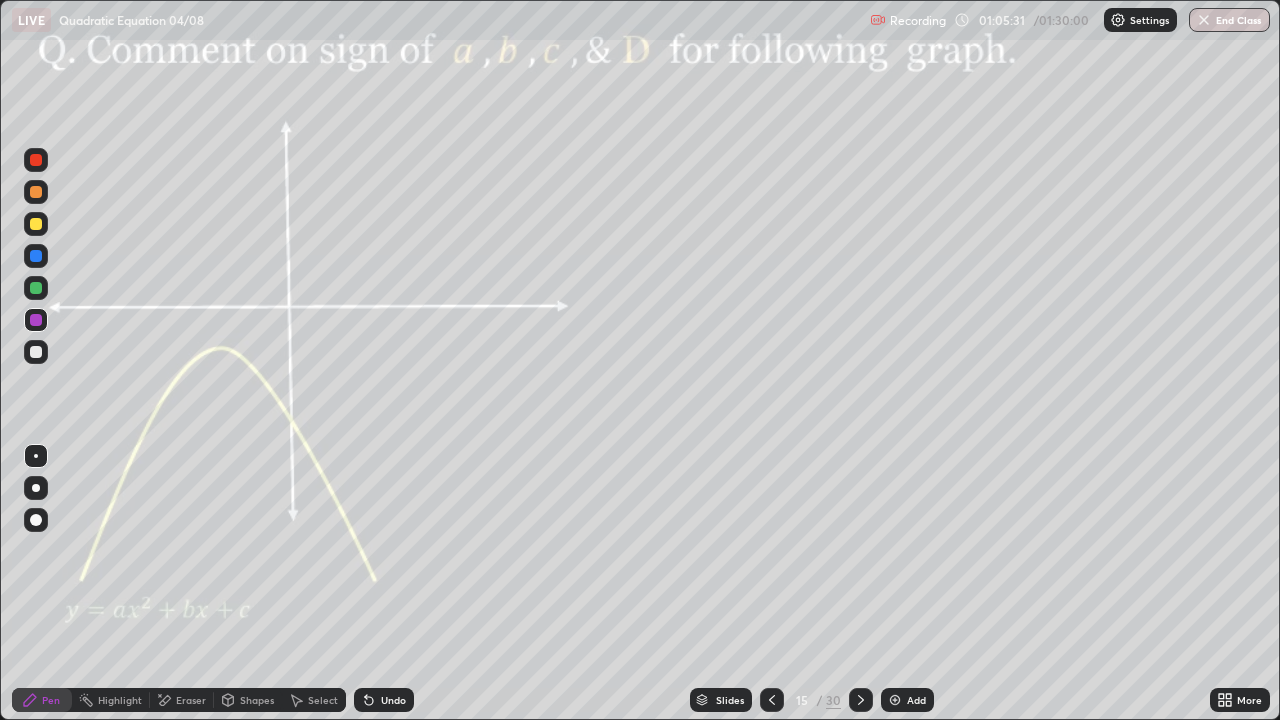 click at bounding box center (36, 256) 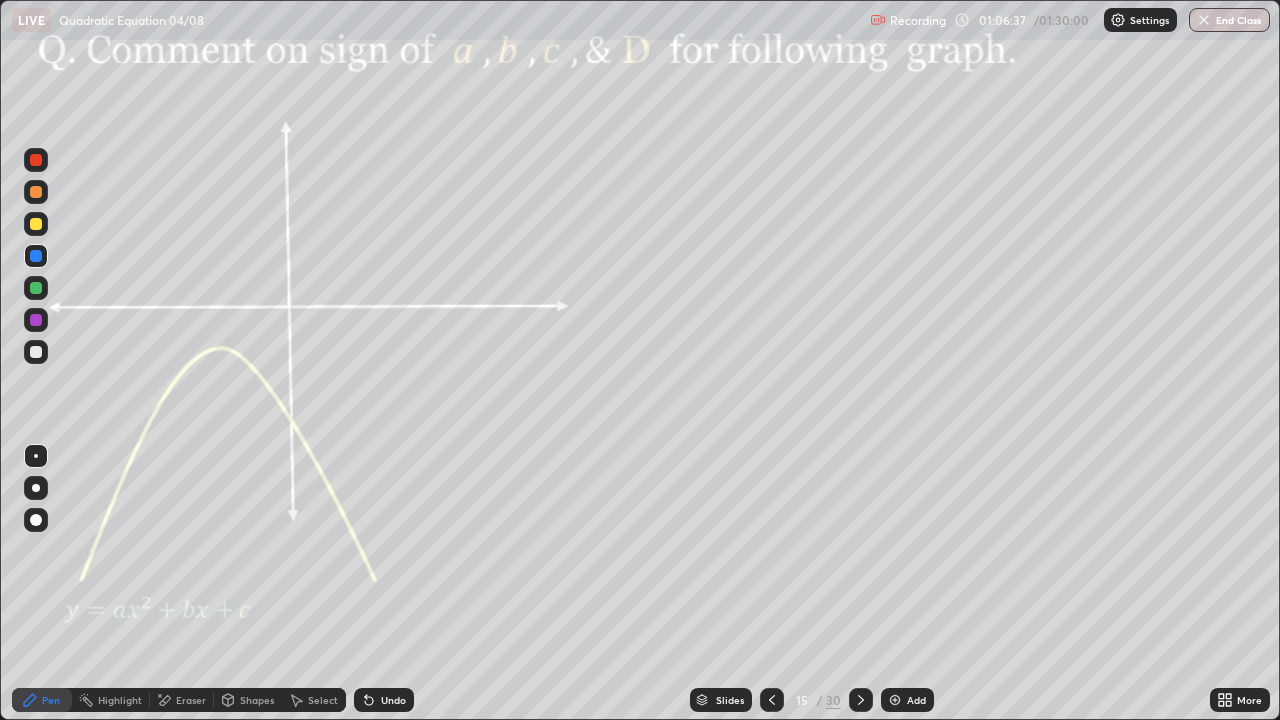 click 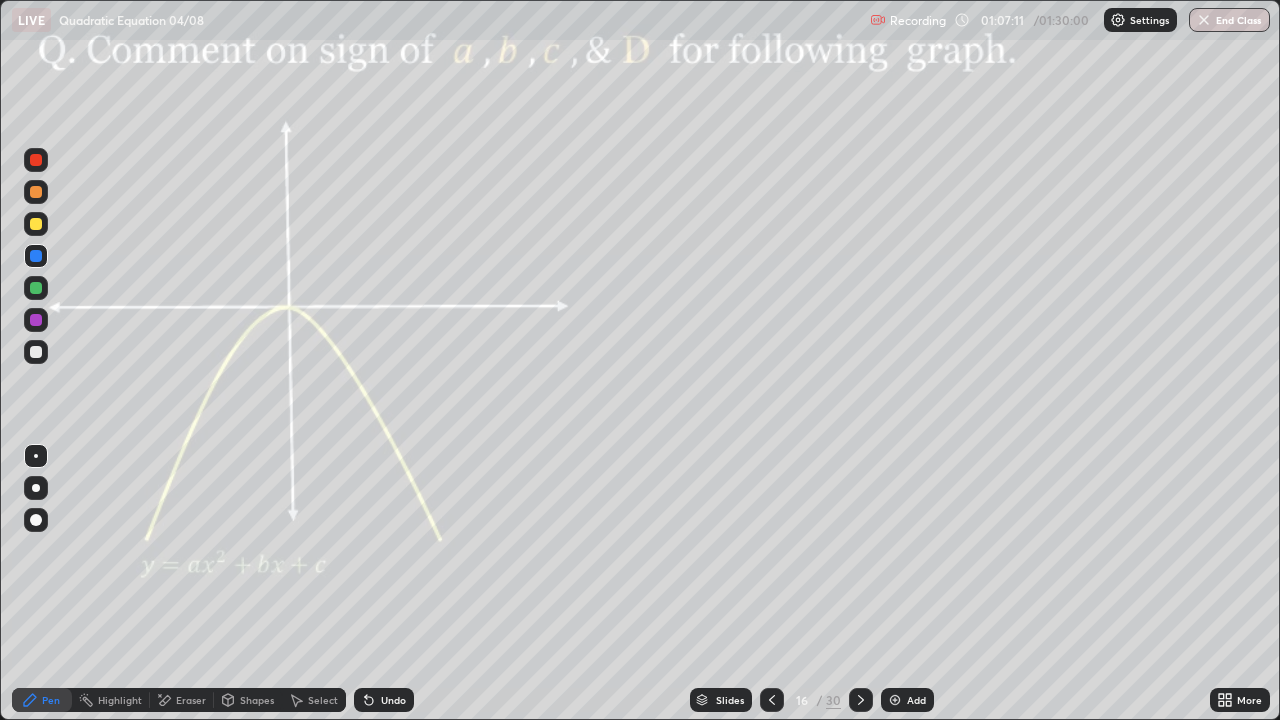 click 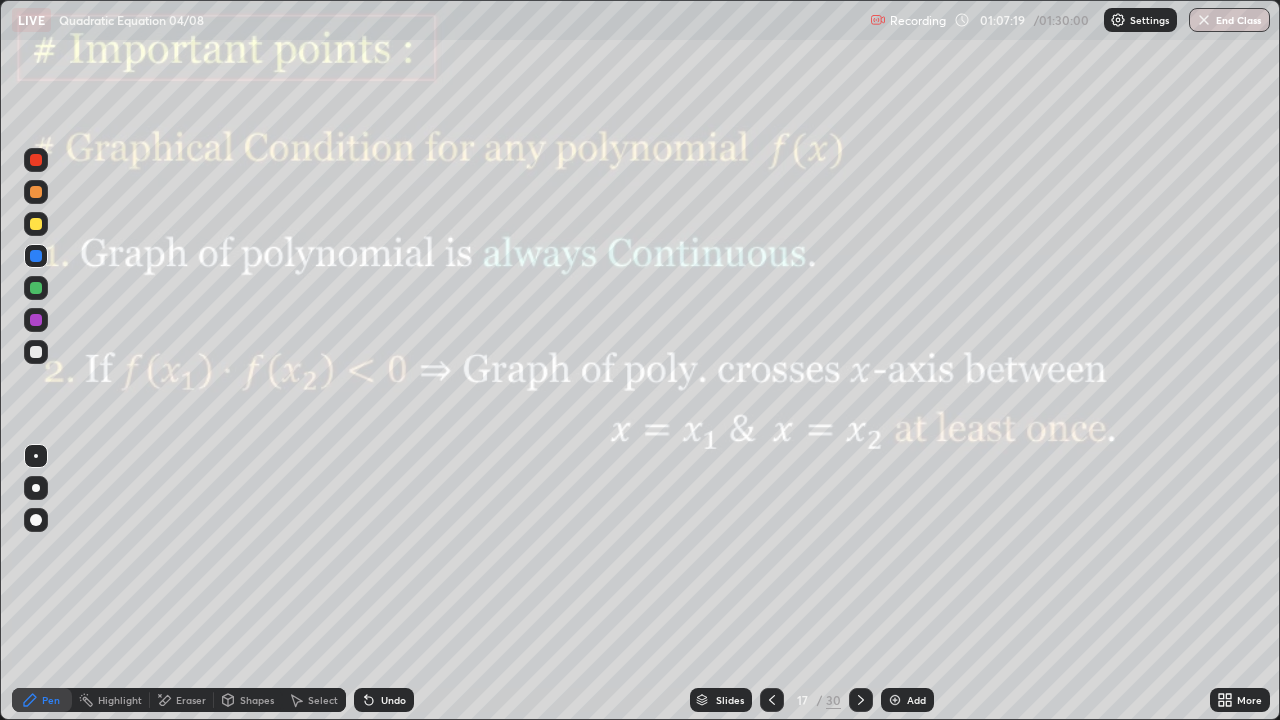 click 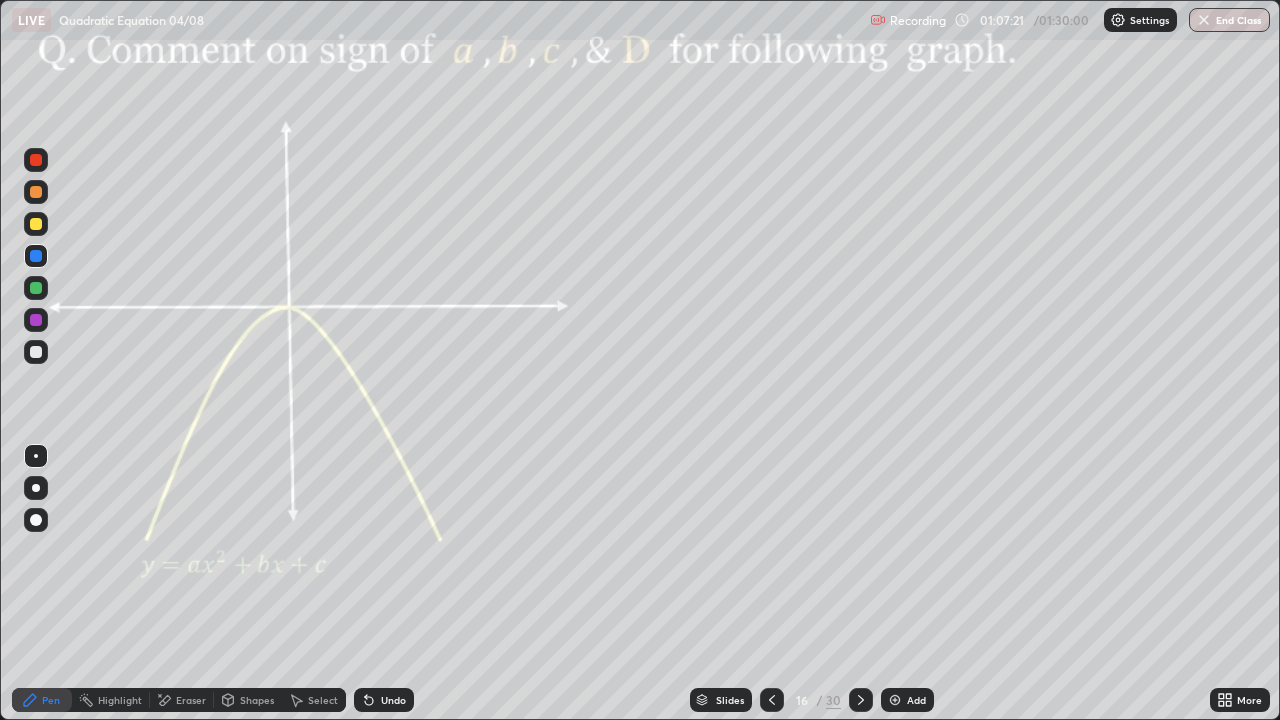 click on "Pen" at bounding box center [51, 700] 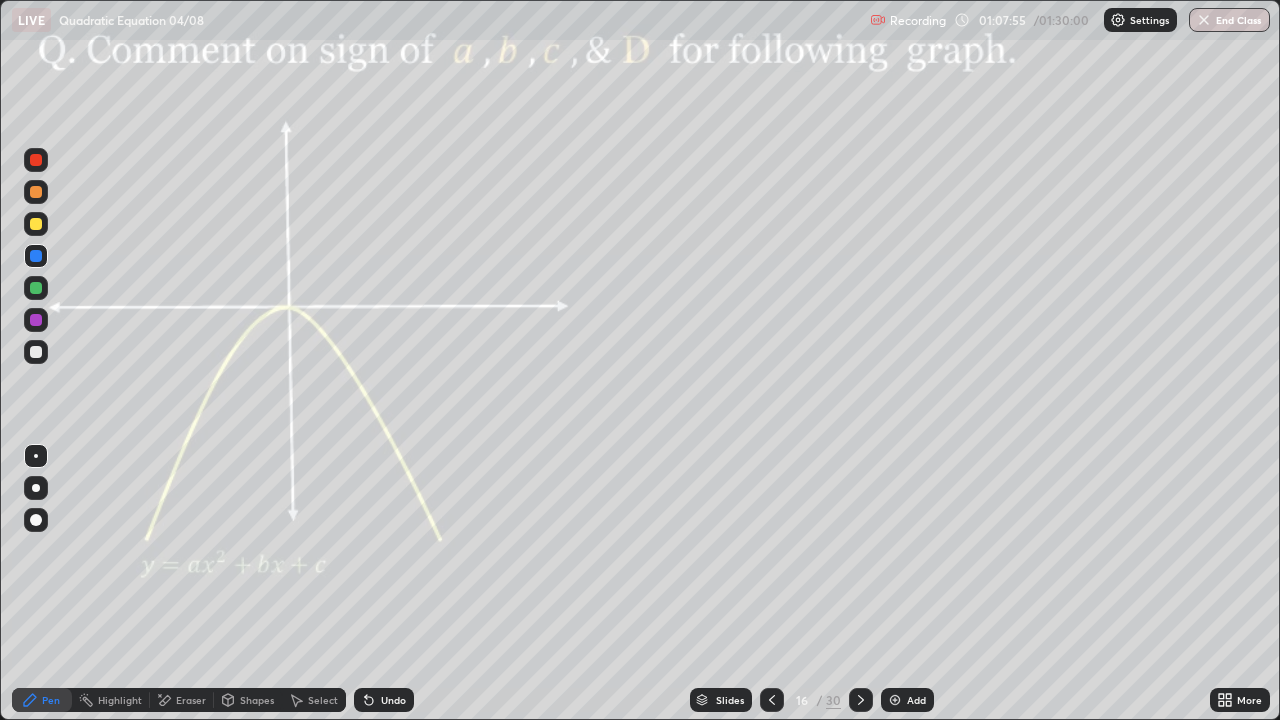 click on "Undo" at bounding box center (384, 700) 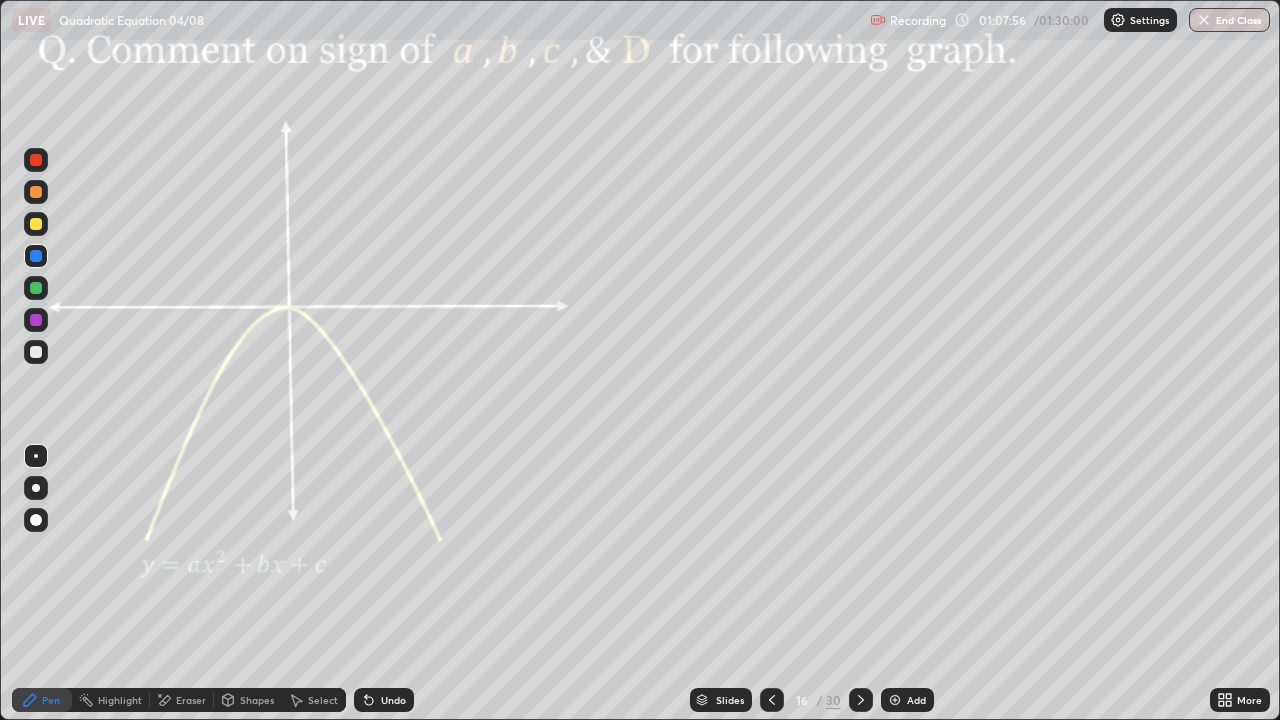 click on "Undo" at bounding box center (384, 700) 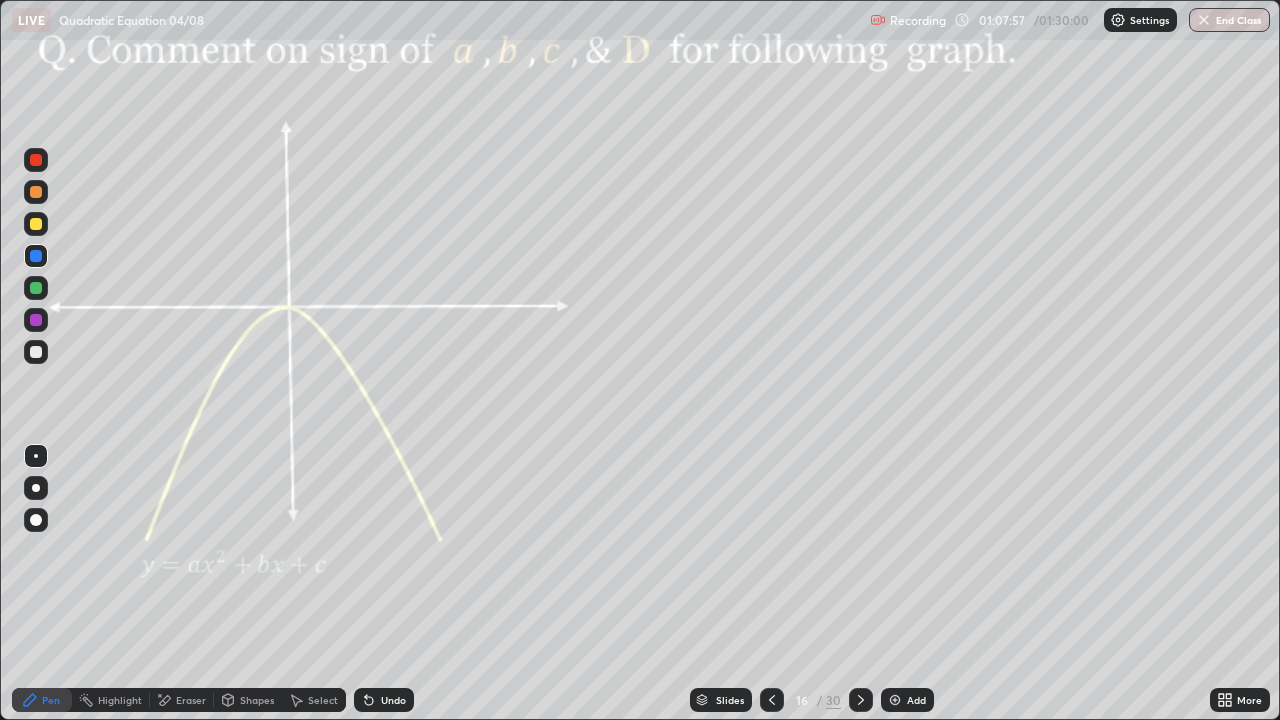 click on "Undo" at bounding box center [384, 700] 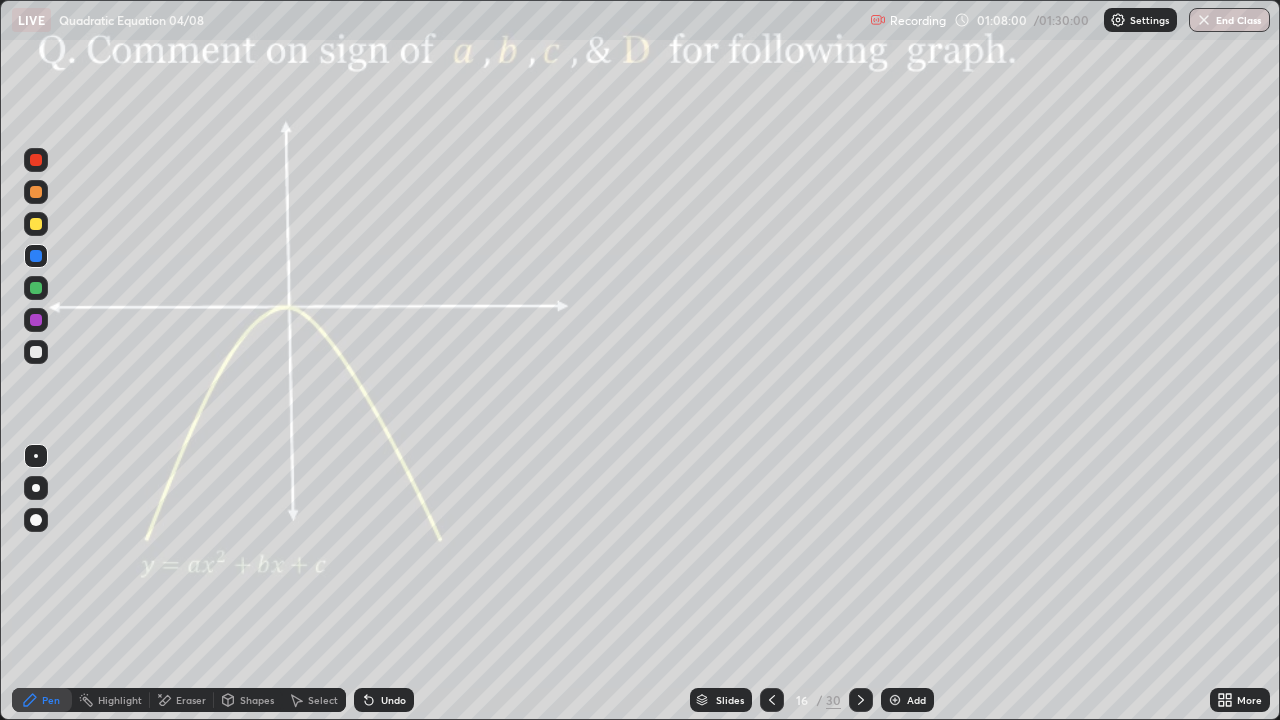 click on "Eraser" at bounding box center [191, 700] 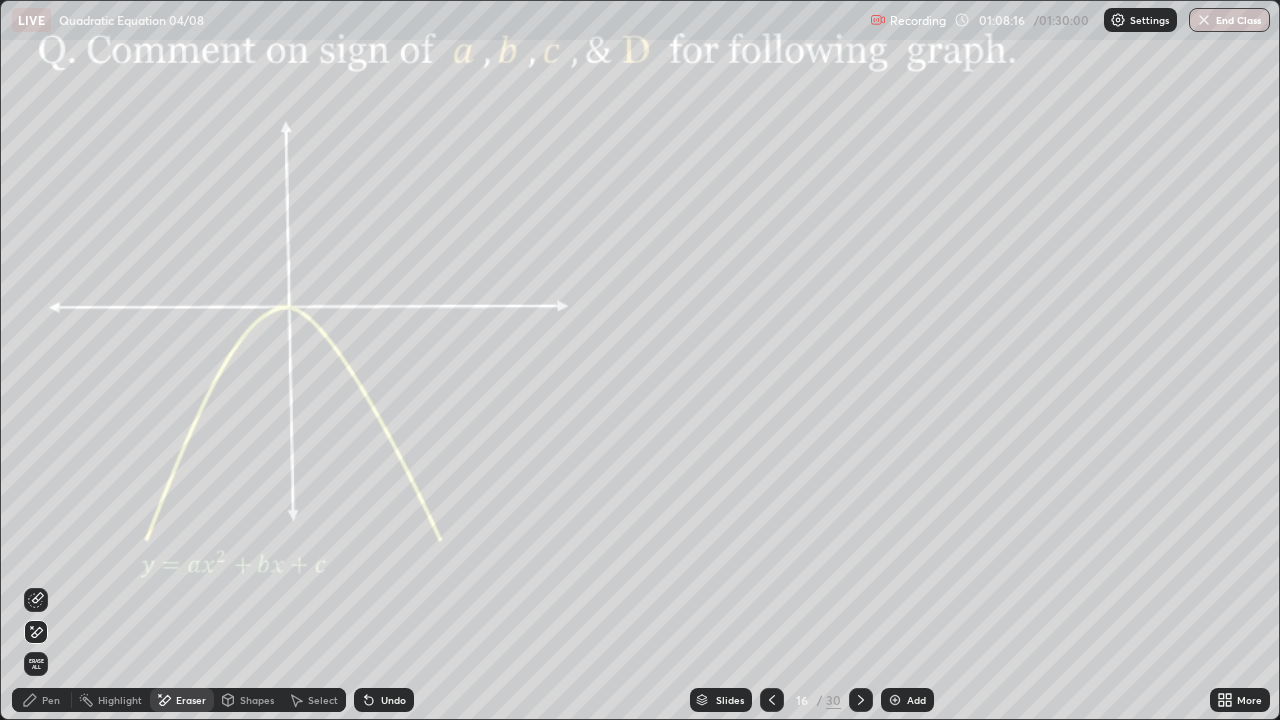 click 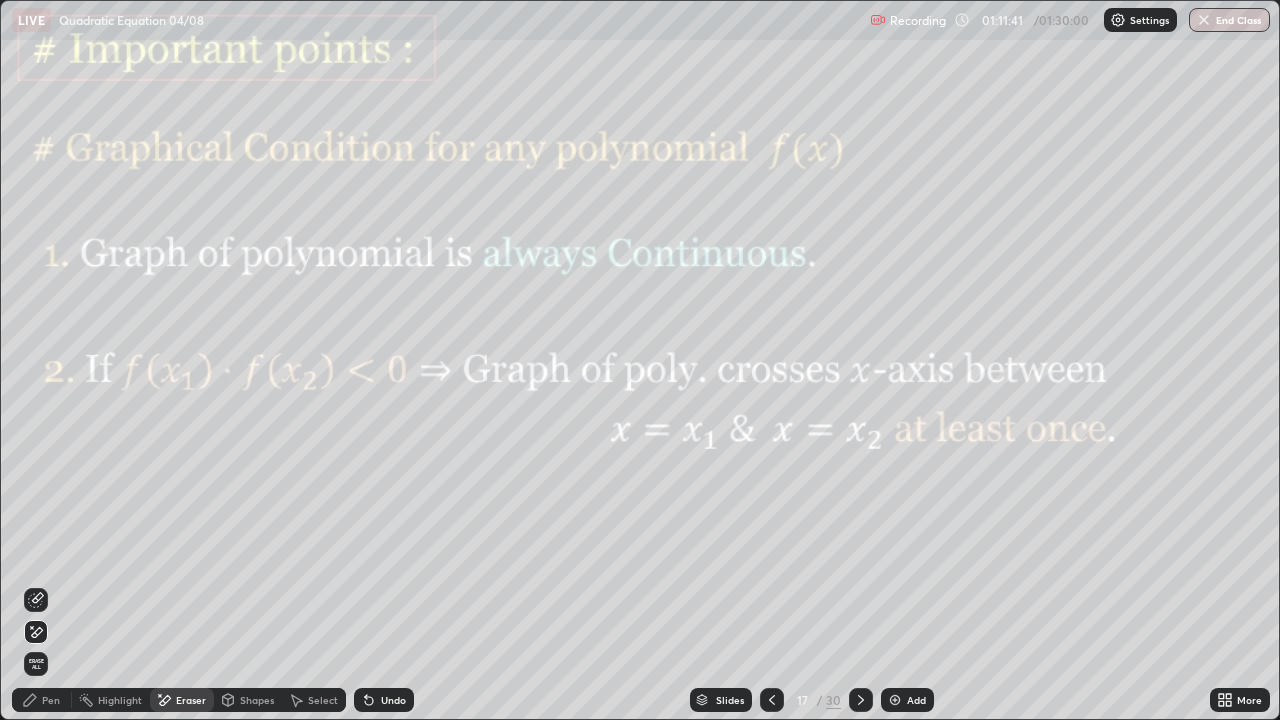 click on "Pen" at bounding box center (51, 700) 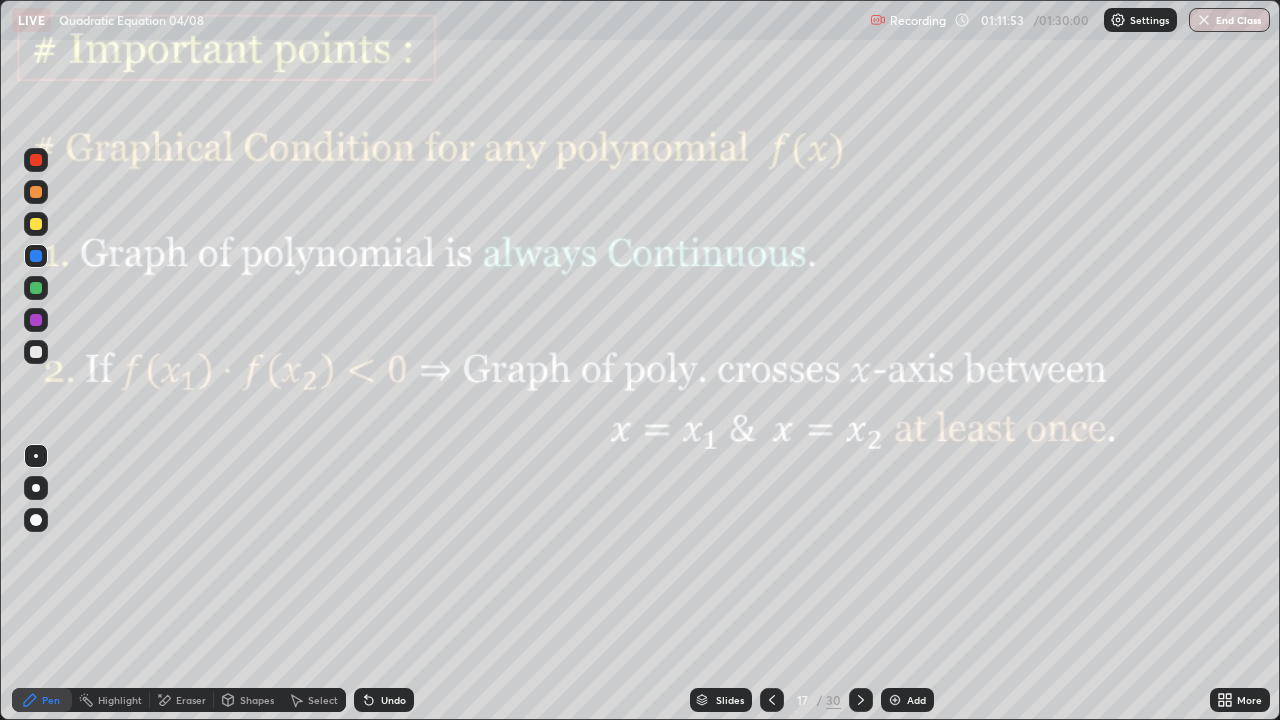 click on "Eraser" at bounding box center (182, 700) 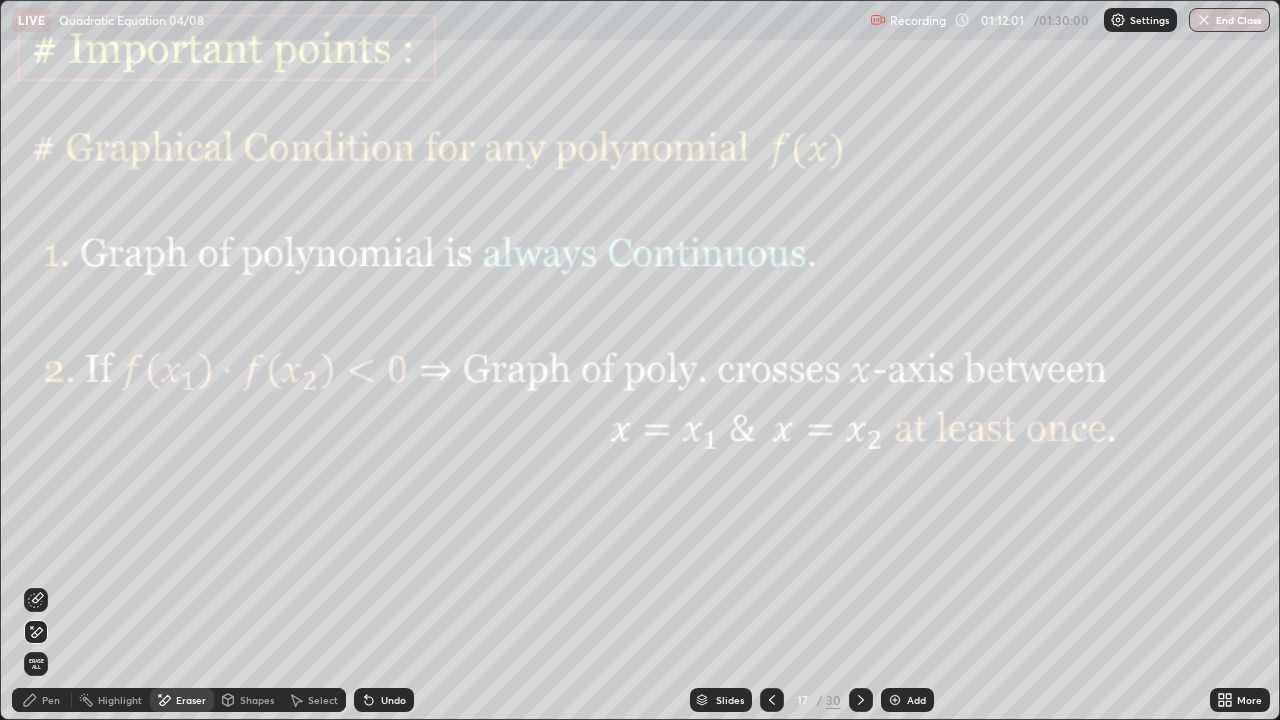click on "Shapes" at bounding box center (257, 700) 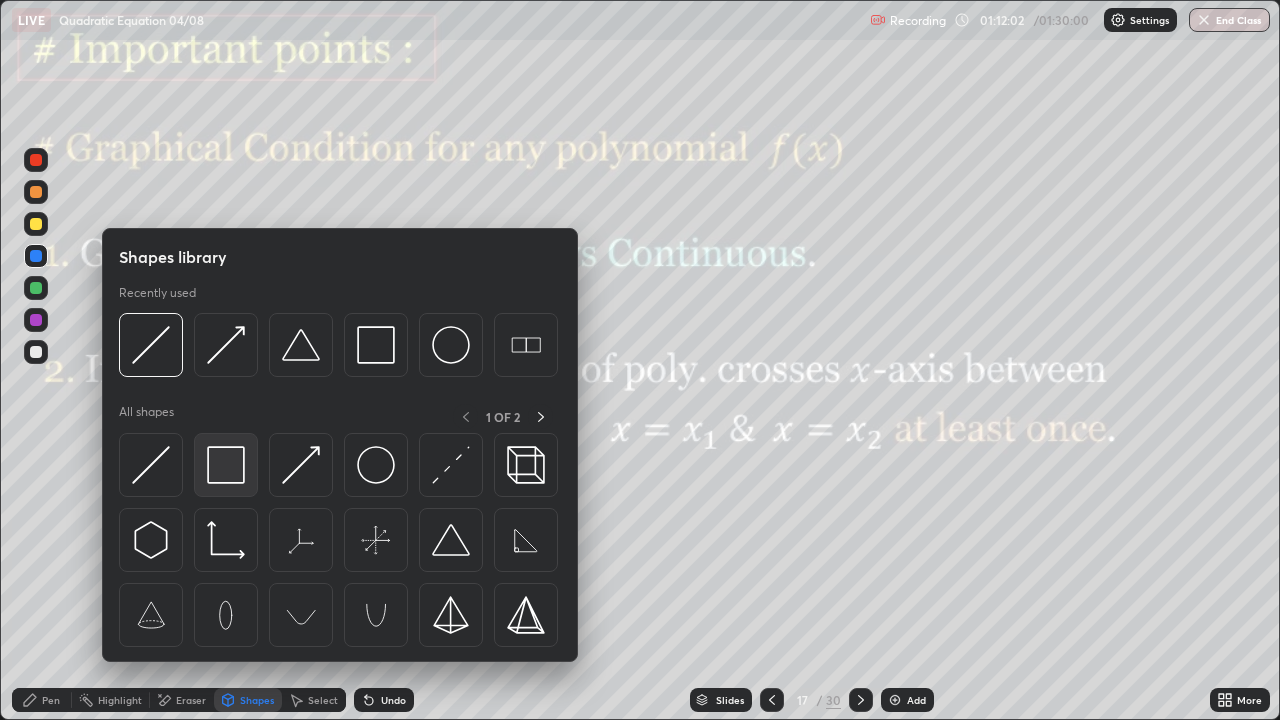 click at bounding box center (226, 465) 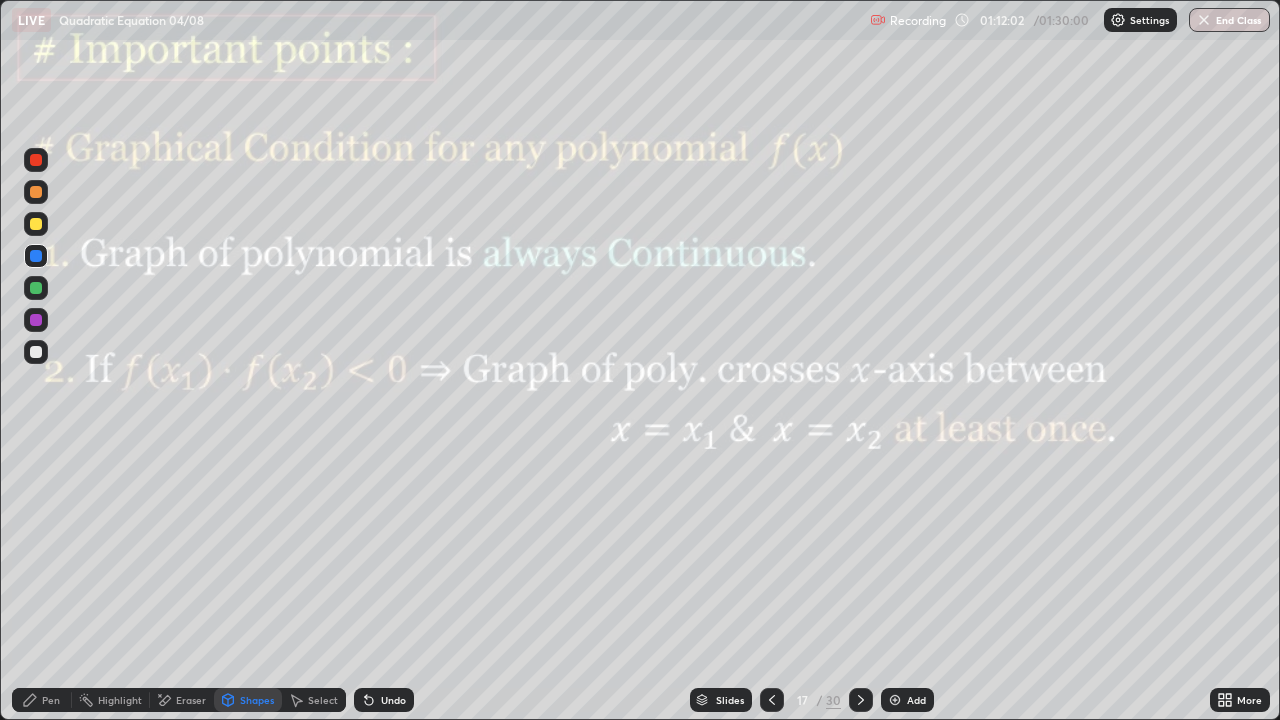 click at bounding box center (36, 320) 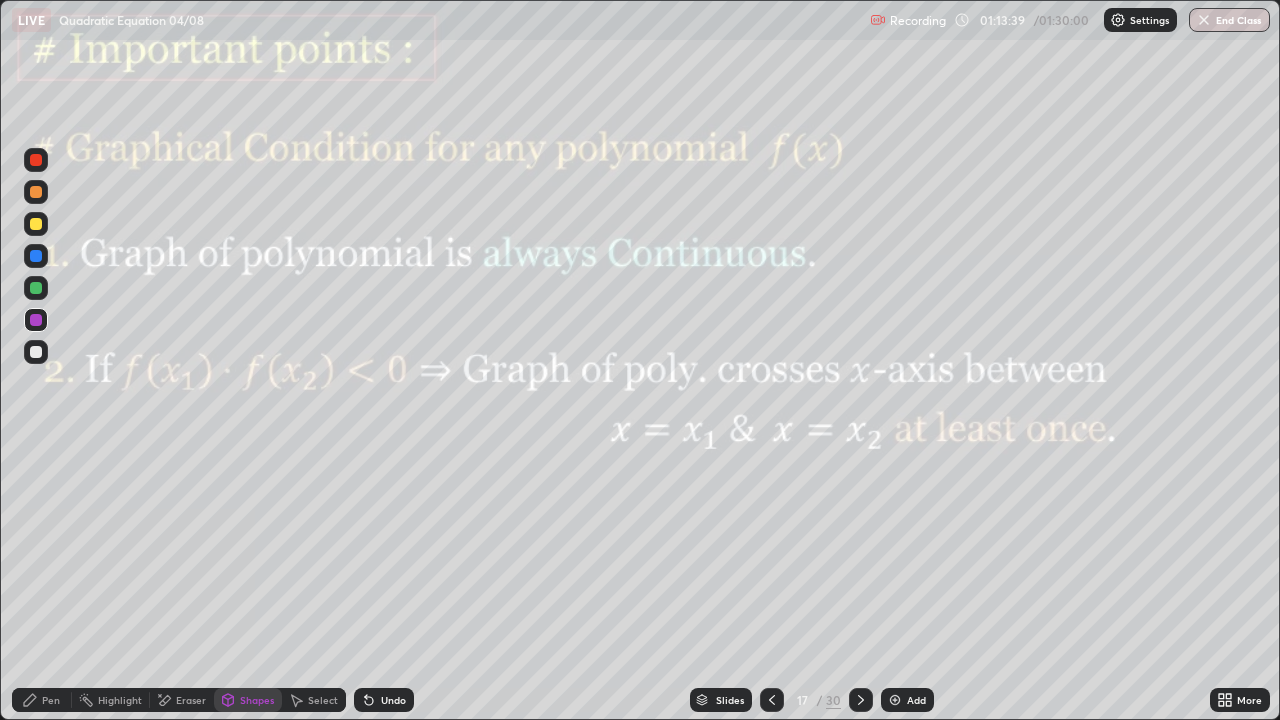 click on "Shapes" at bounding box center (257, 700) 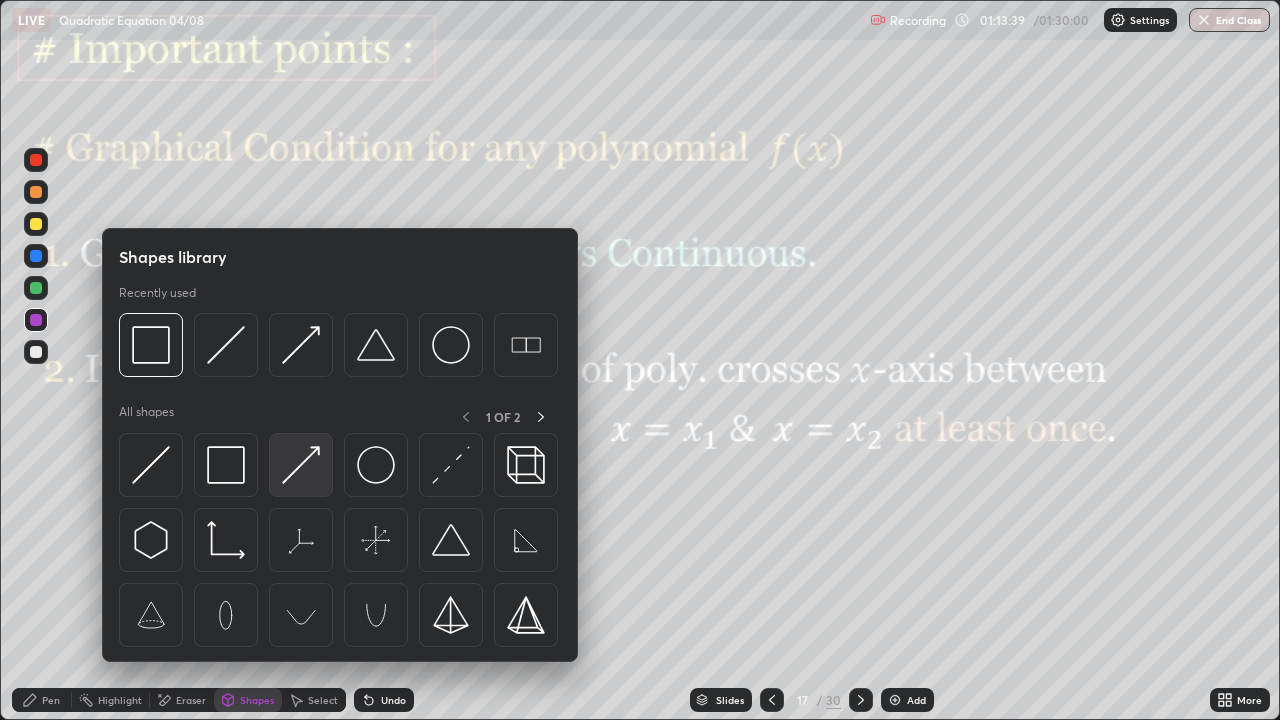 click at bounding box center [301, 465] 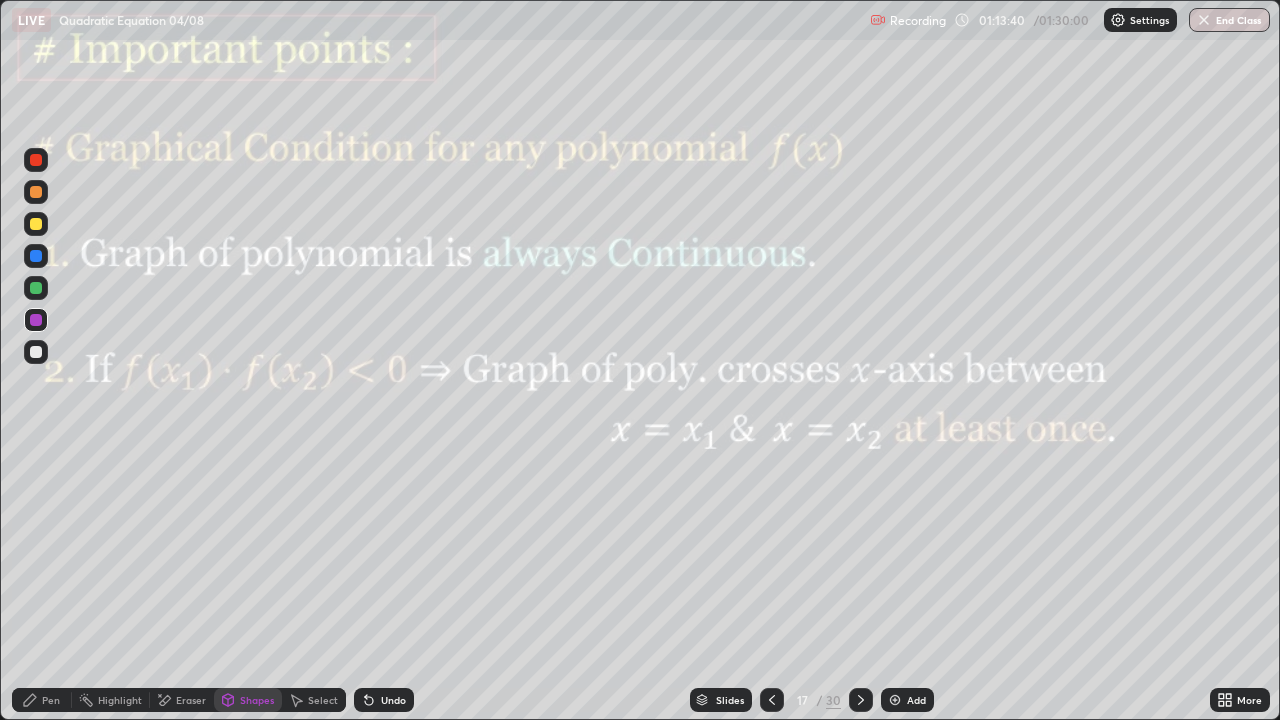 click at bounding box center [36, 352] 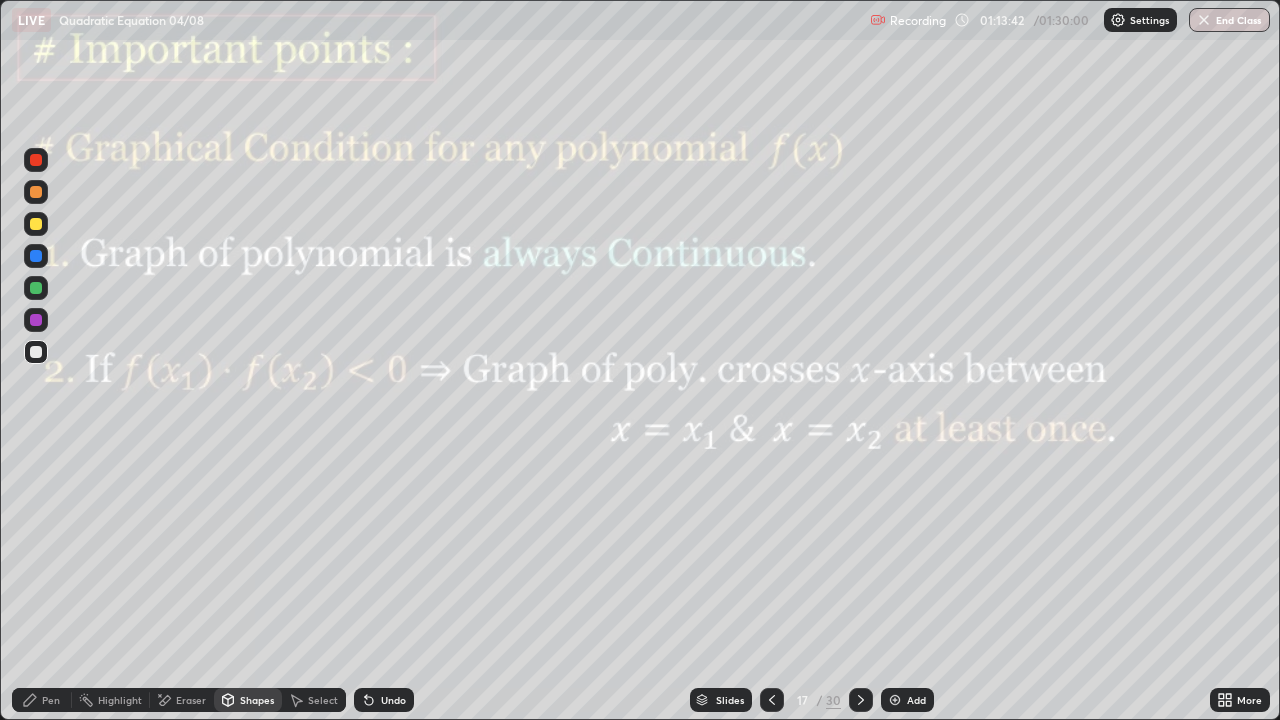 click on "Pen" at bounding box center [42, 700] 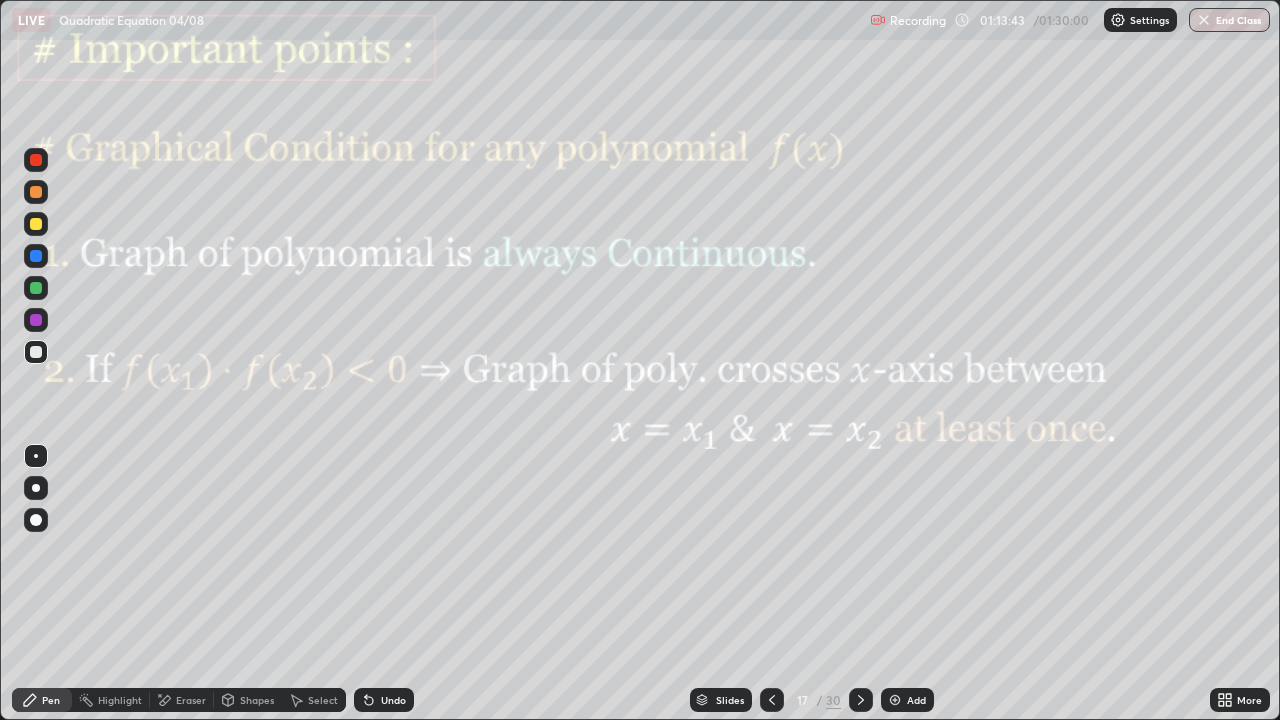 click at bounding box center (36, 288) 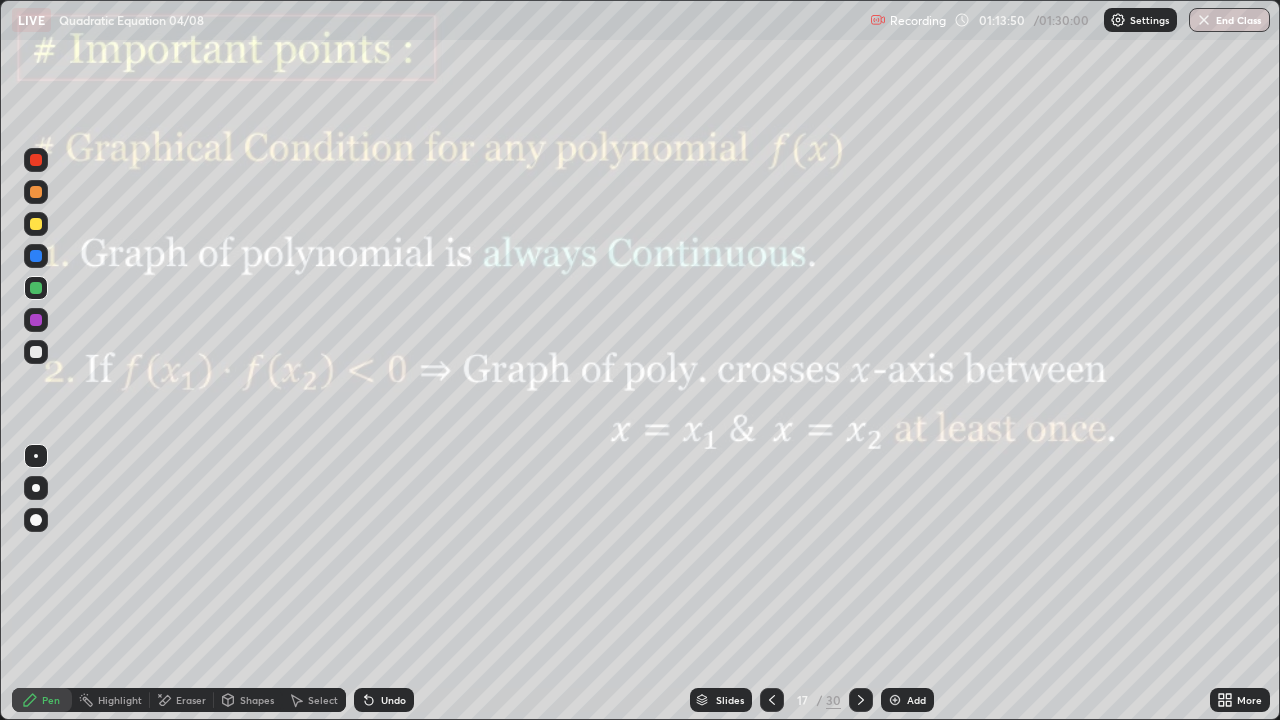 click on "Undo" at bounding box center (384, 700) 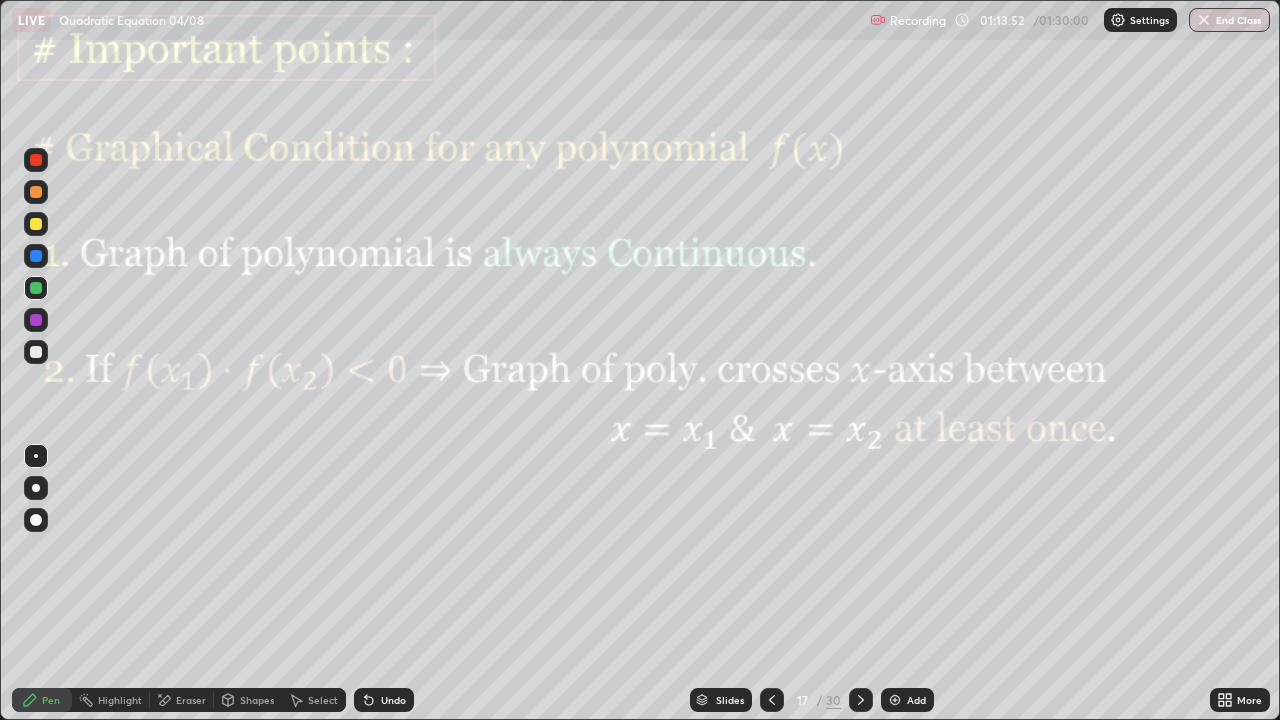 click at bounding box center [36, 256] 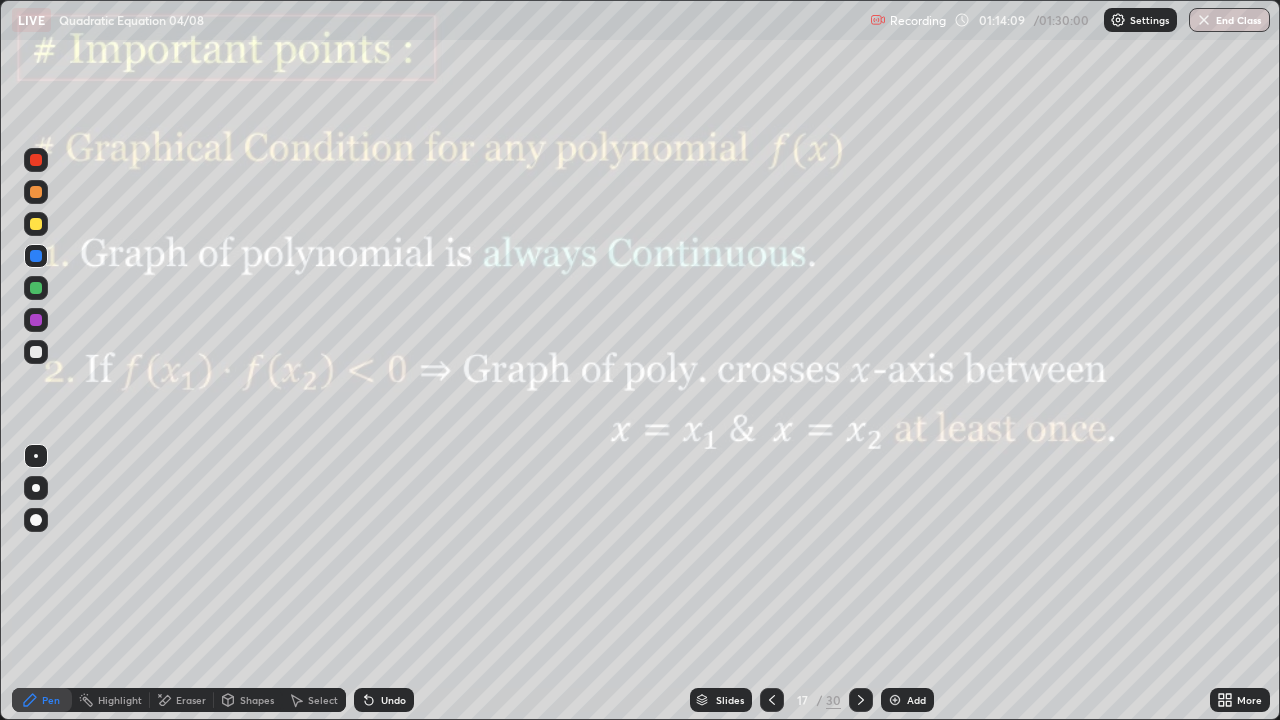 click on "Undo" at bounding box center (384, 700) 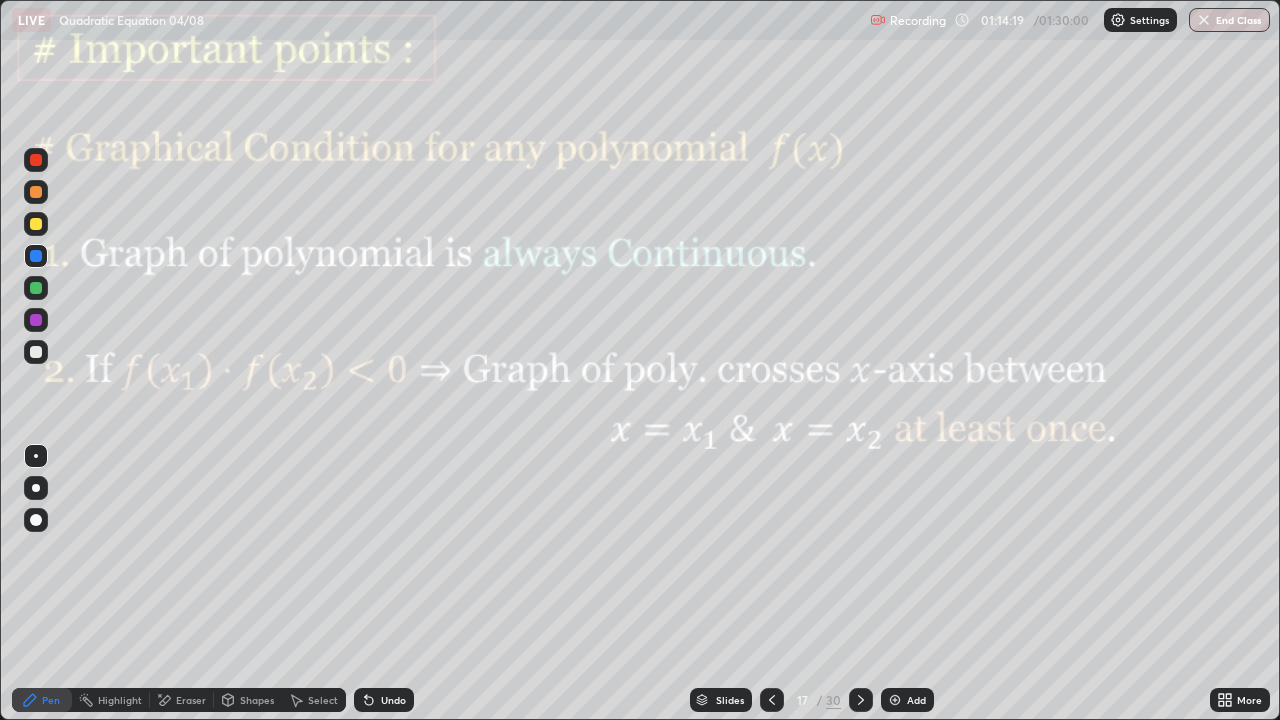click on "Shapes" at bounding box center [257, 700] 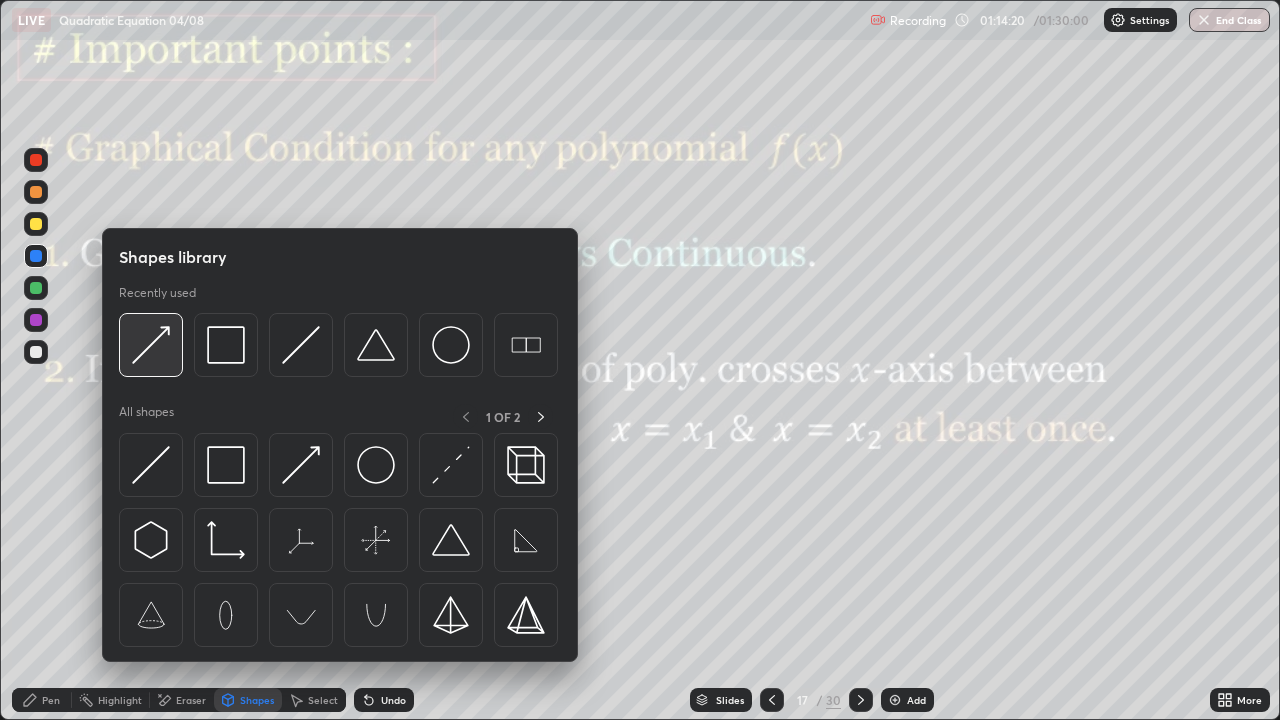 click at bounding box center (151, 345) 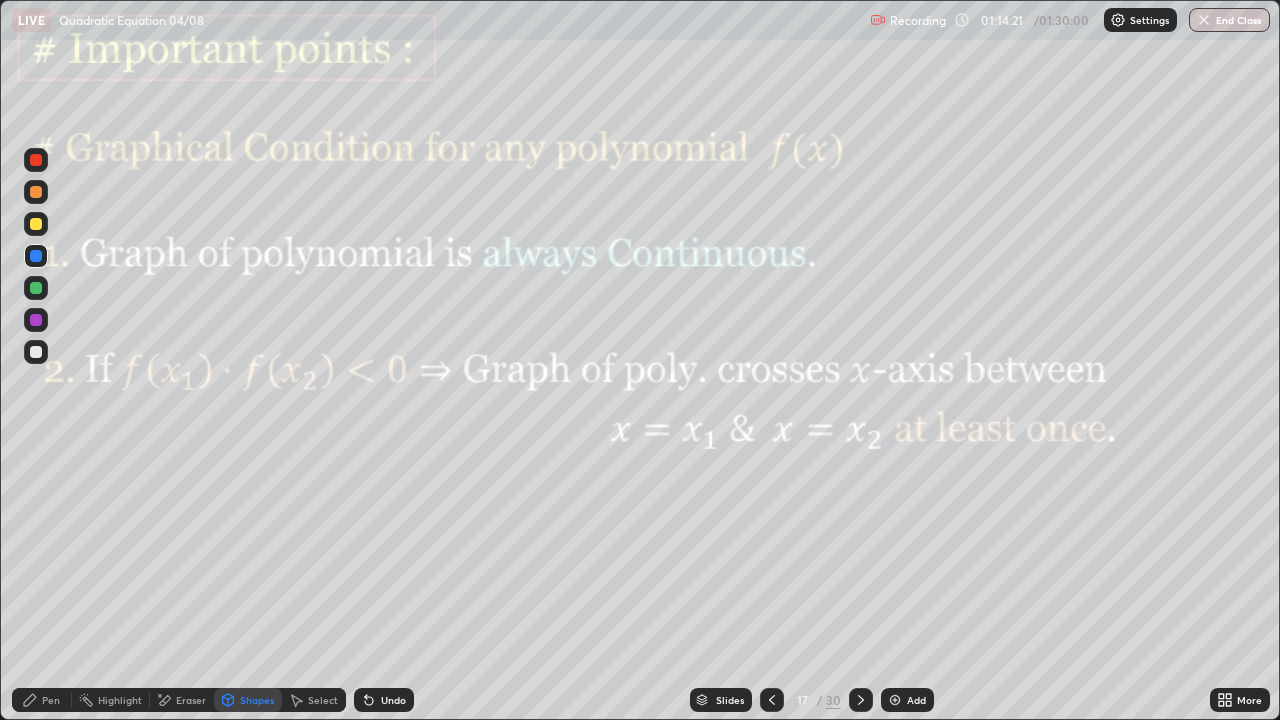 click at bounding box center [36, 352] 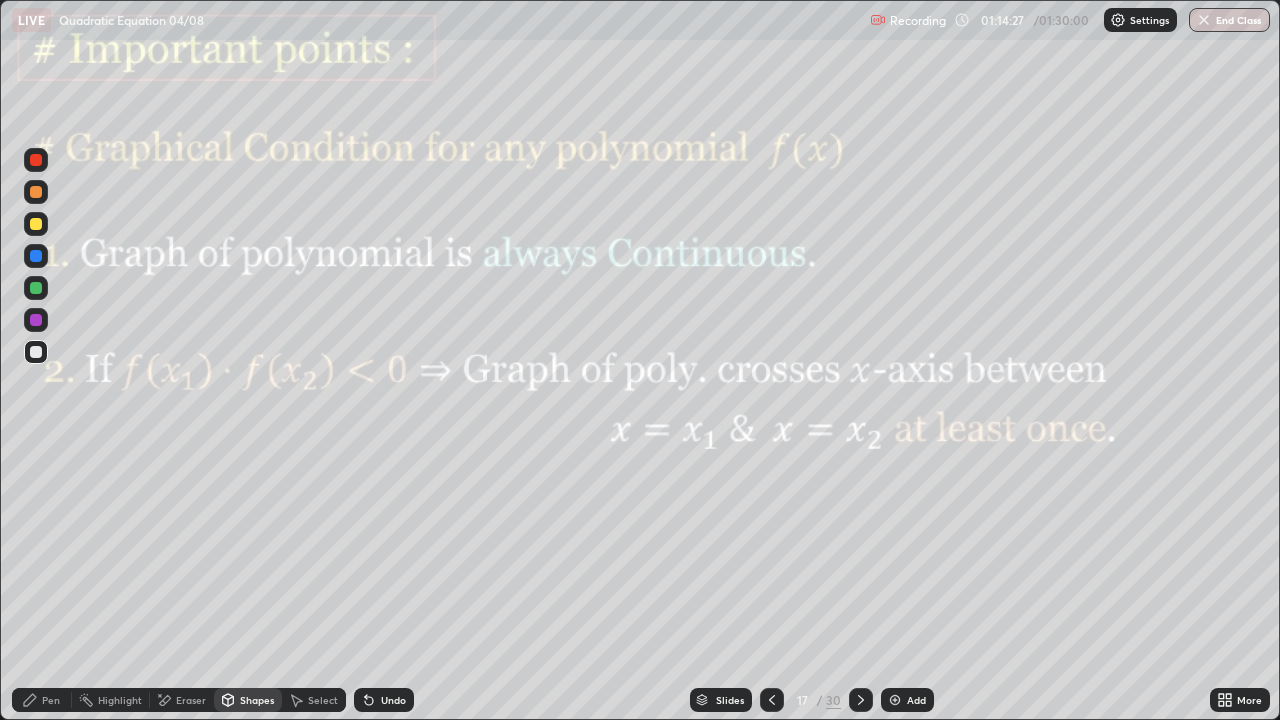 click on "Pen" at bounding box center (51, 700) 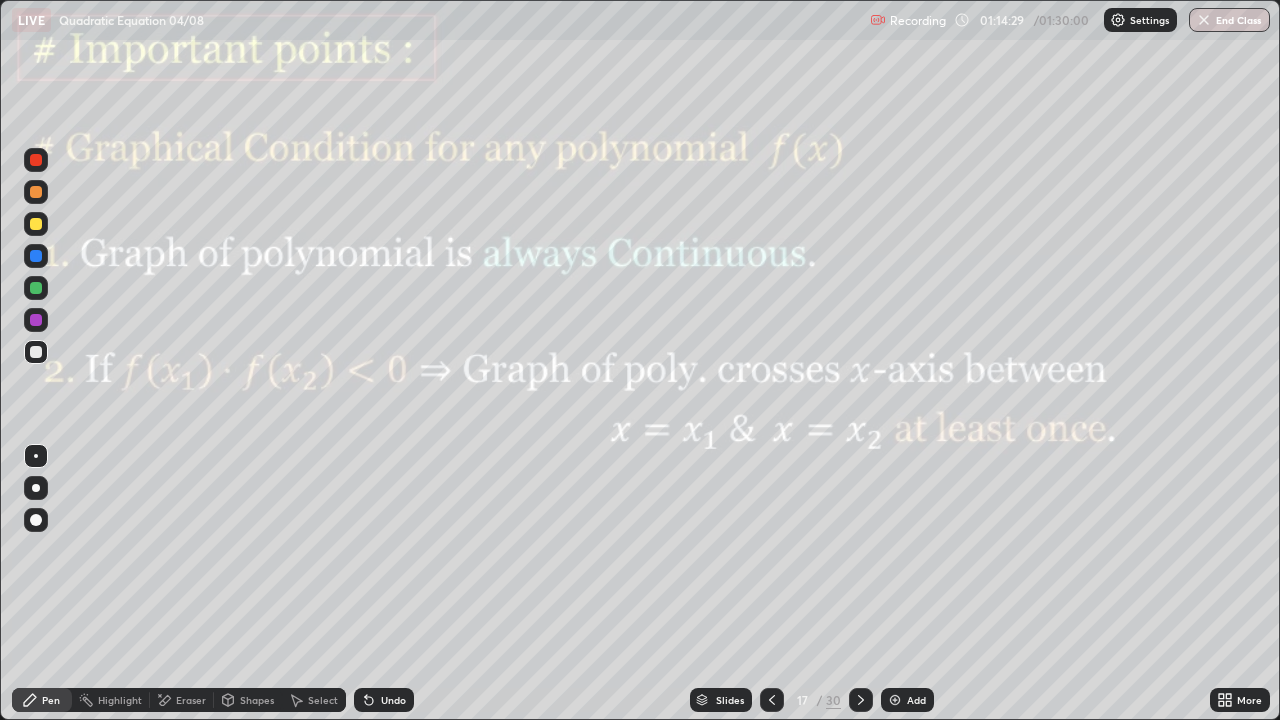 click at bounding box center [36, 320] 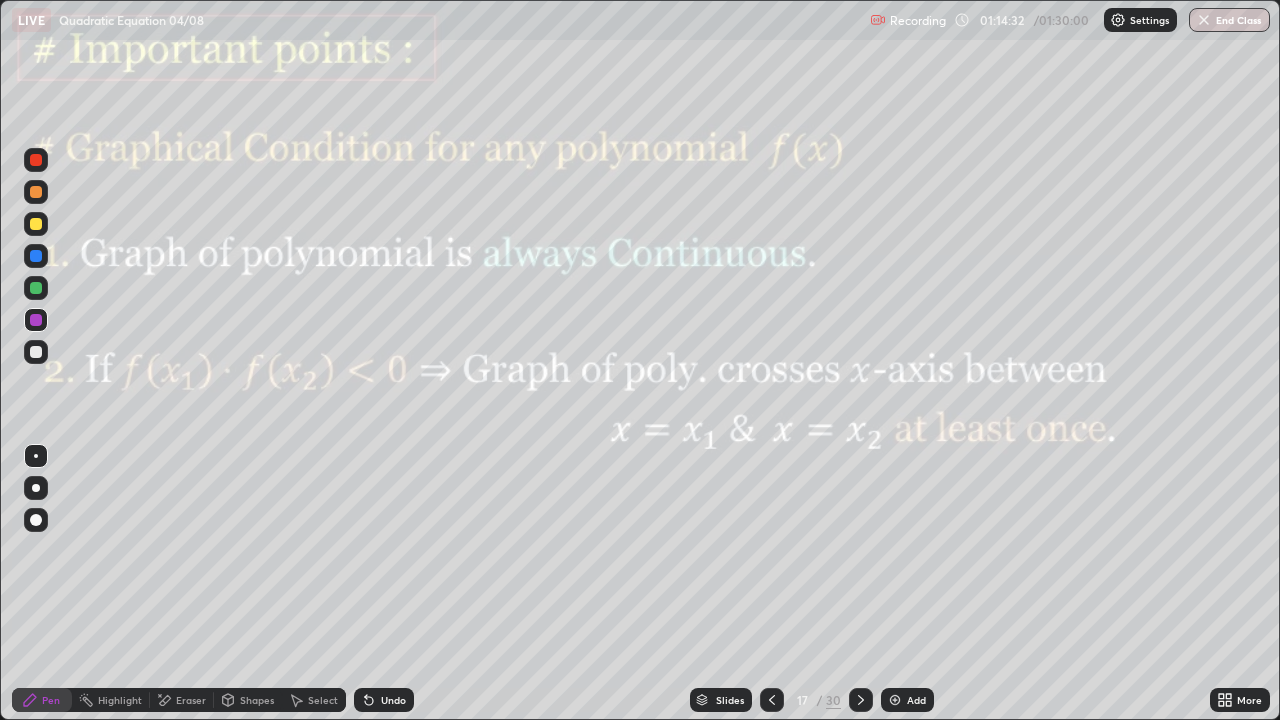 click on "Shapes" at bounding box center (257, 700) 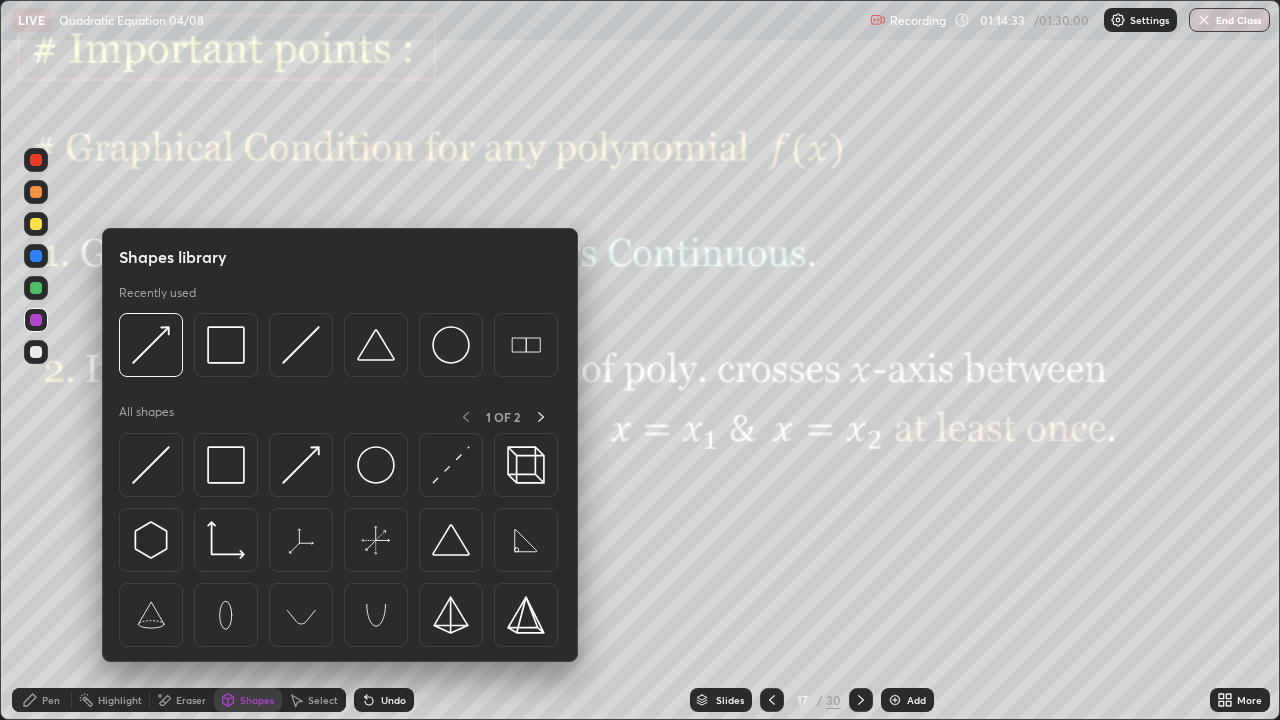 click on "Select" at bounding box center (323, 700) 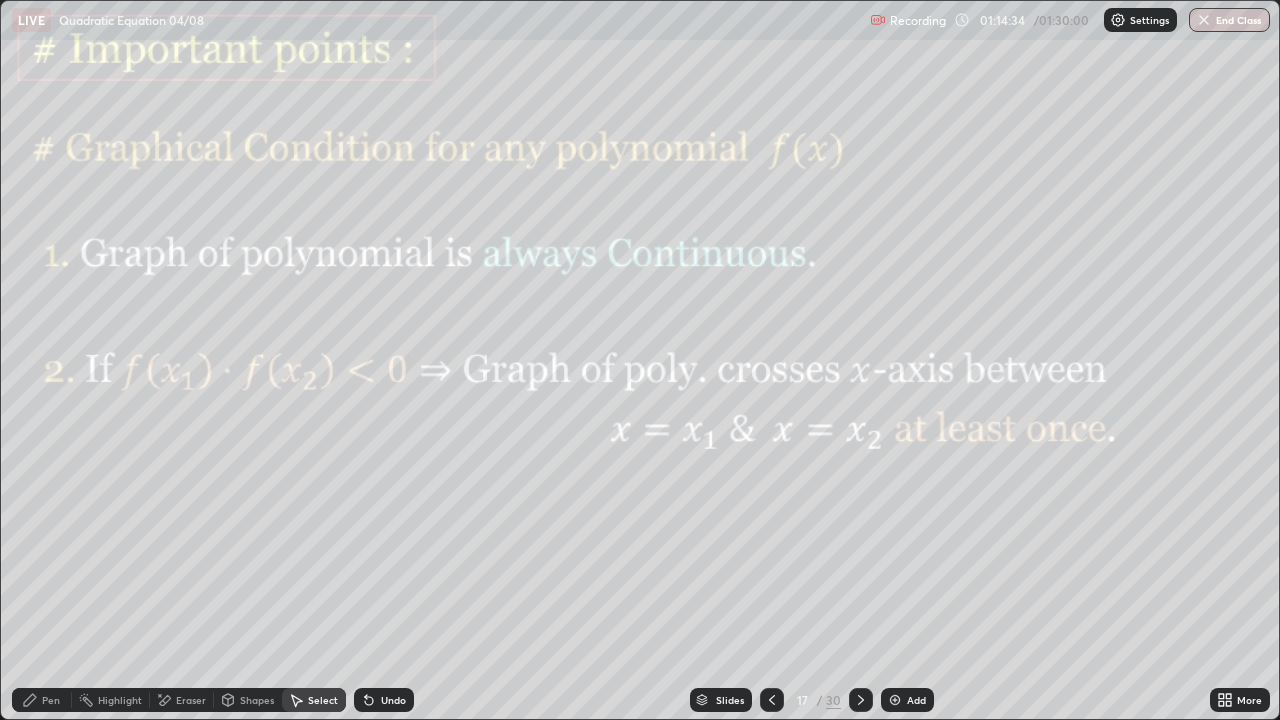 click on "Shapes" at bounding box center (257, 700) 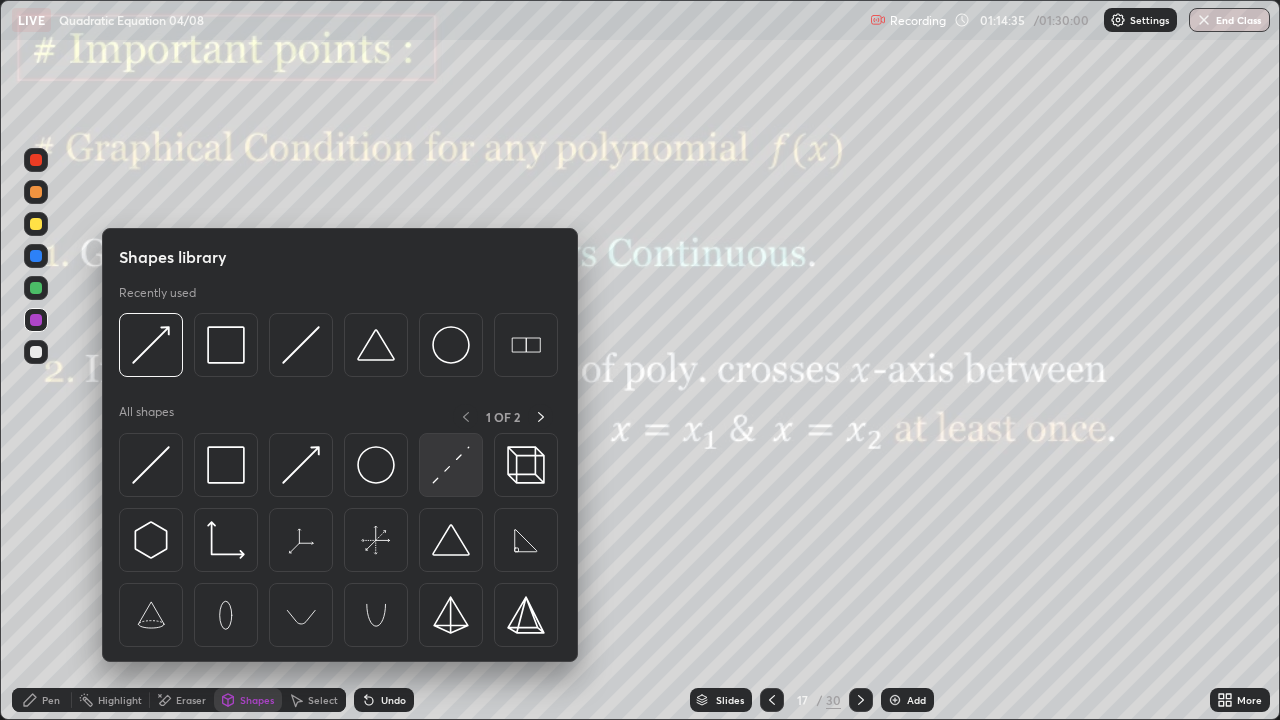 click at bounding box center (451, 465) 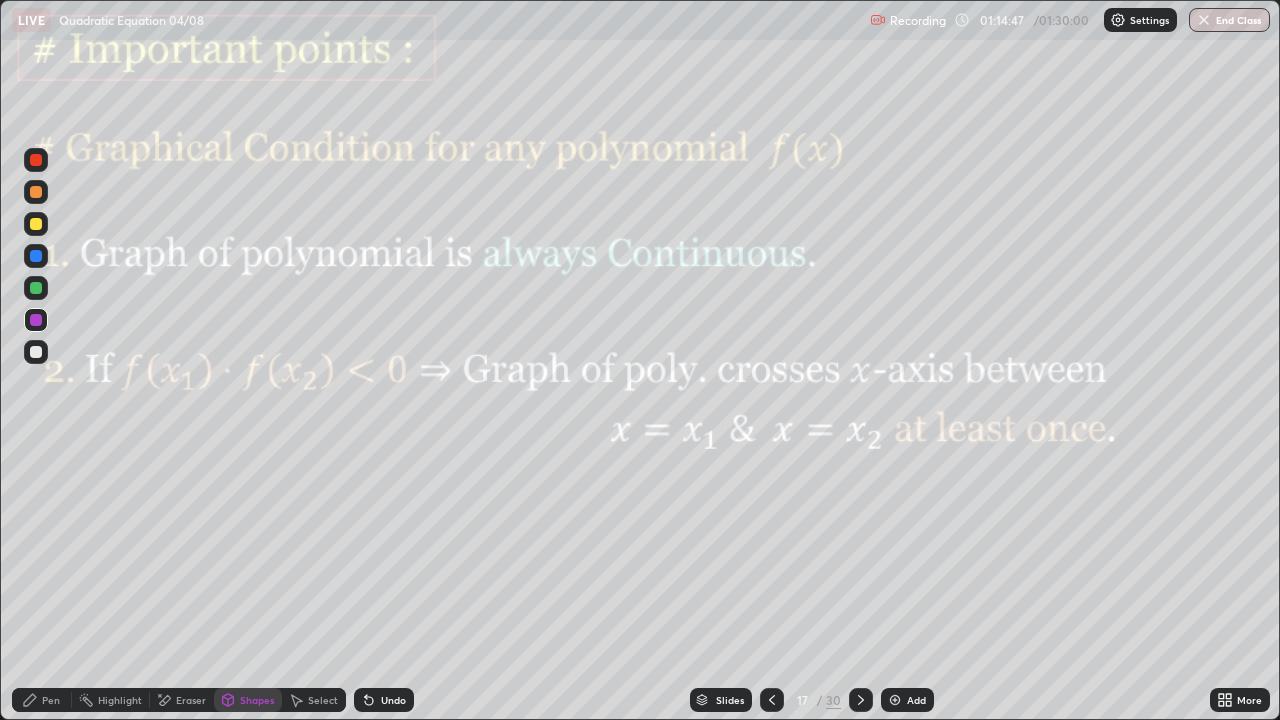 click on "Pen" at bounding box center [51, 700] 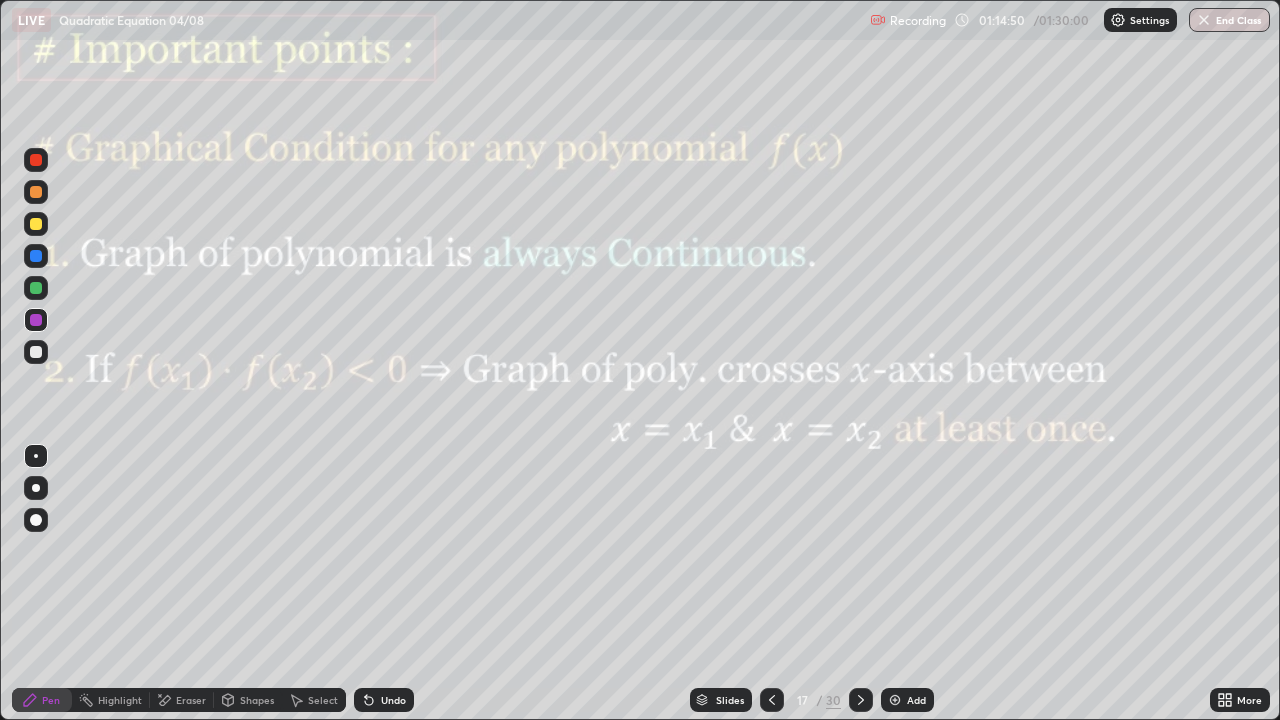 click on "Undo" at bounding box center (393, 700) 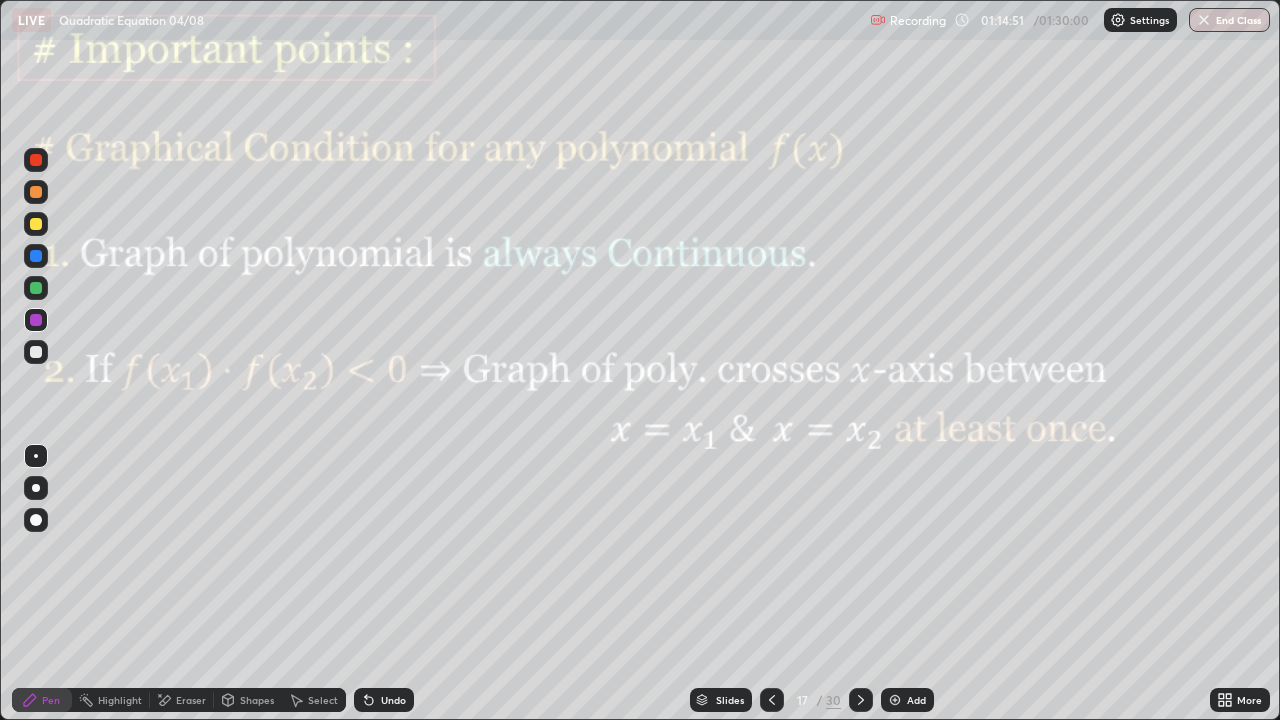 click on "Undo" at bounding box center (393, 700) 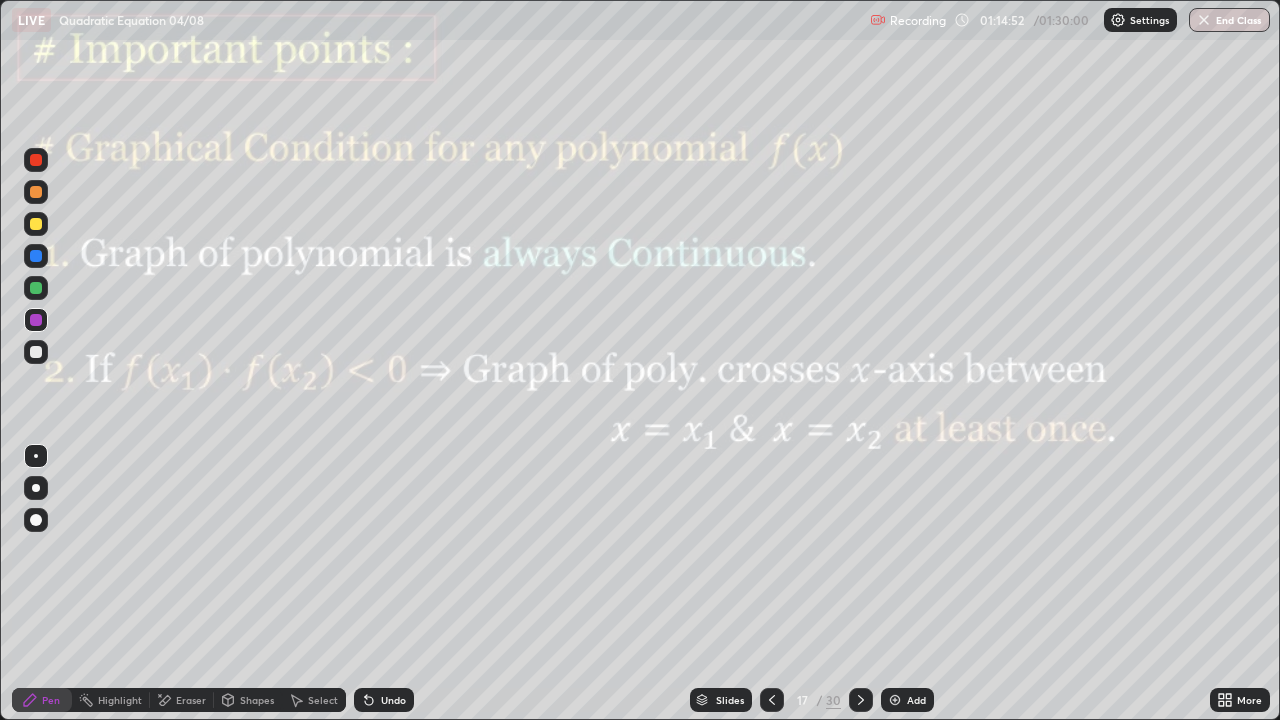 click on "Undo" at bounding box center [393, 700] 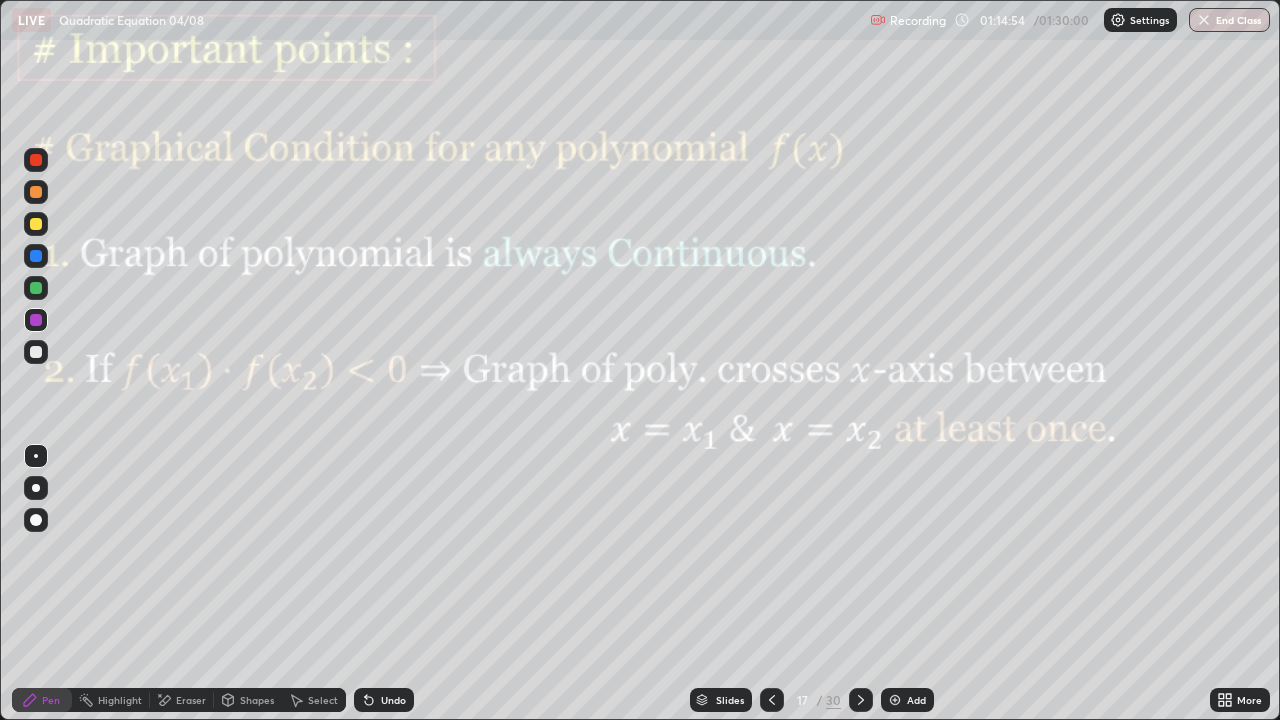 click on "Shapes" at bounding box center [257, 700] 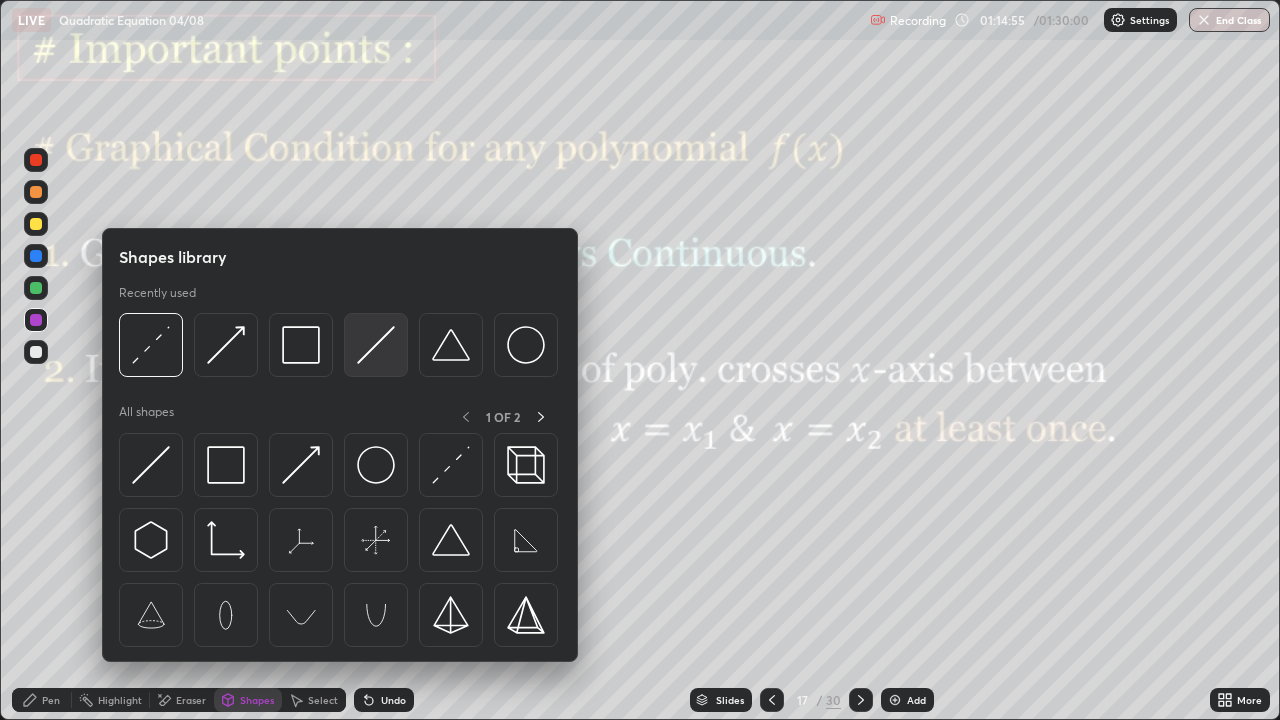 click at bounding box center [376, 345] 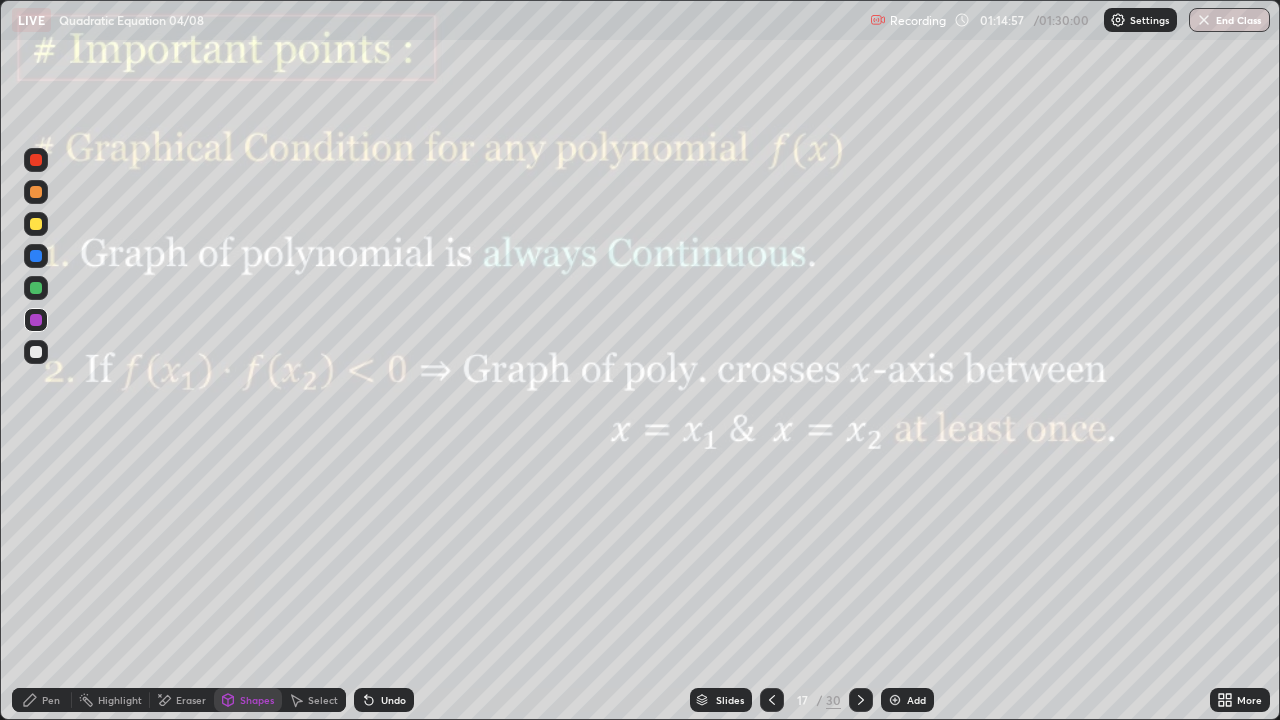 click at bounding box center (36, 320) 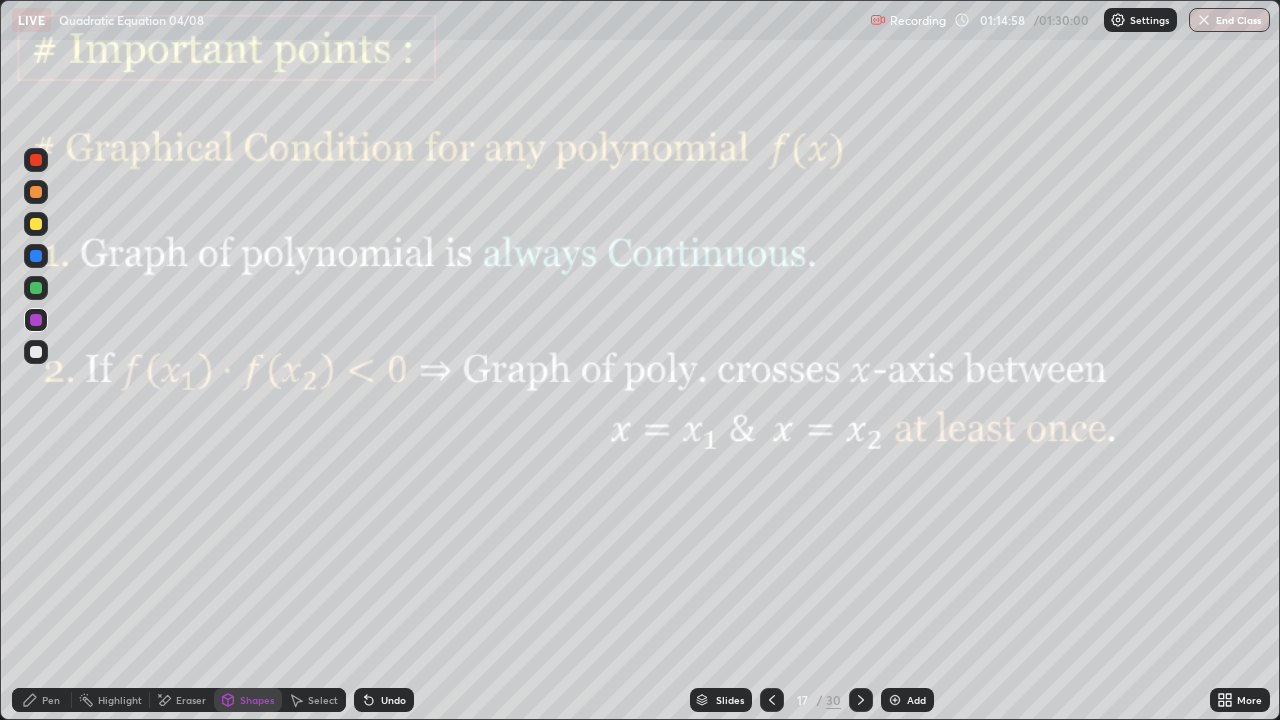 click on "Shapes" at bounding box center [257, 700] 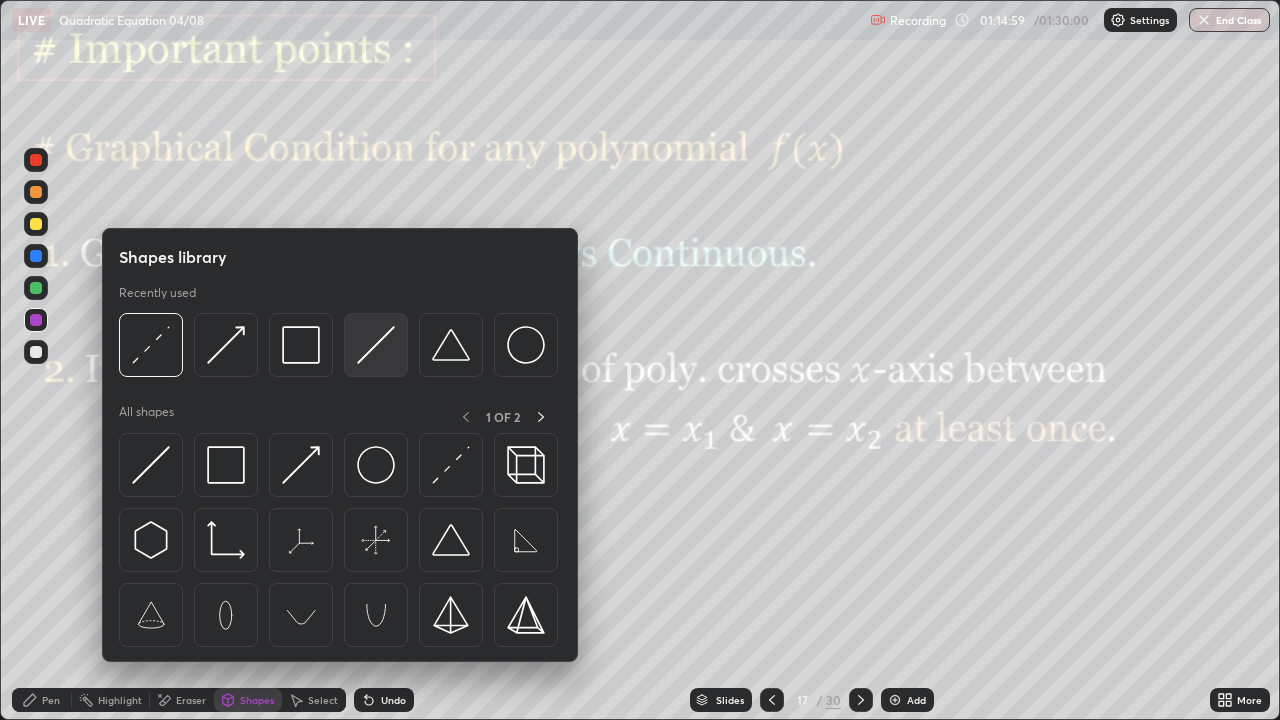 click at bounding box center [376, 345] 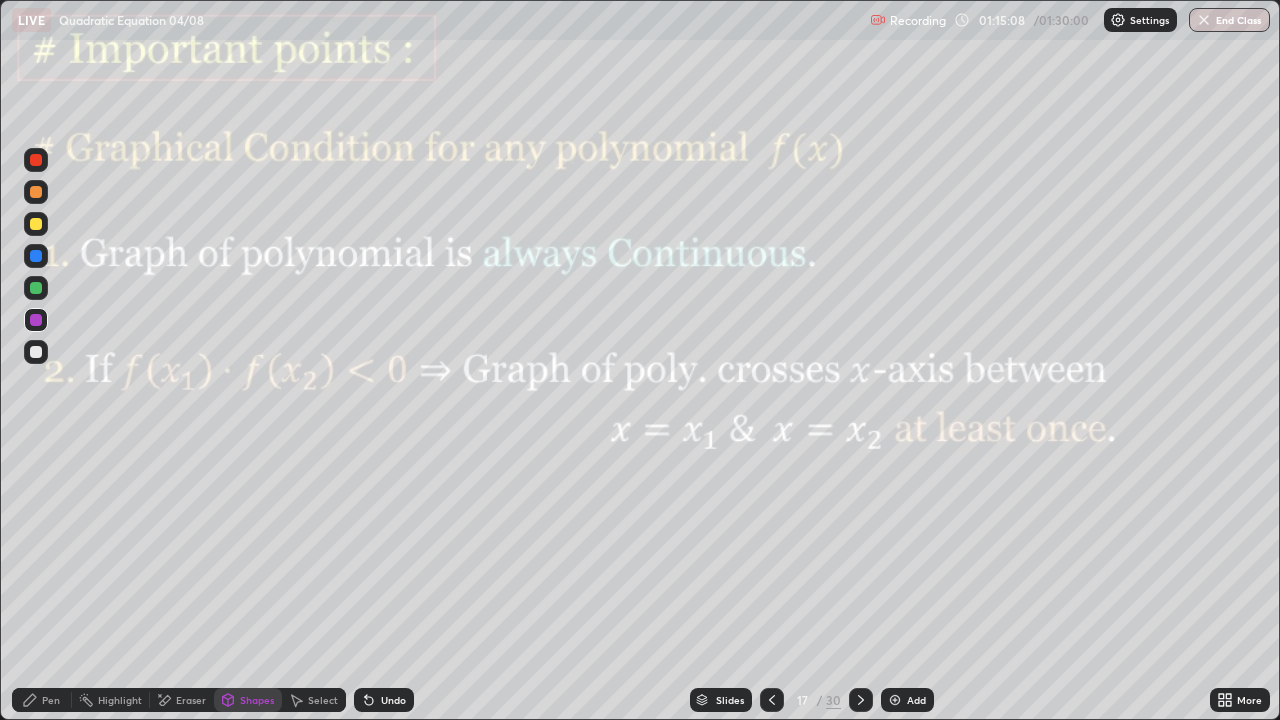 click on "Pen" at bounding box center (51, 700) 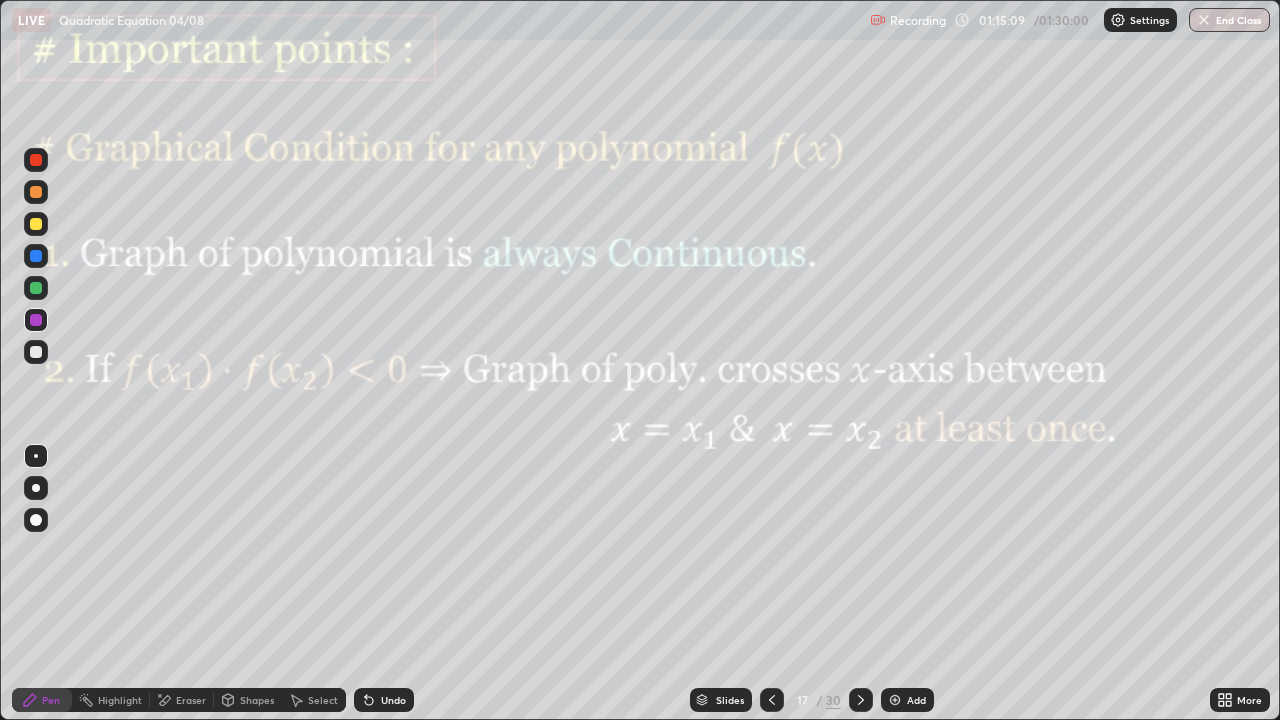 click at bounding box center (36, 288) 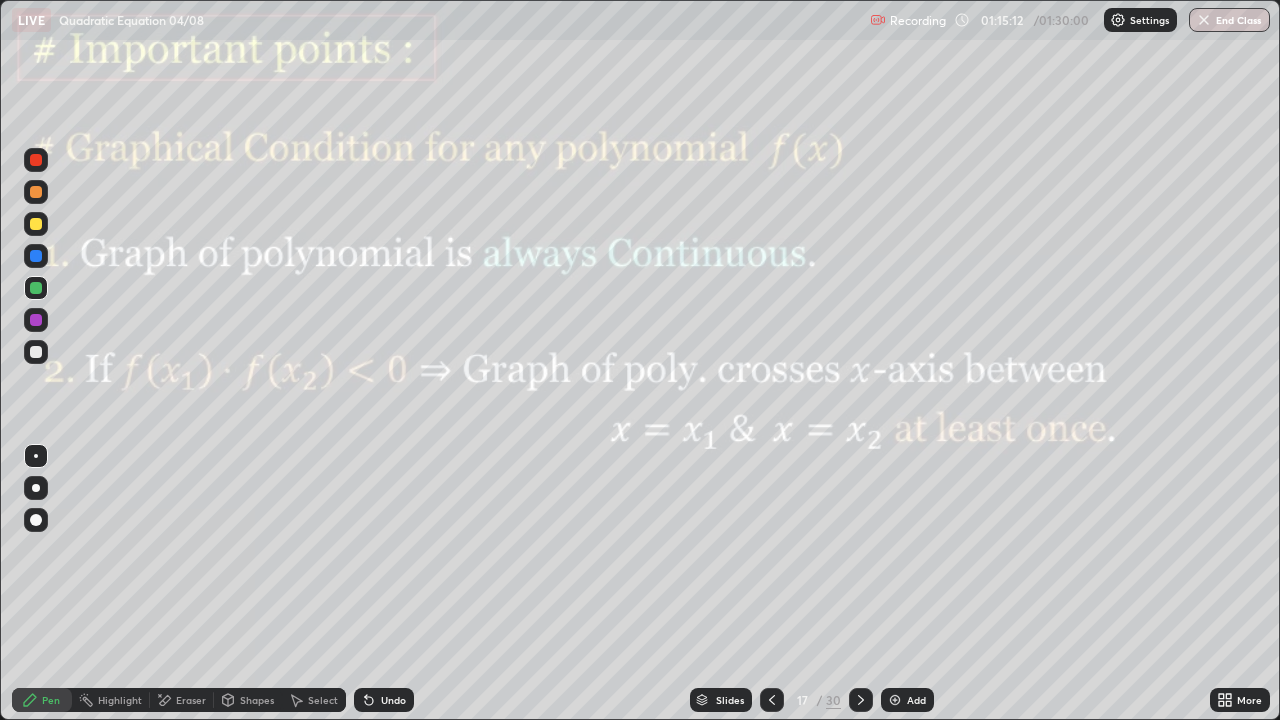 click on "Undo" at bounding box center (384, 700) 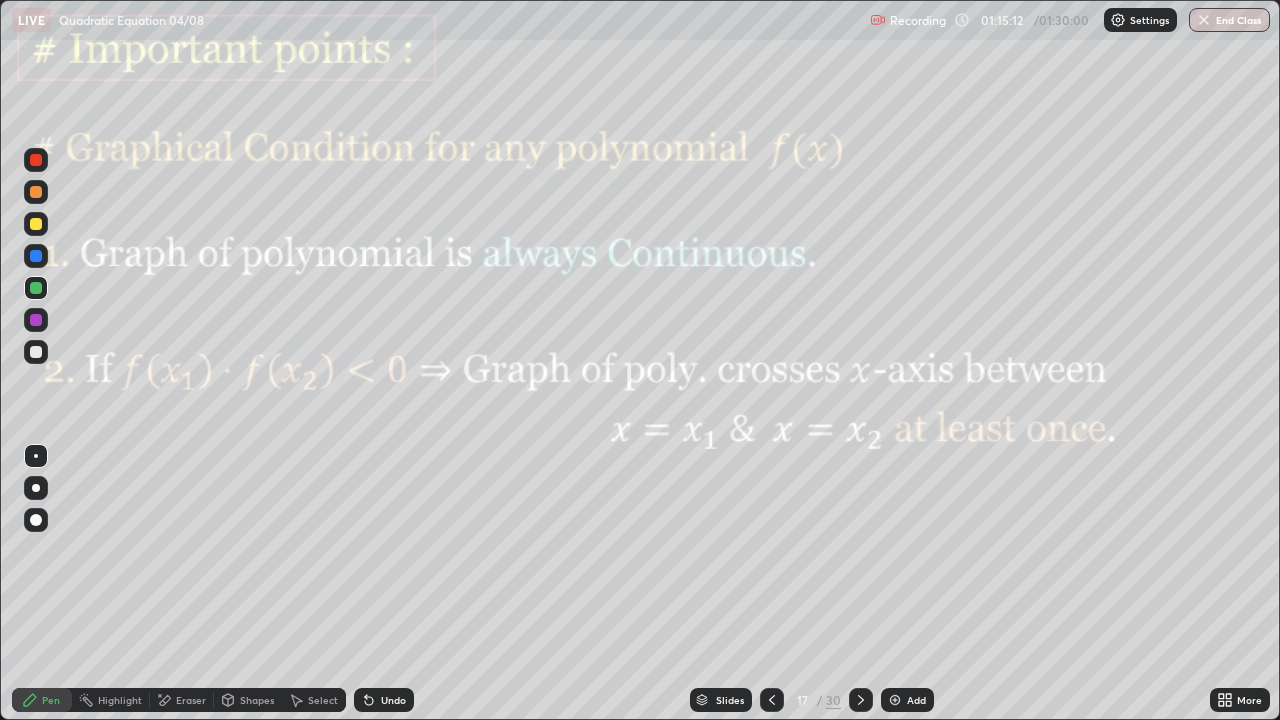 click on "Undo" at bounding box center [384, 700] 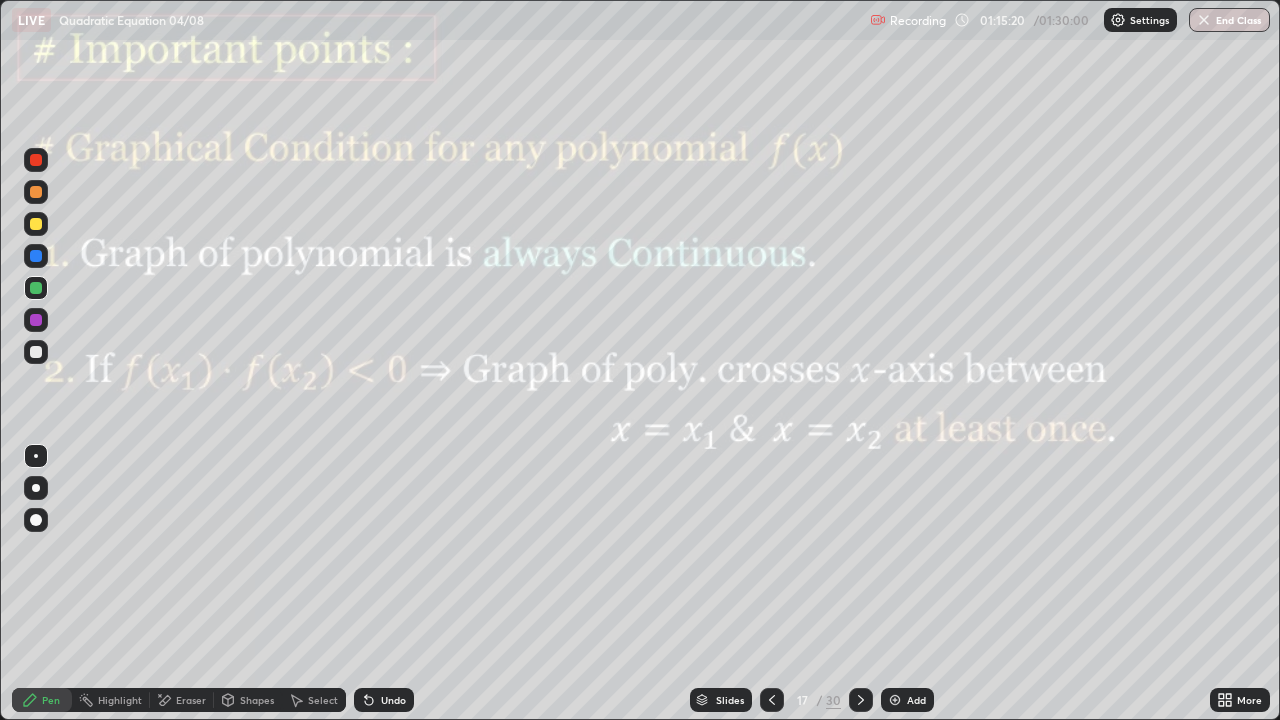 click on "Undo" at bounding box center [384, 700] 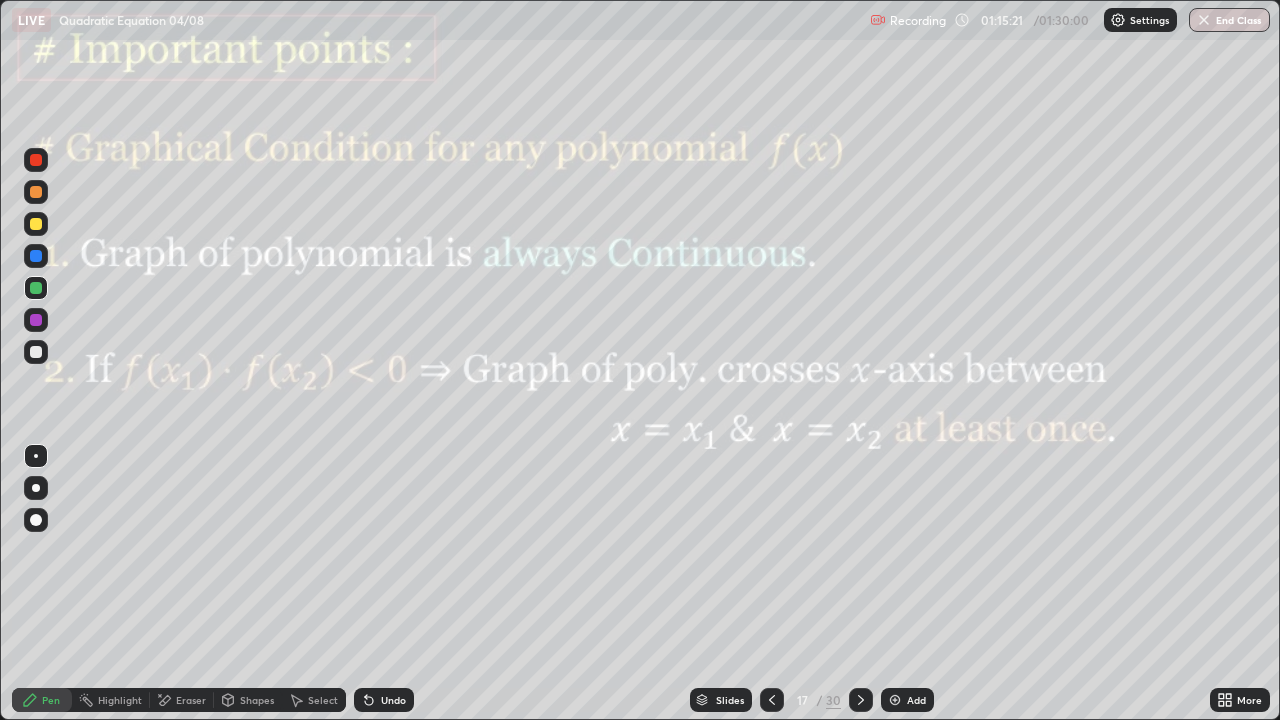 click on "Undo" at bounding box center (384, 700) 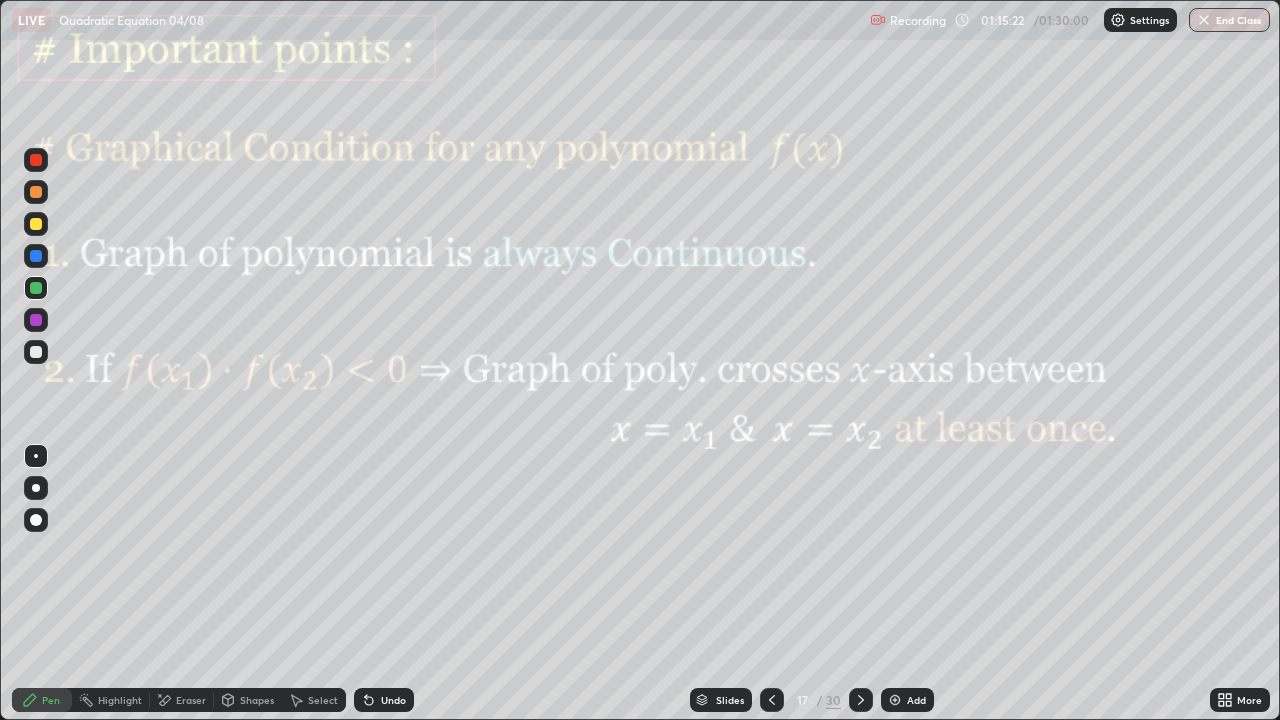 click on "Shapes" at bounding box center (257, 700) 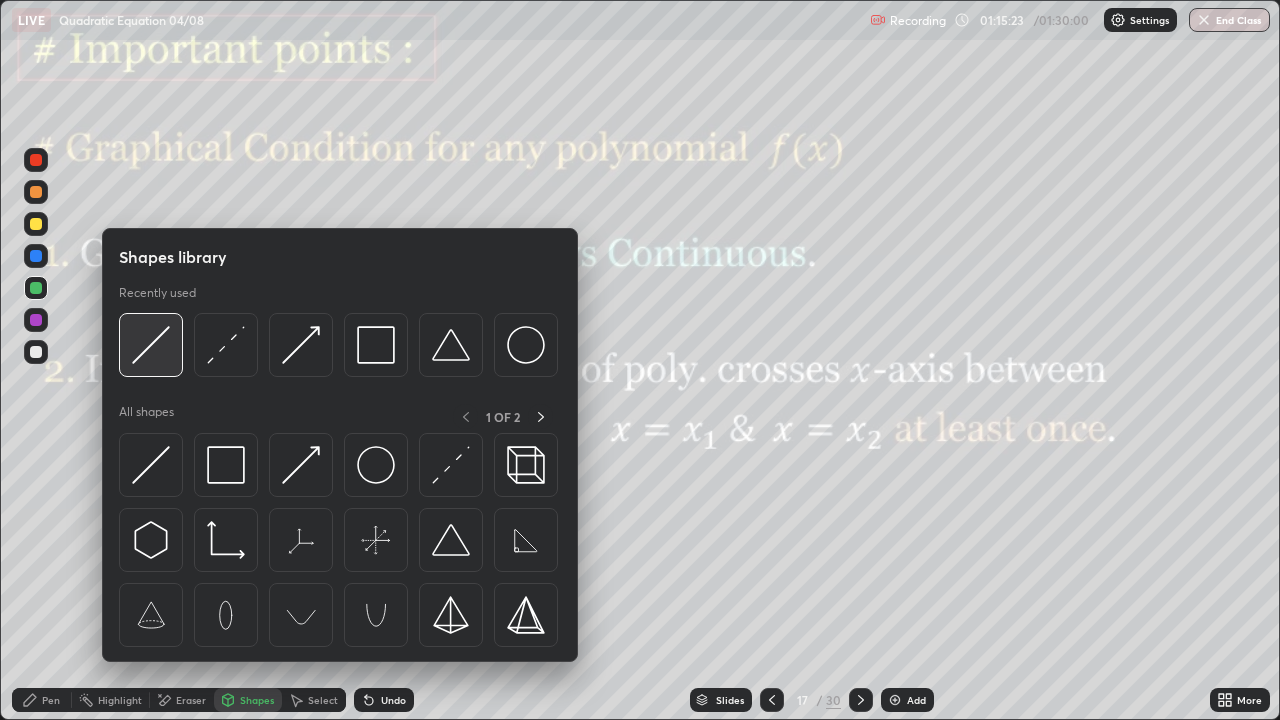 click at bounding box center (151, 345) 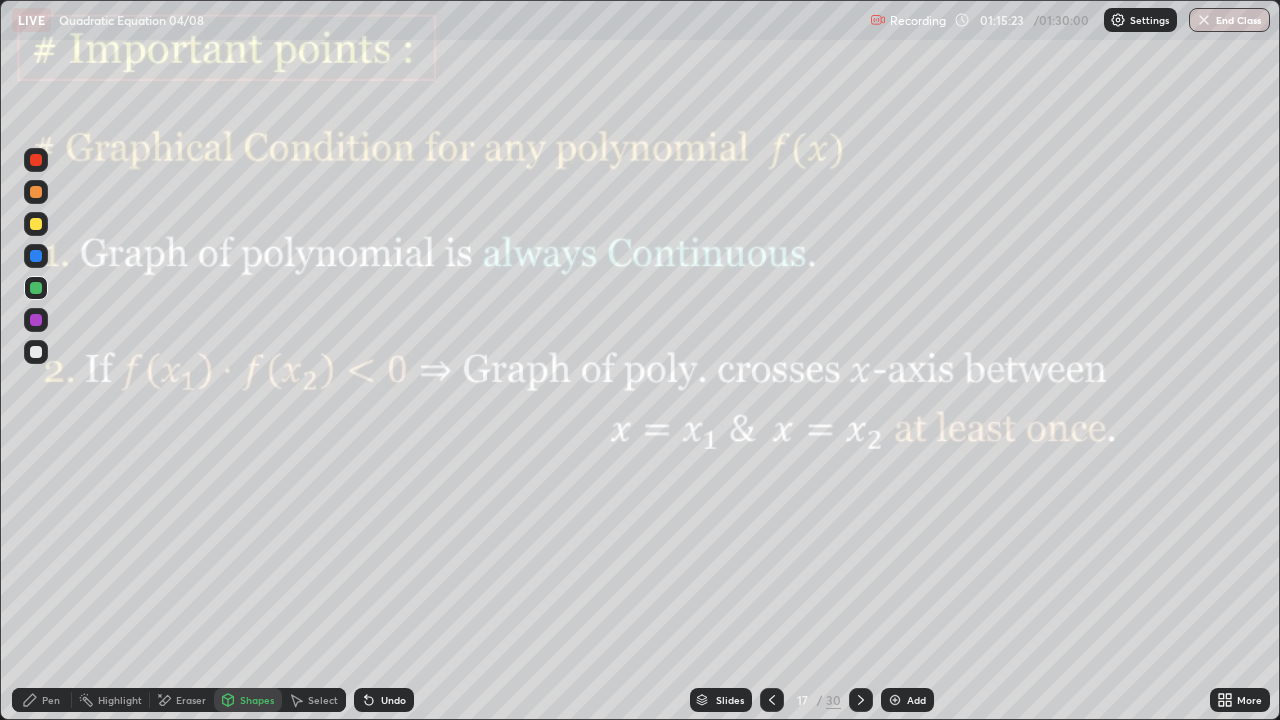 click at bounding box center (36, 320) 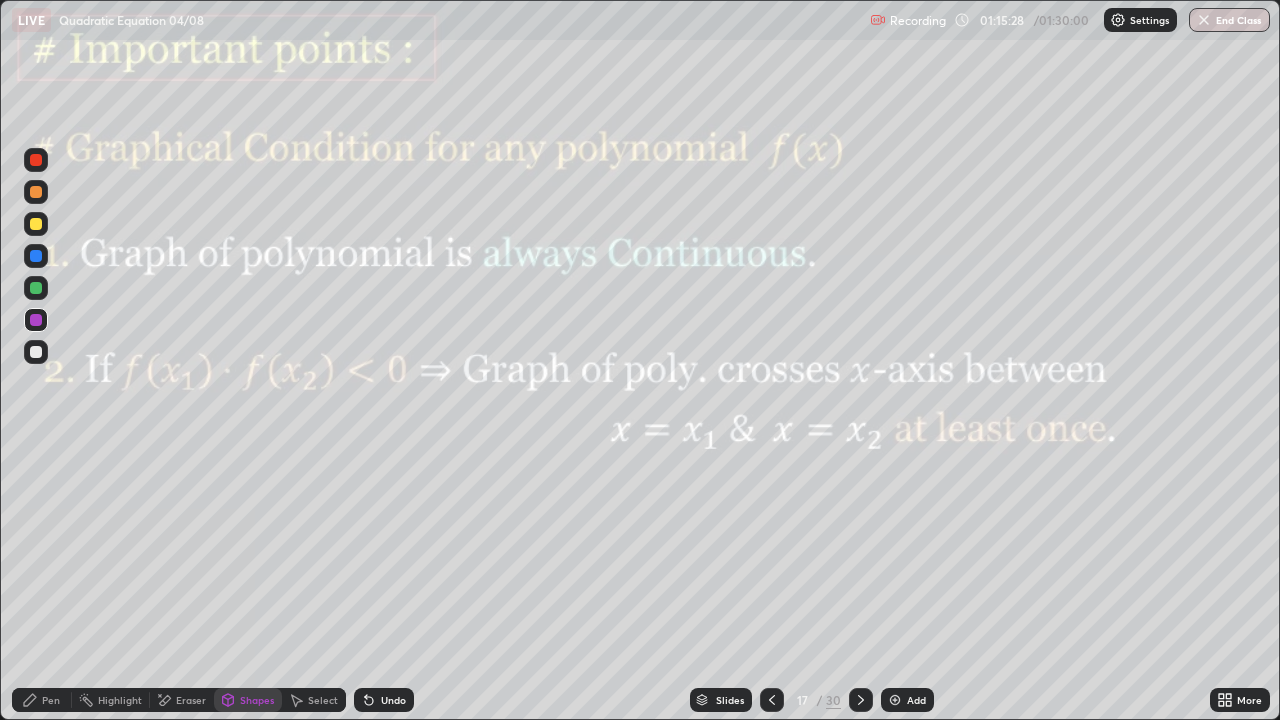 click on "Pen" at bounding box center (51, 700) 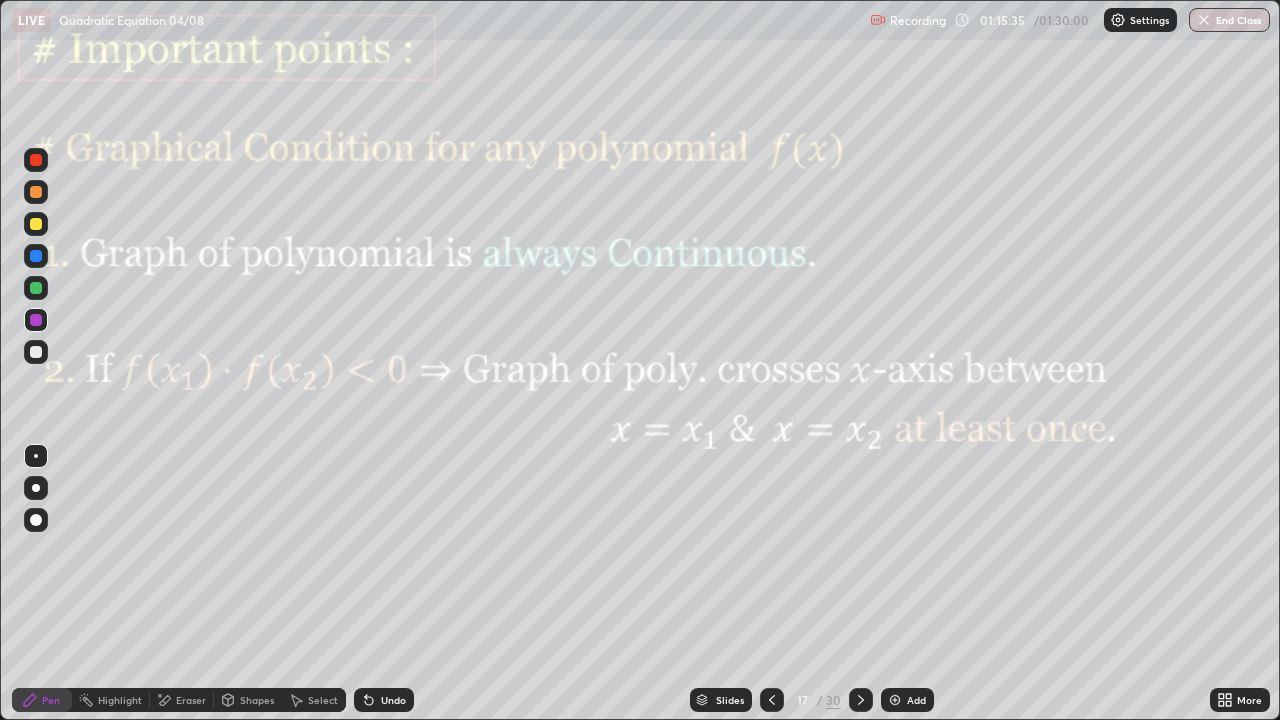 click at bounding box center [36, 288] 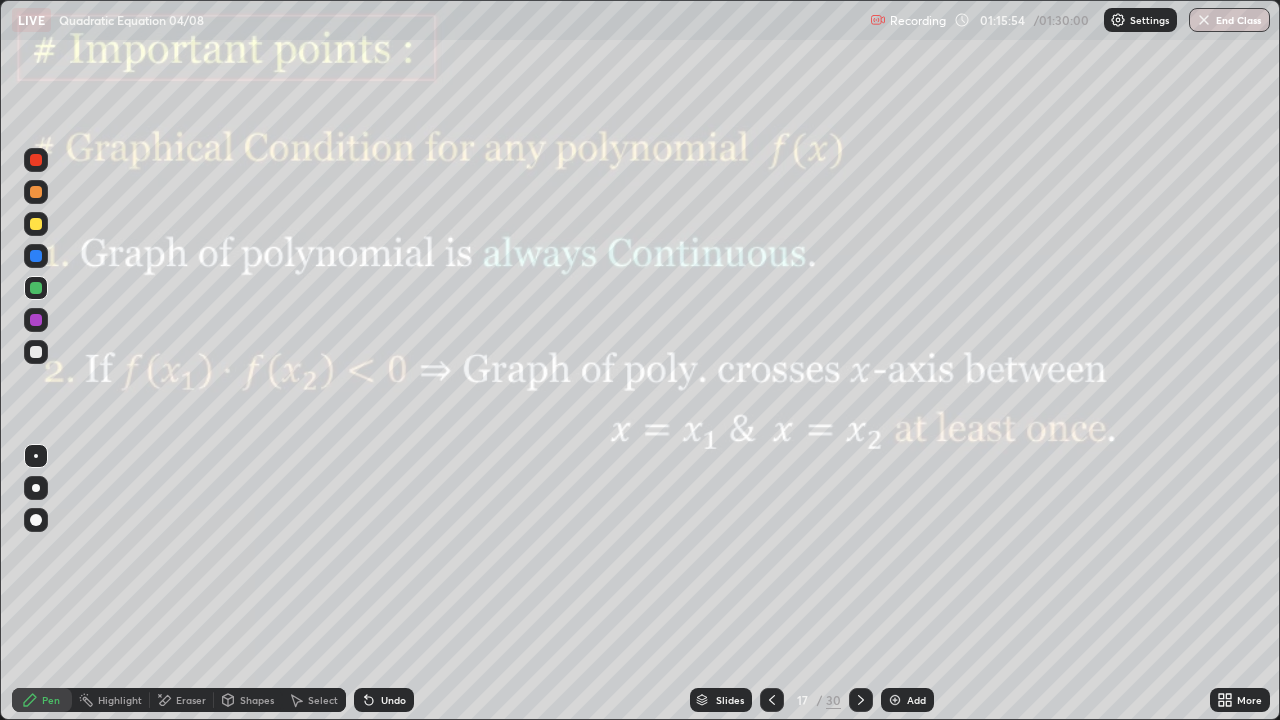 click on "Undo" at bounding box center [380, 700] 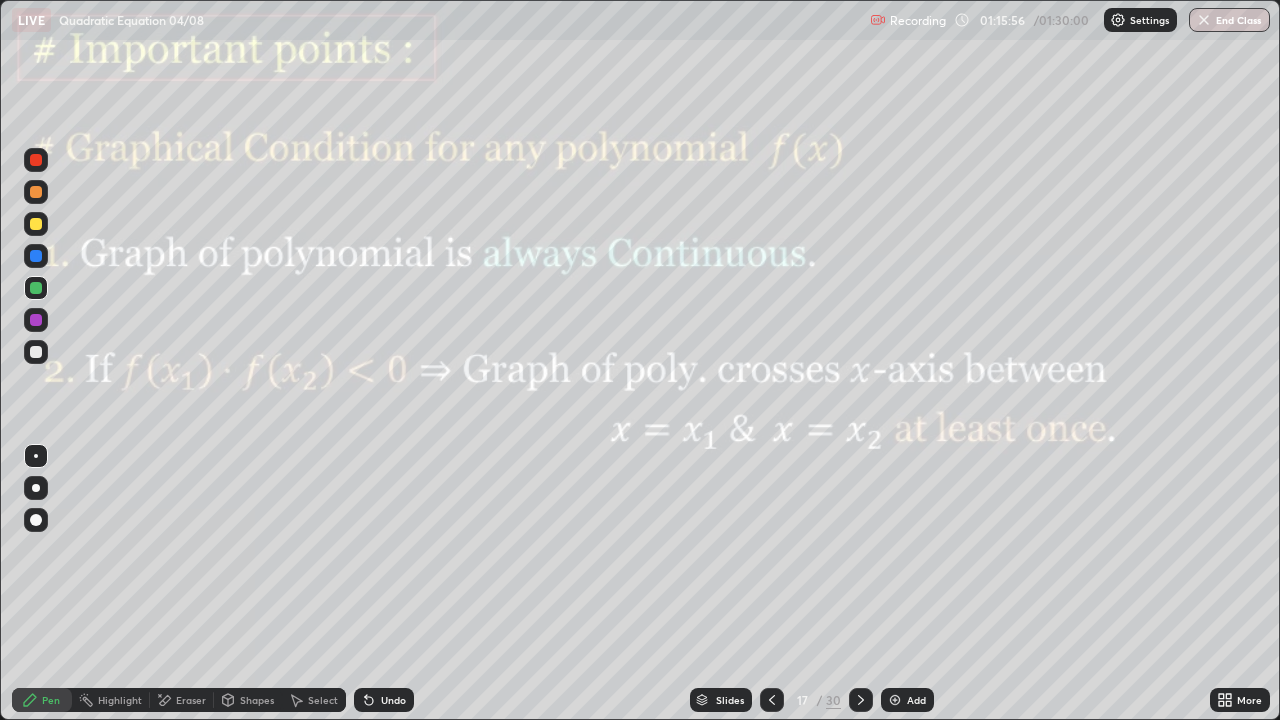 click at bounding box center (36, 160) 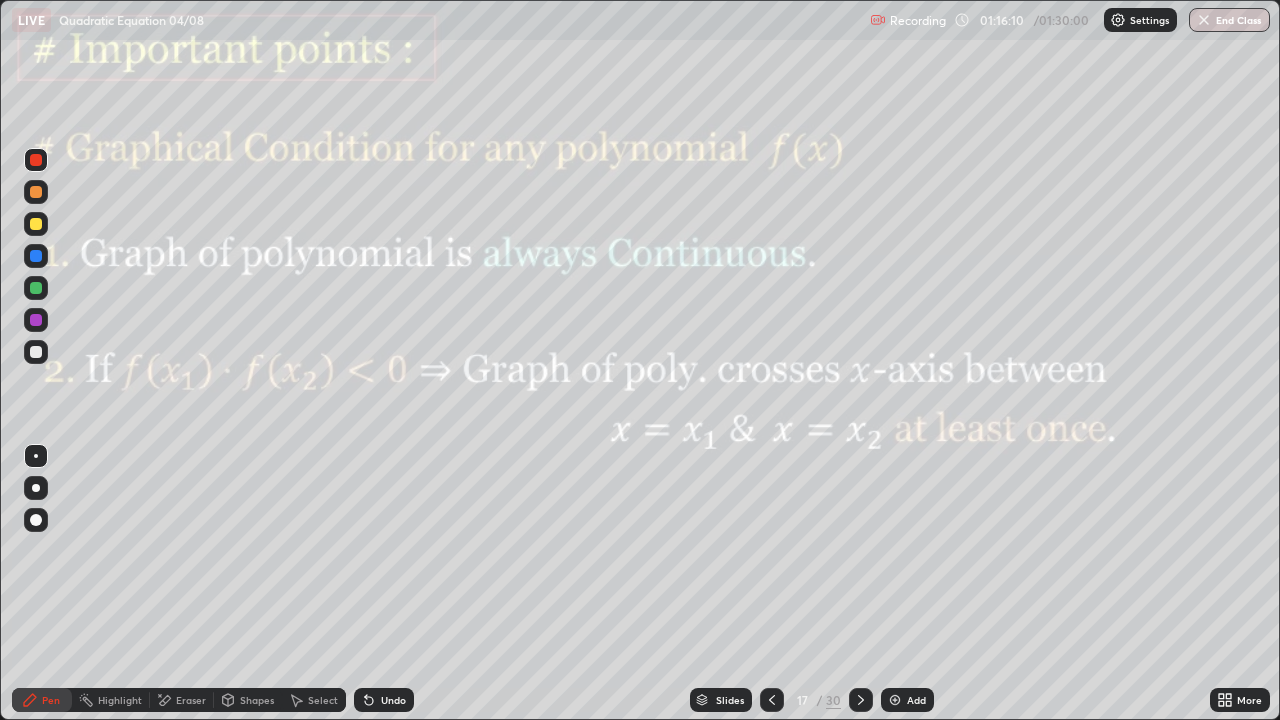click at bounding box center (36, 256) 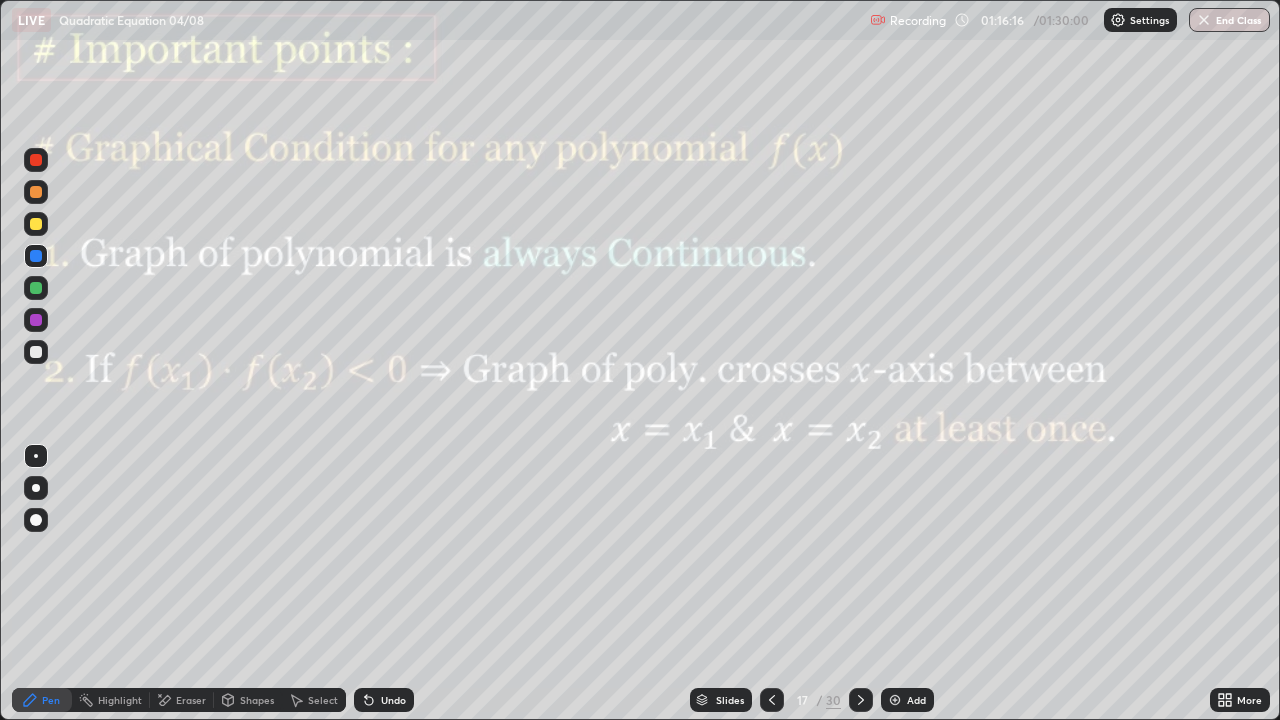 click on "Shapes" at bounding box center [257, 700] 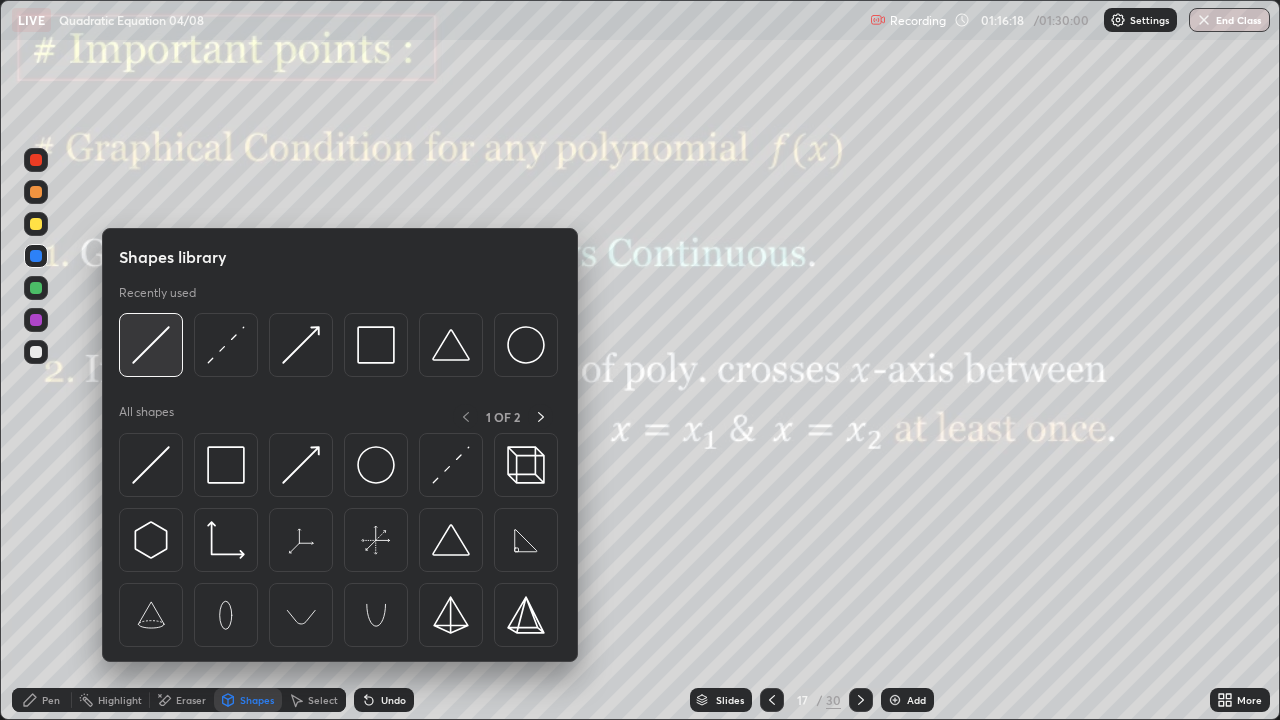 click at bounding box center (151, 345) 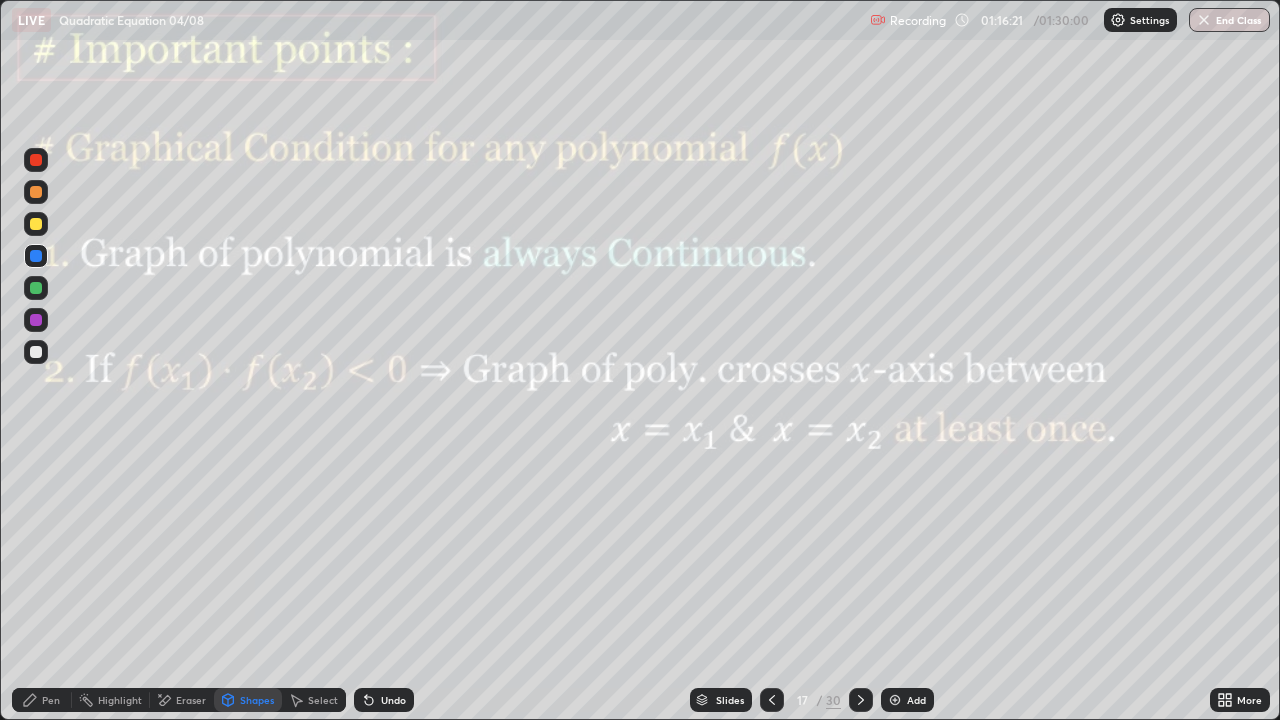 click on "Undo" at bounding box center [384, 700] 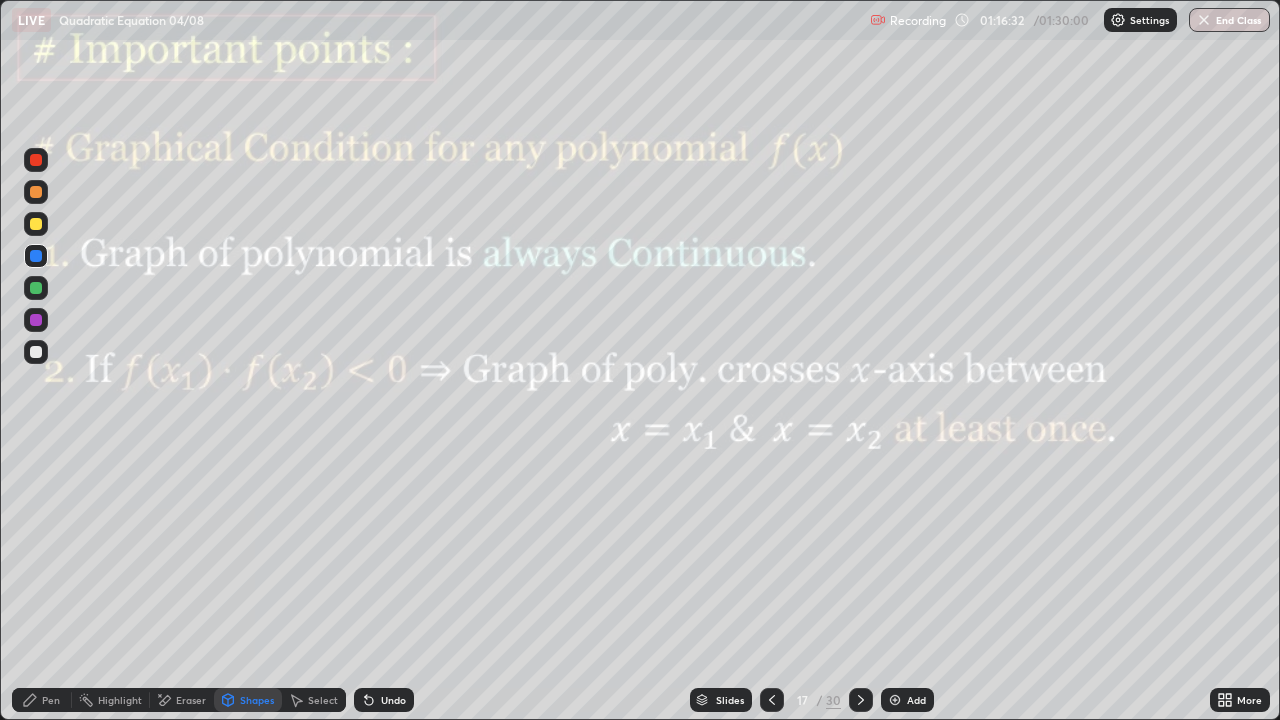 click on "Pen" at bounding box center (51, 700) 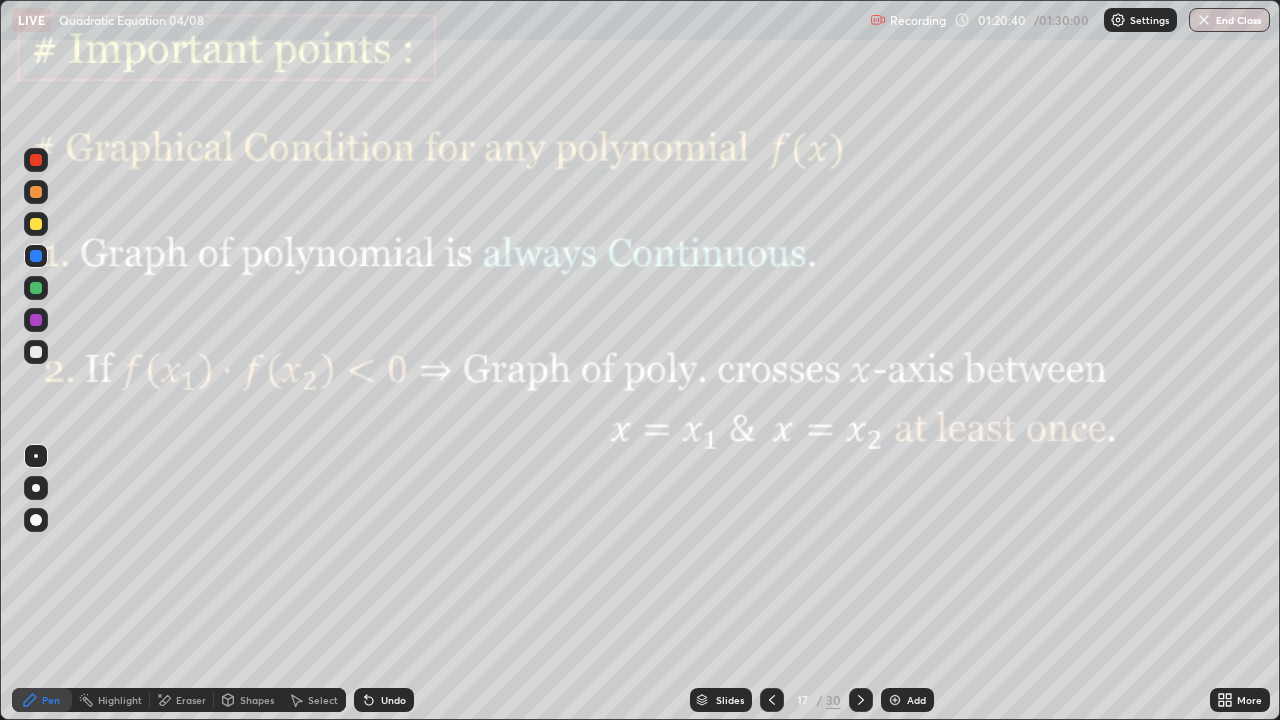 click 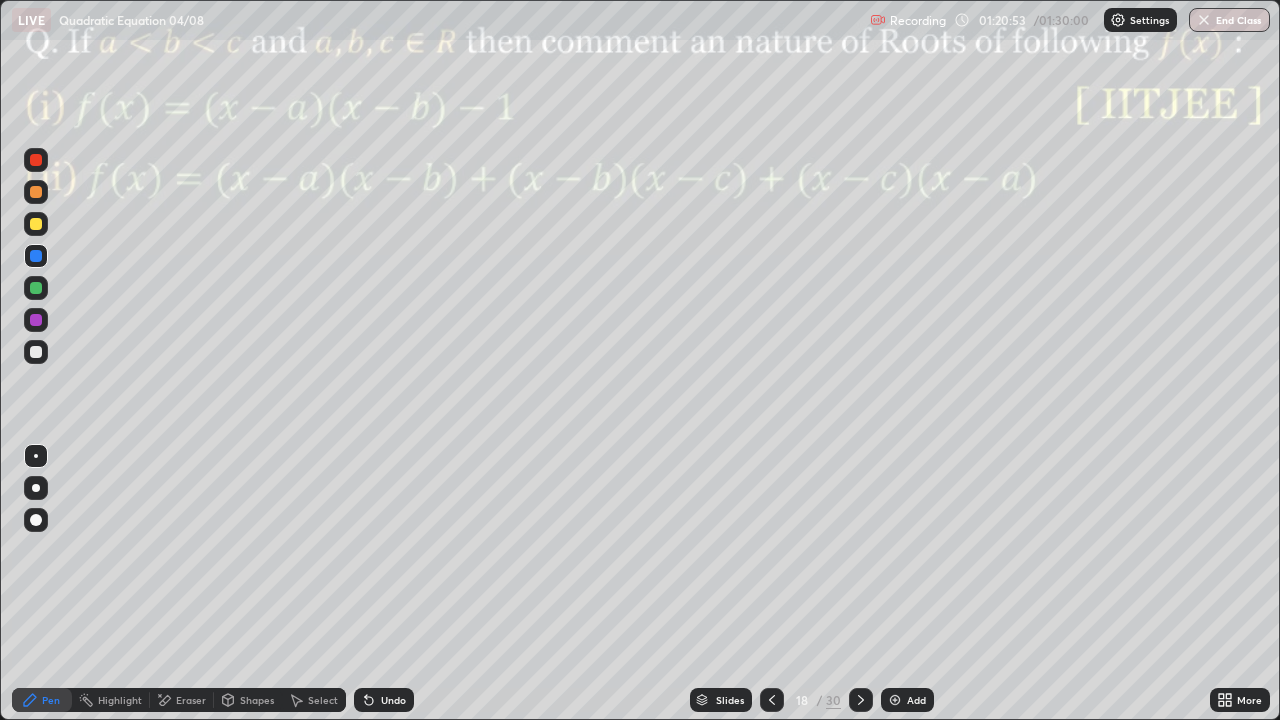 click 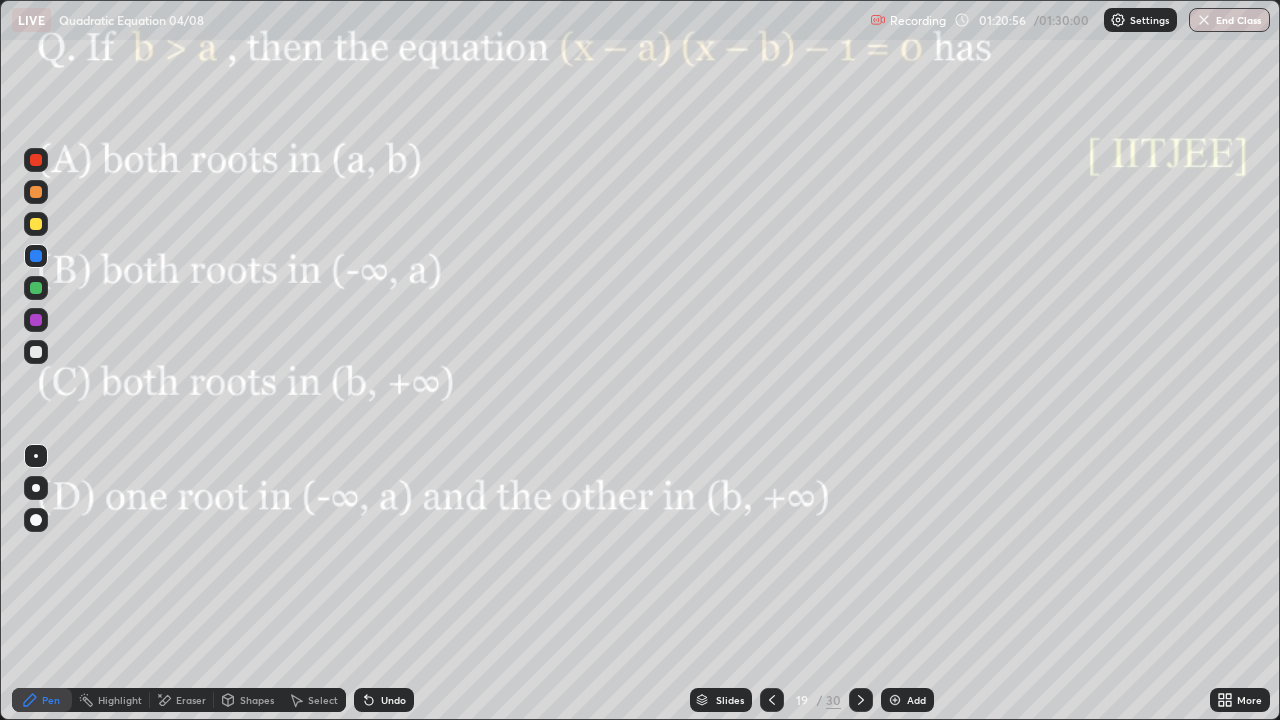 click 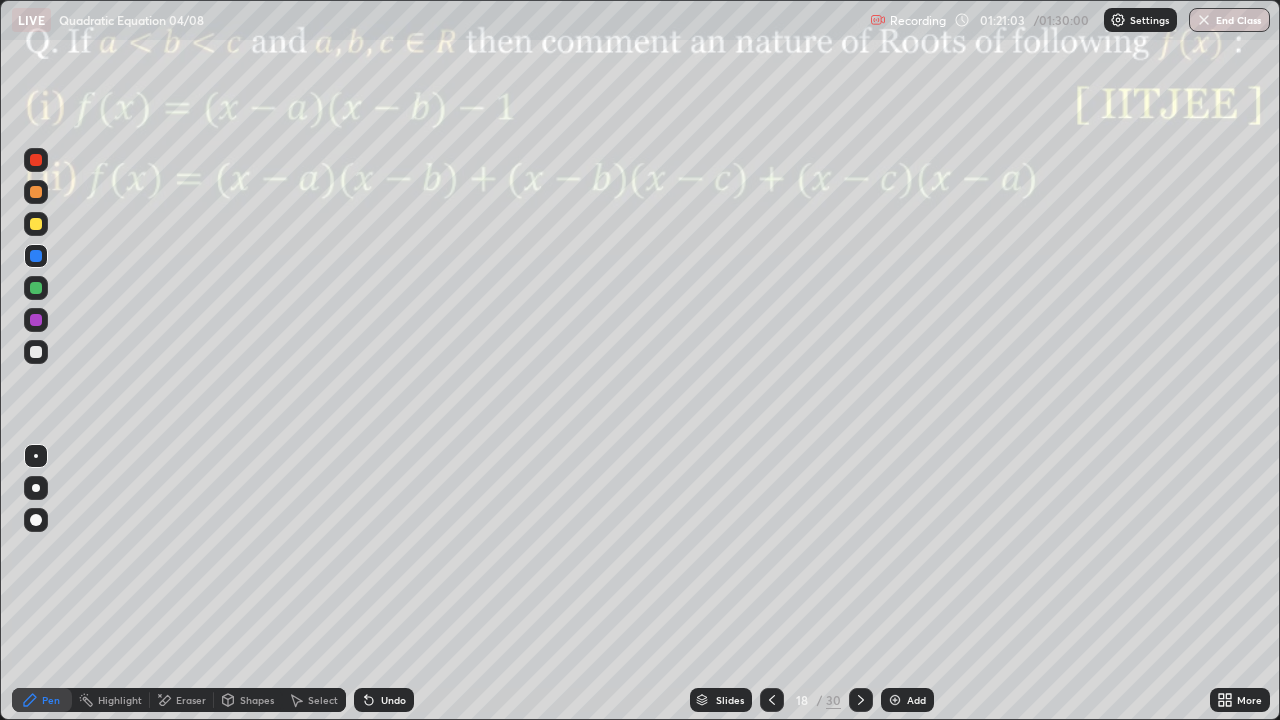 click at bounding box center (861, 700) 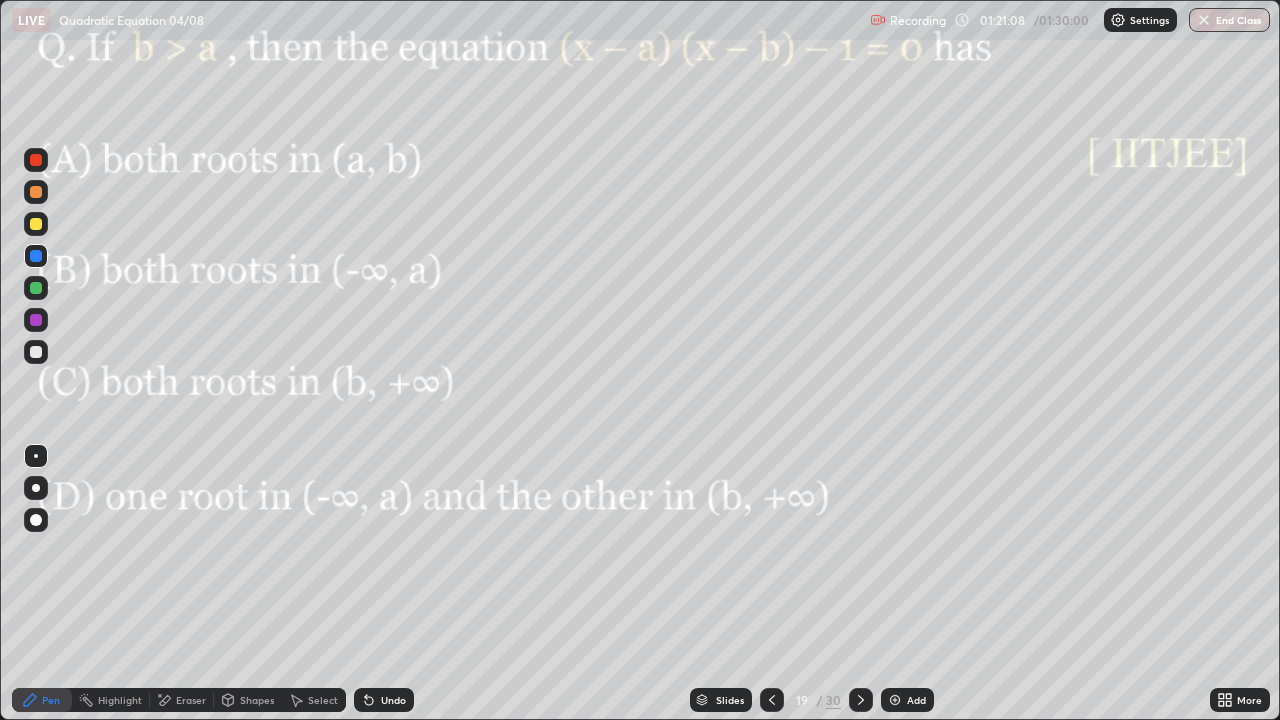click at bounding box center (772, 700) 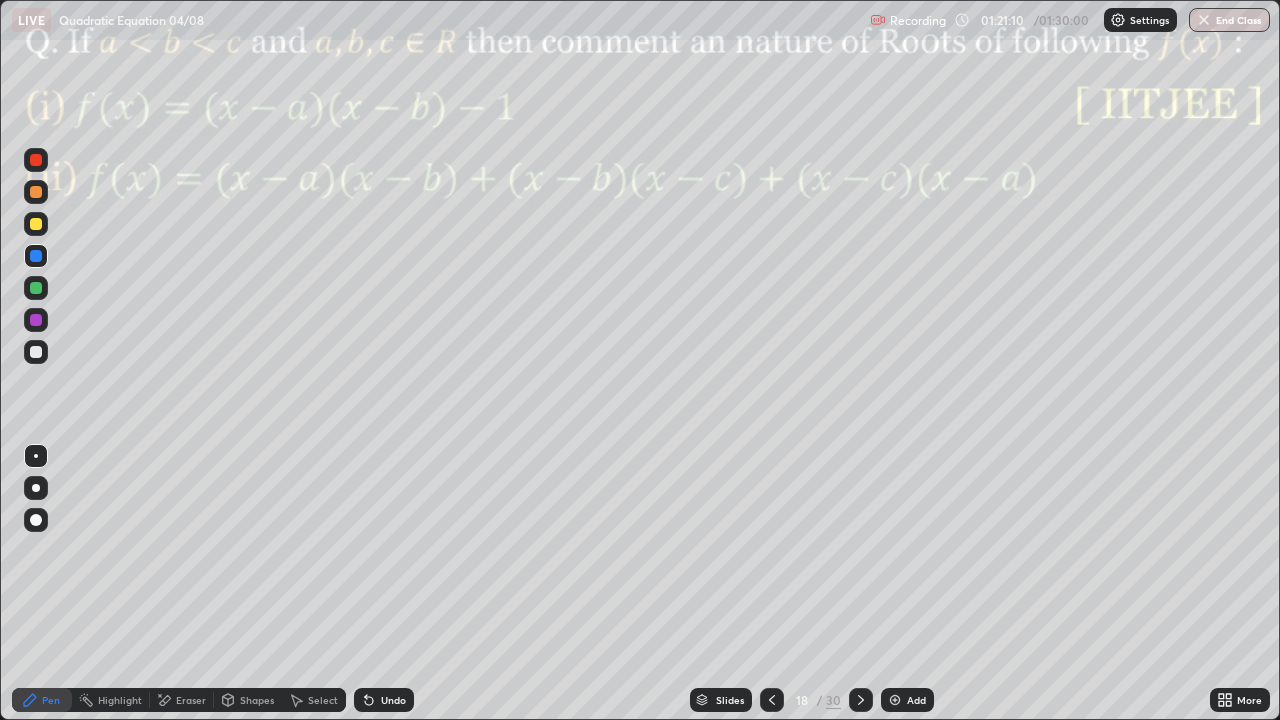 click 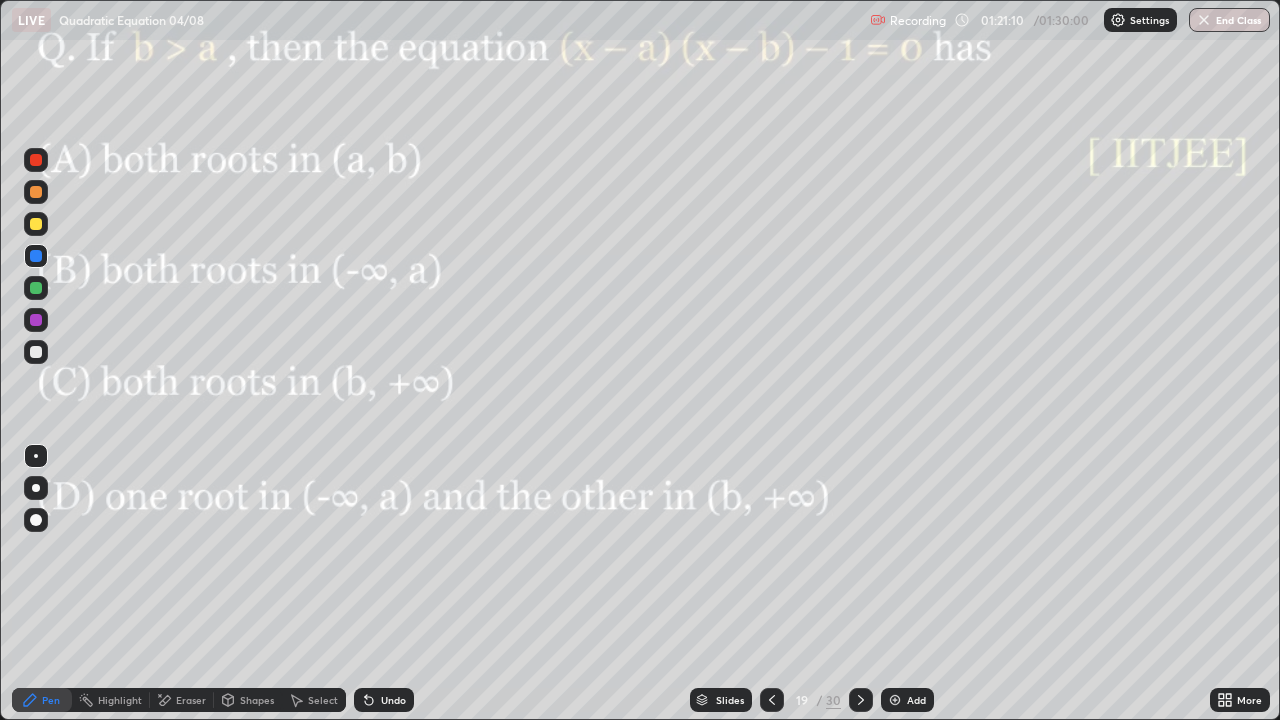 click 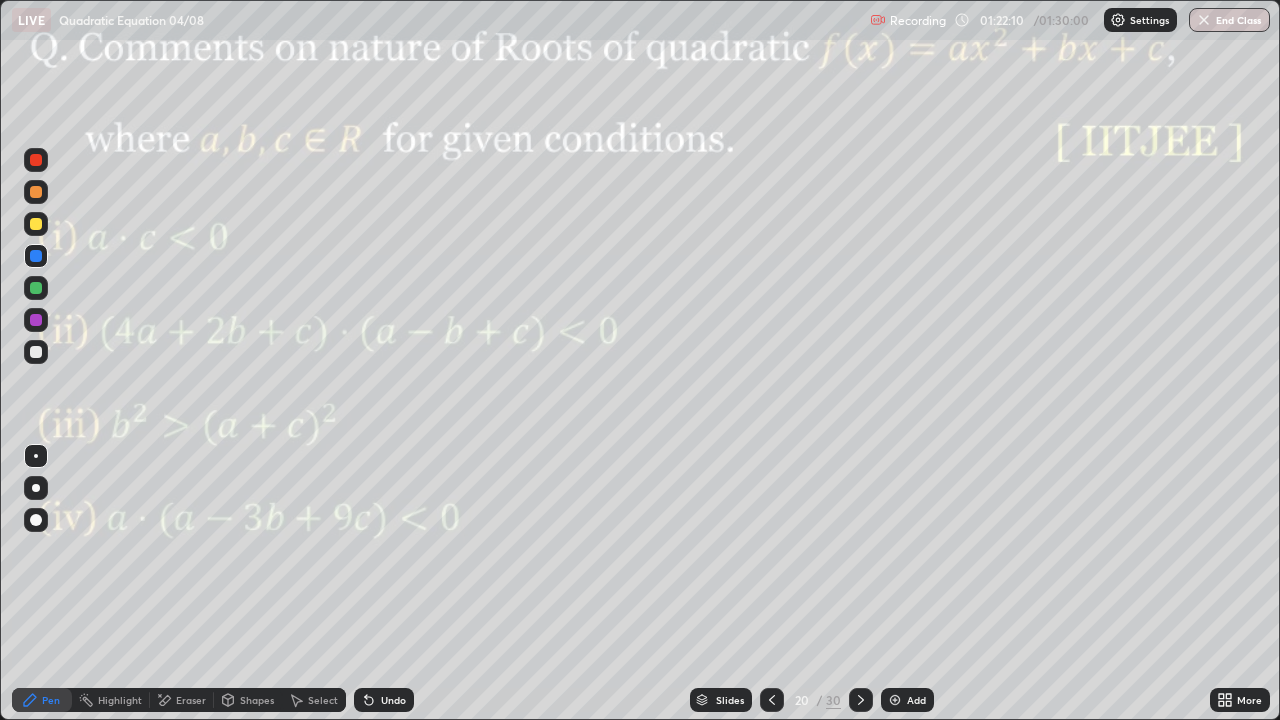 click at bounding box center (861, 700) 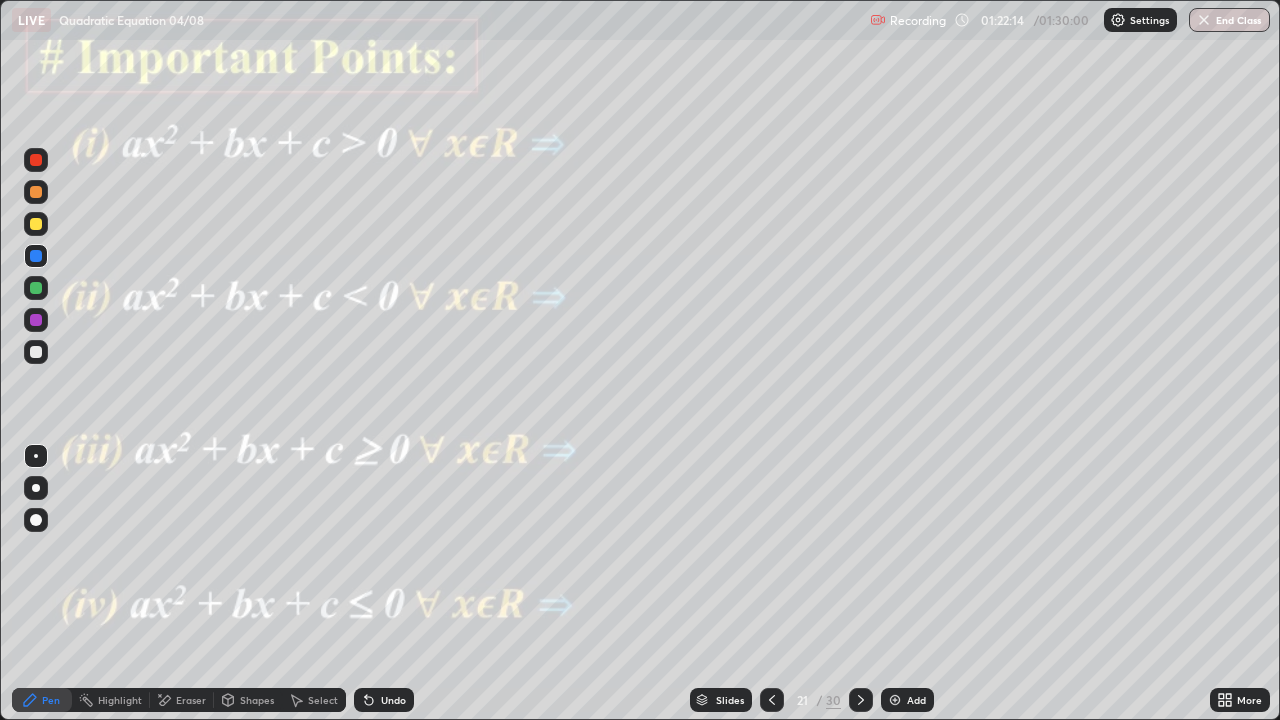 click at bounding box center [772, 700] 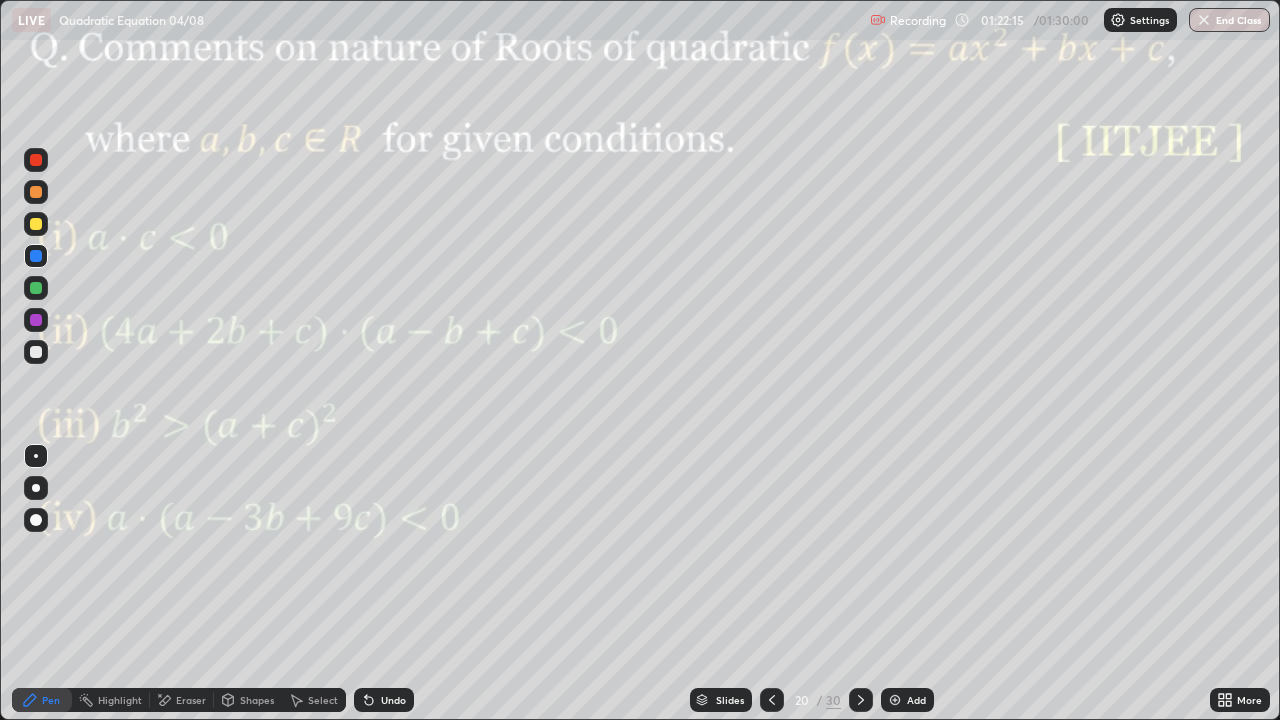 click 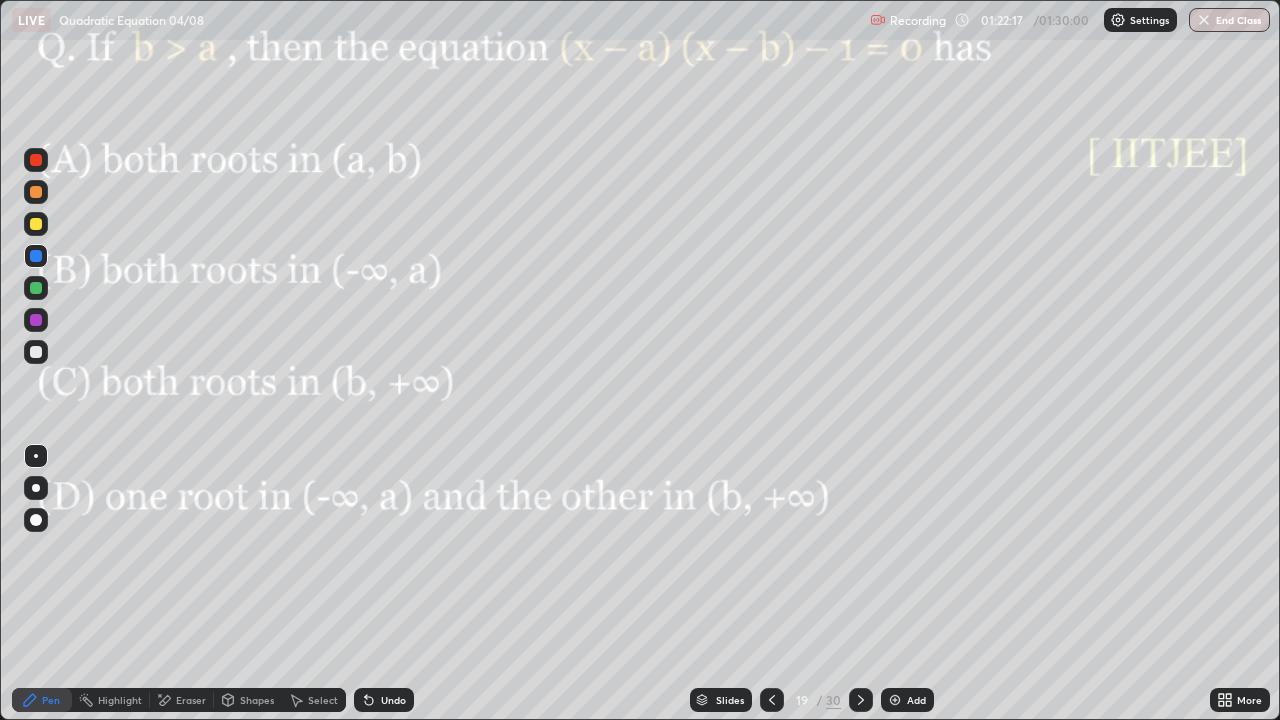 click 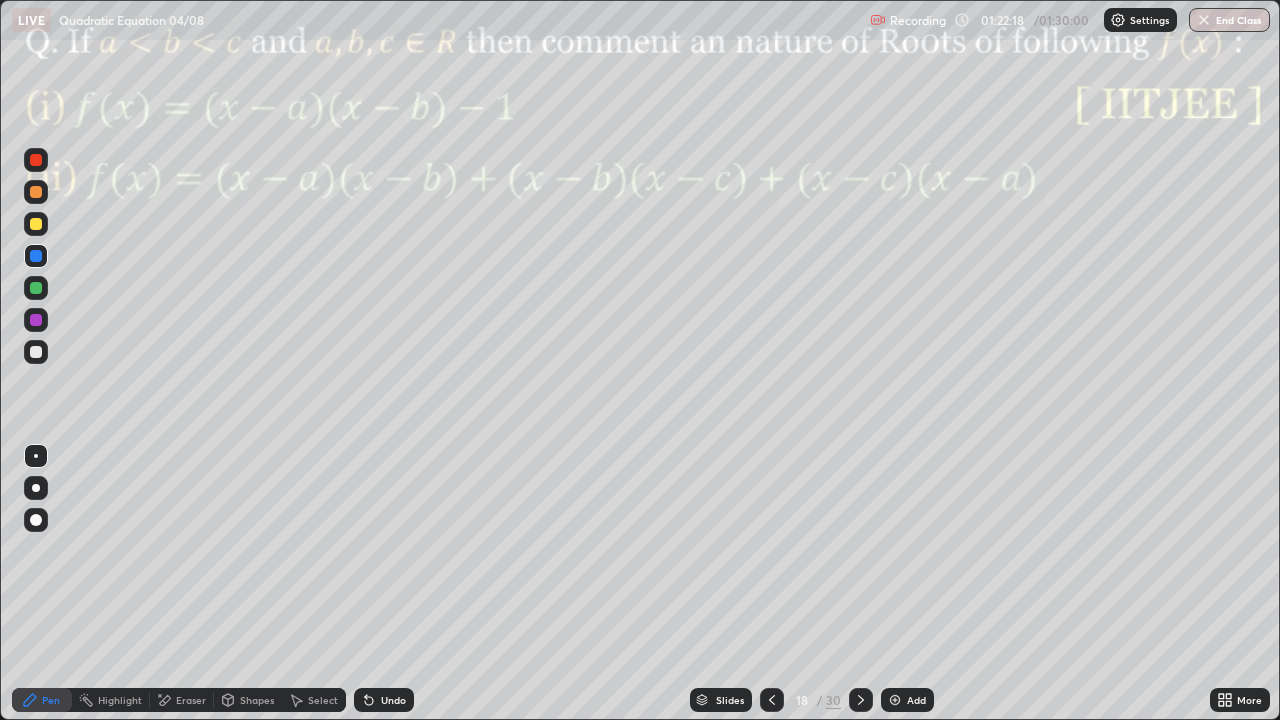 click 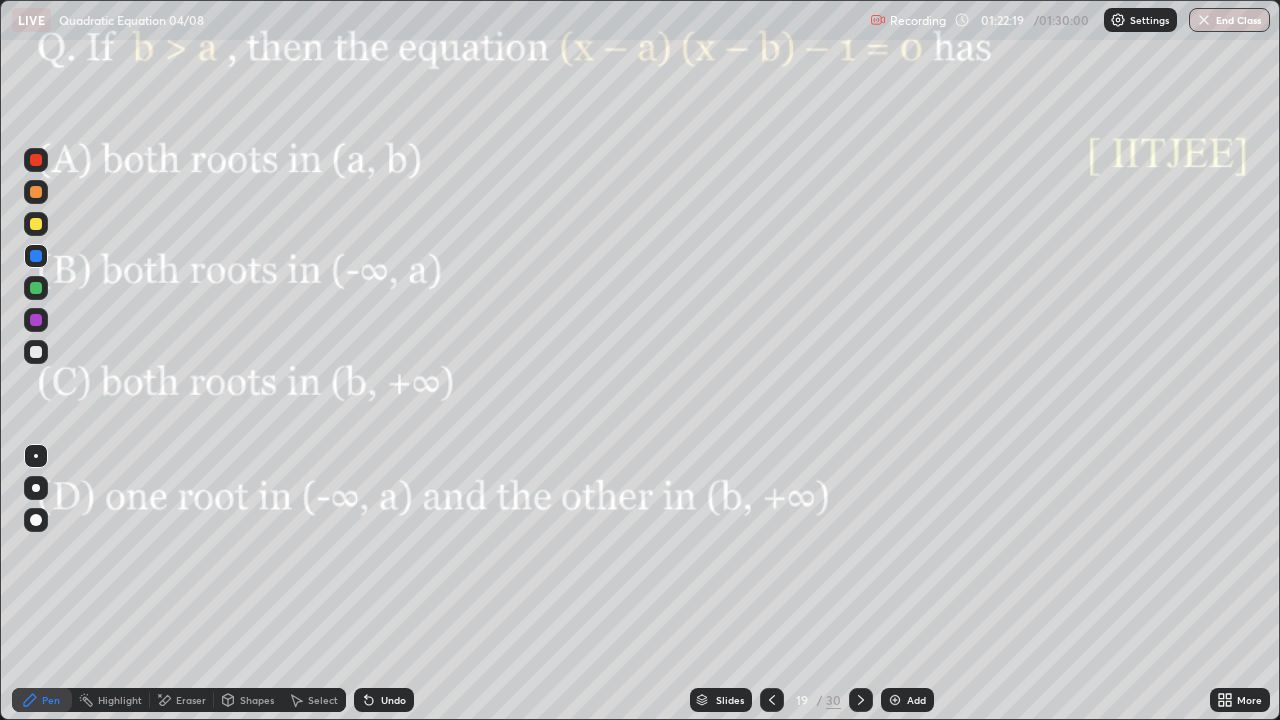 click 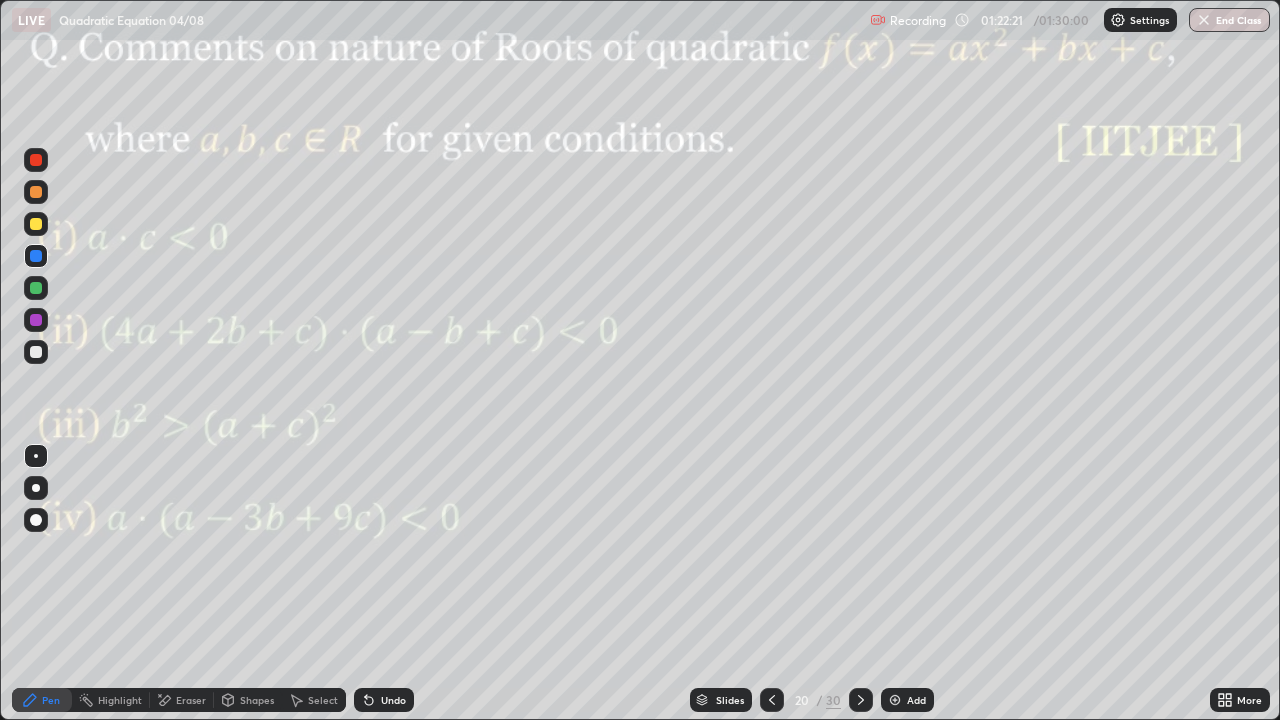click 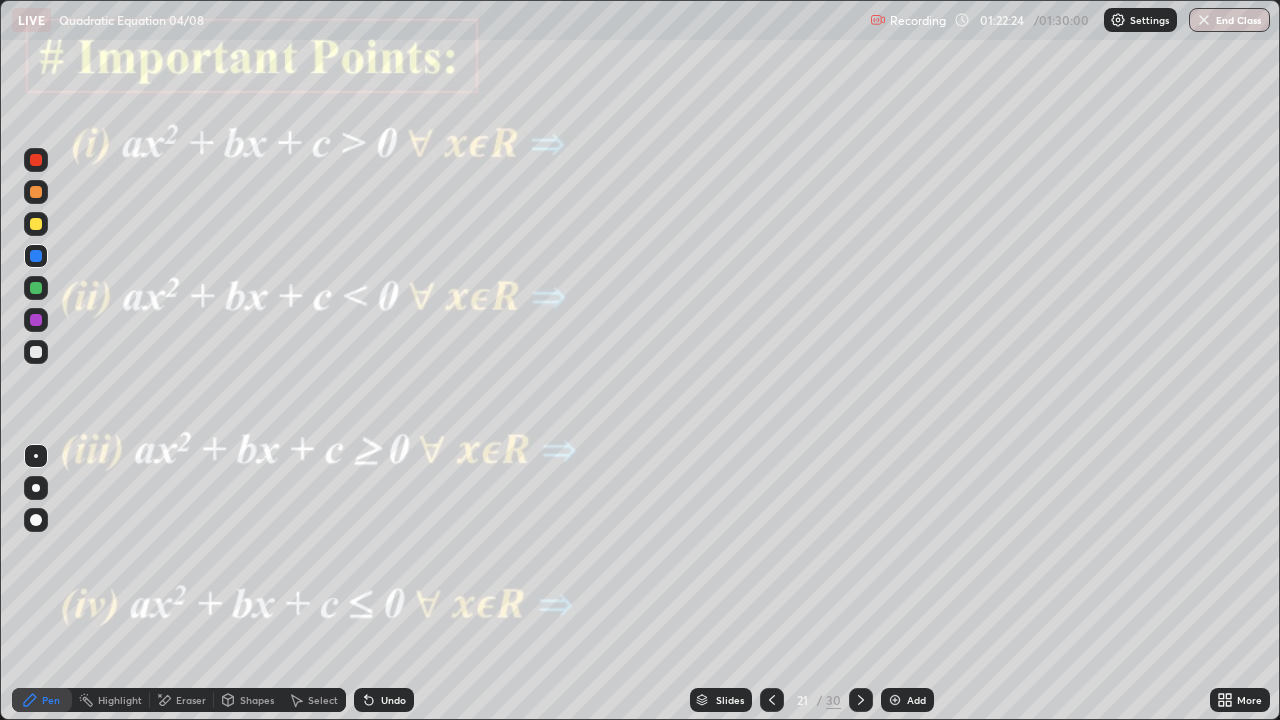 click at bounding box center (861, 700) 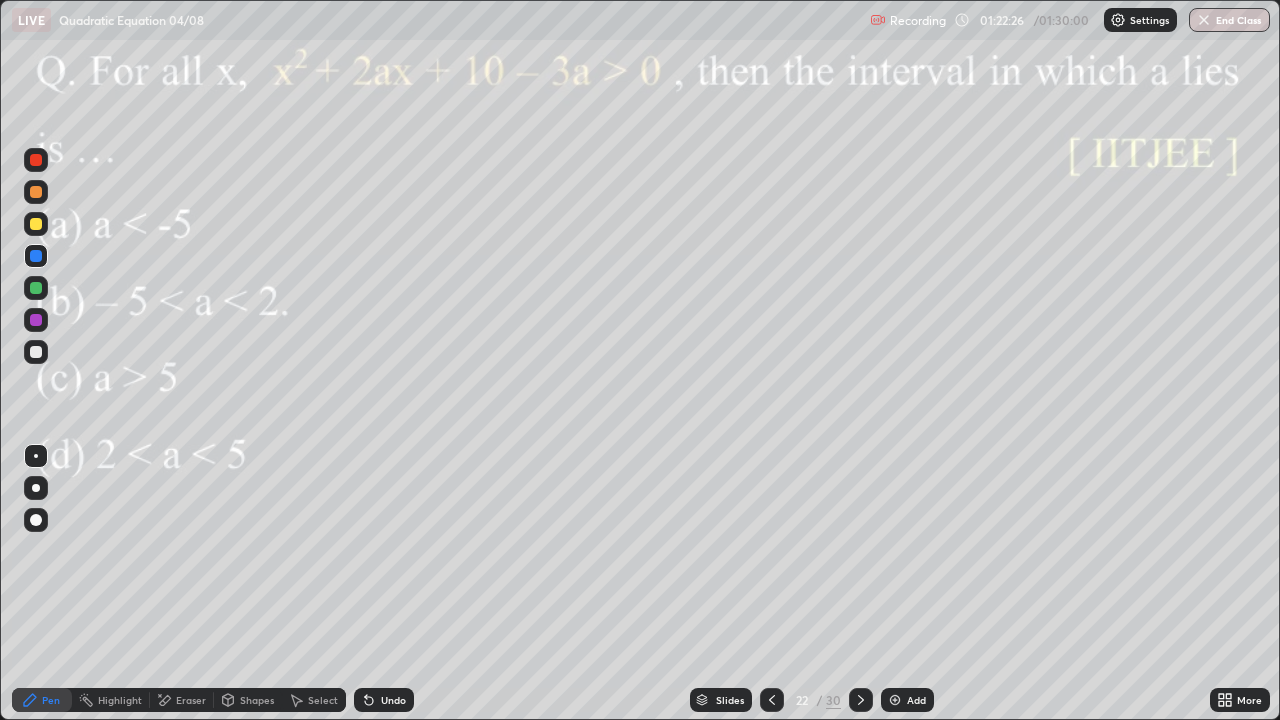 click at bounding box center (861, 700) 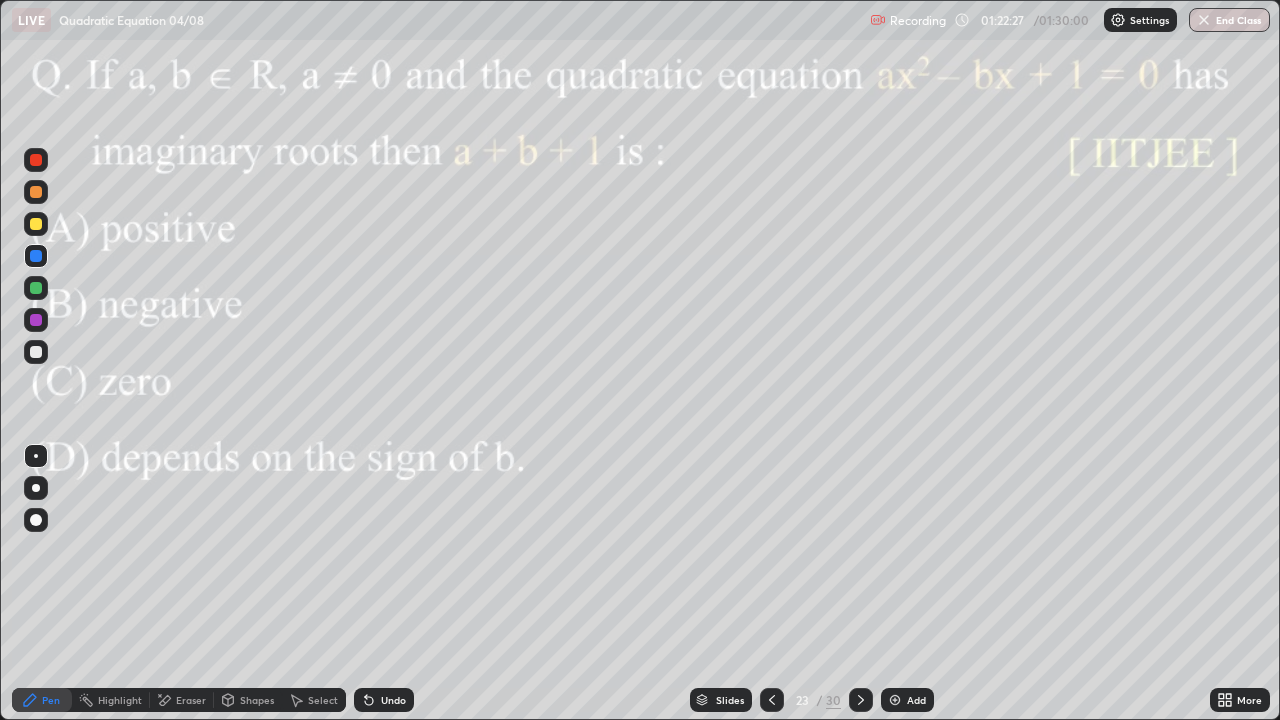 click 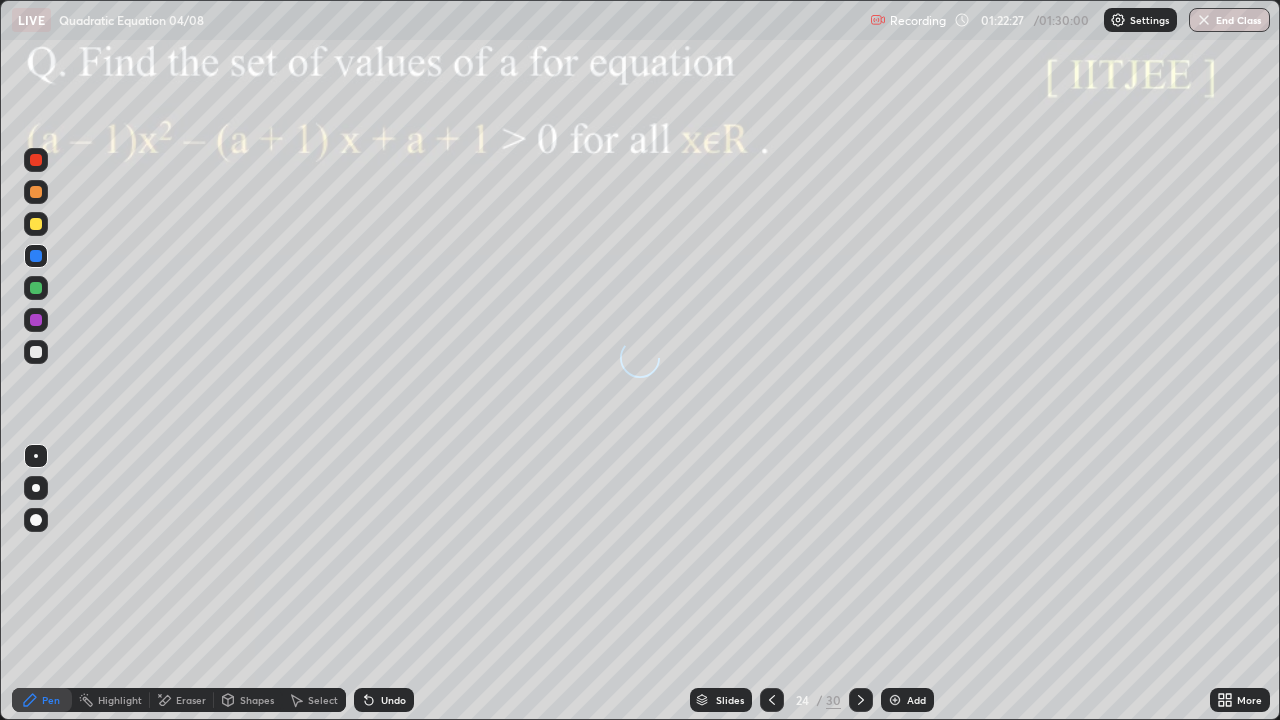 click 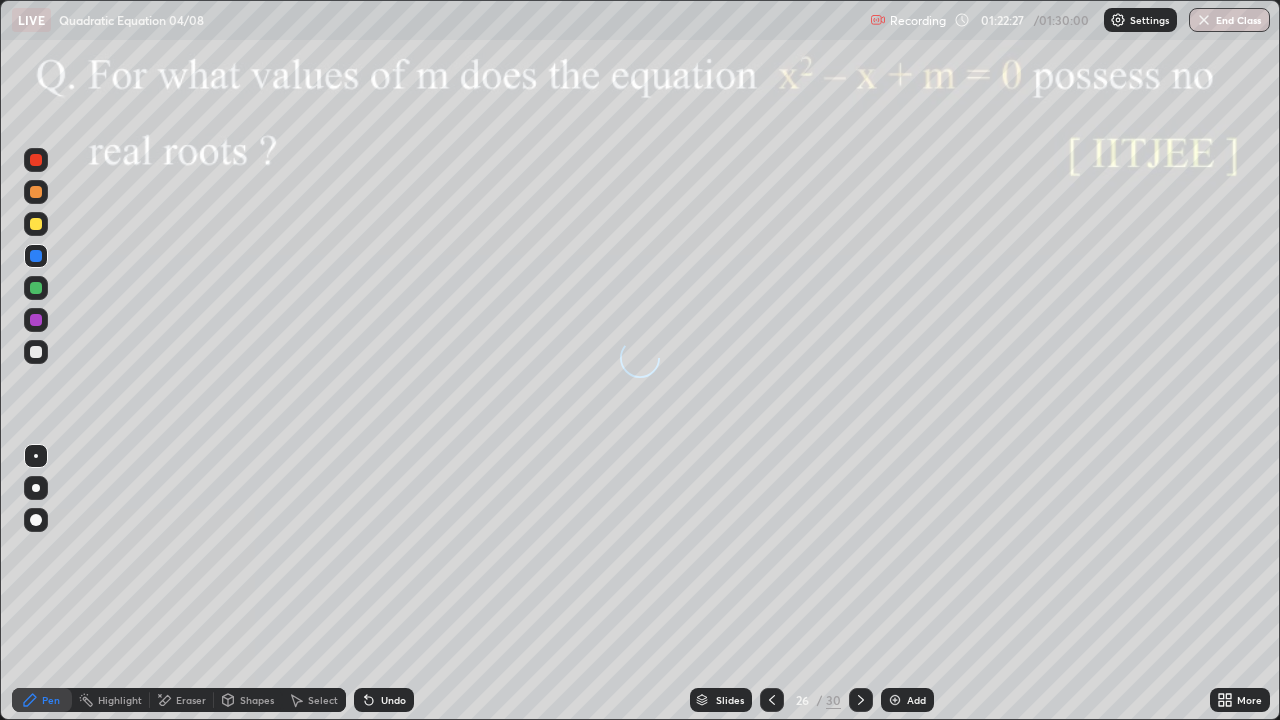 click 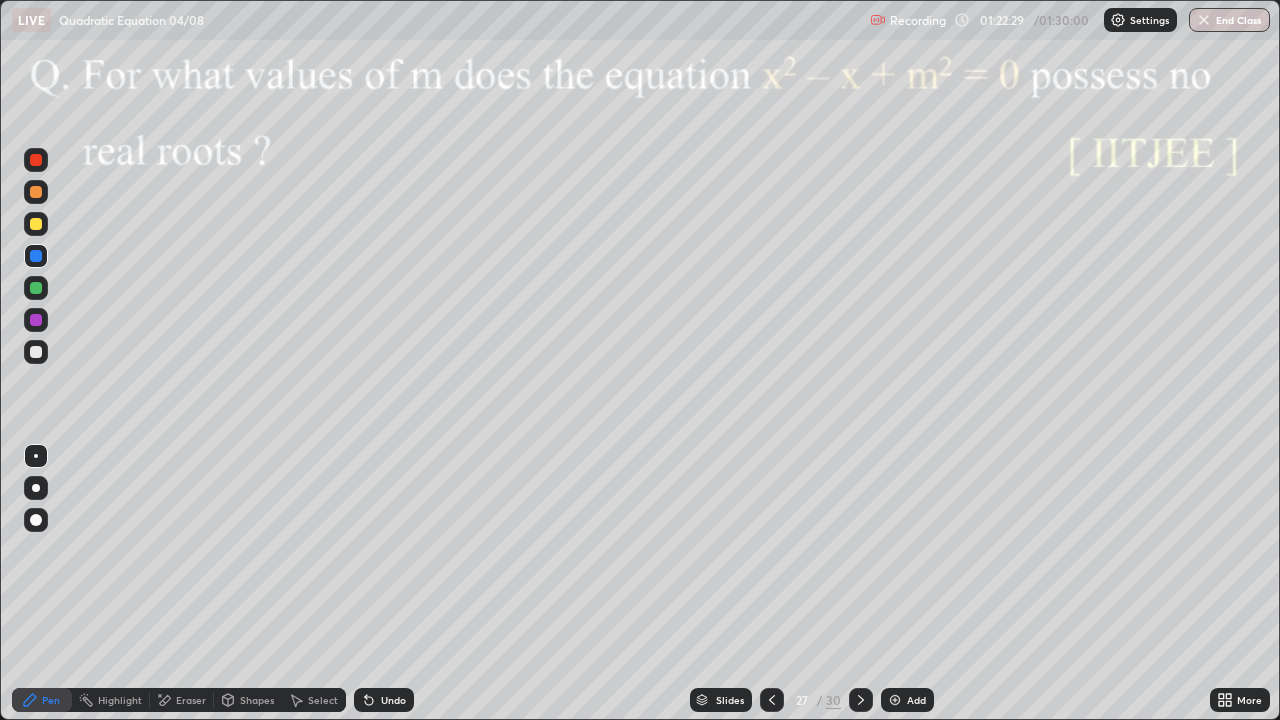 click 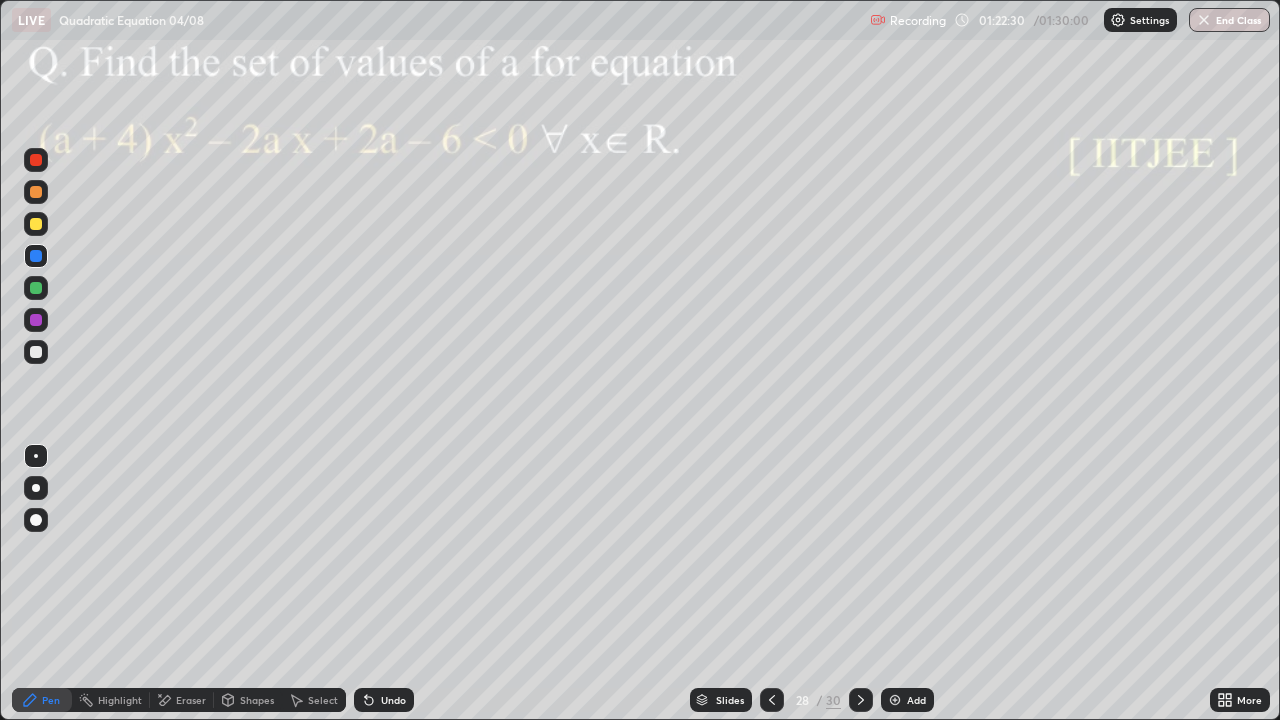 click 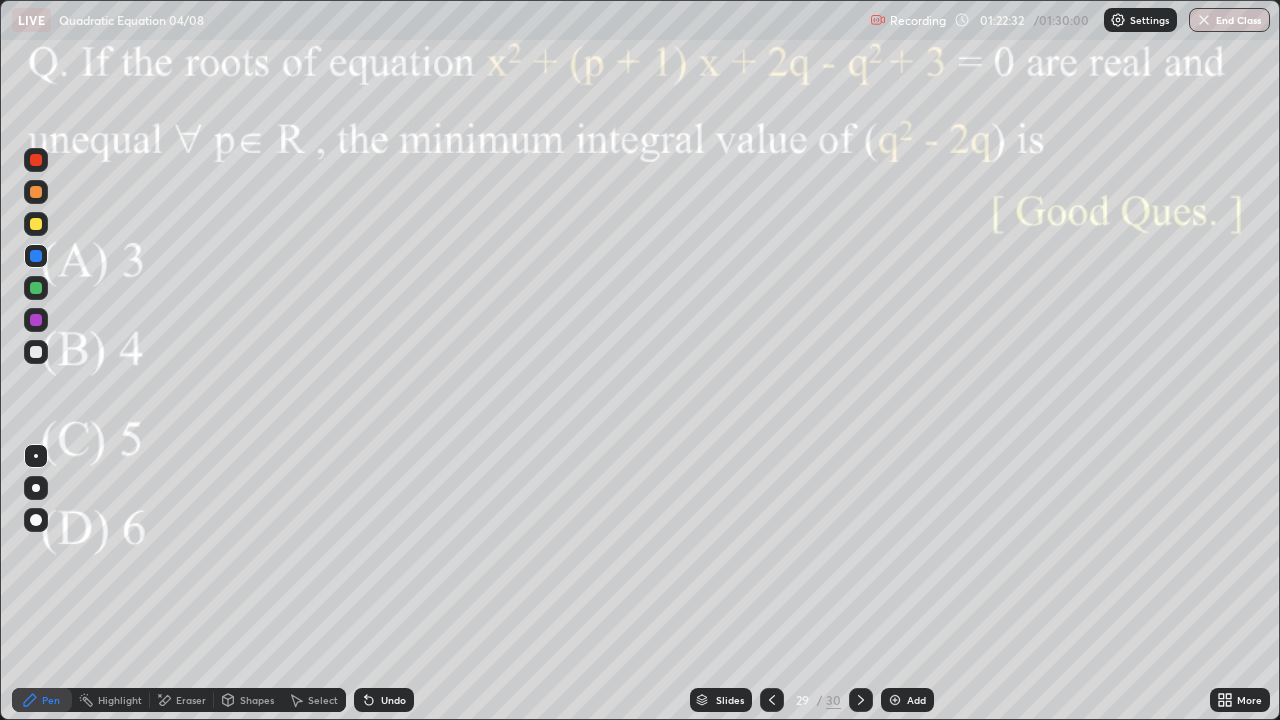 click 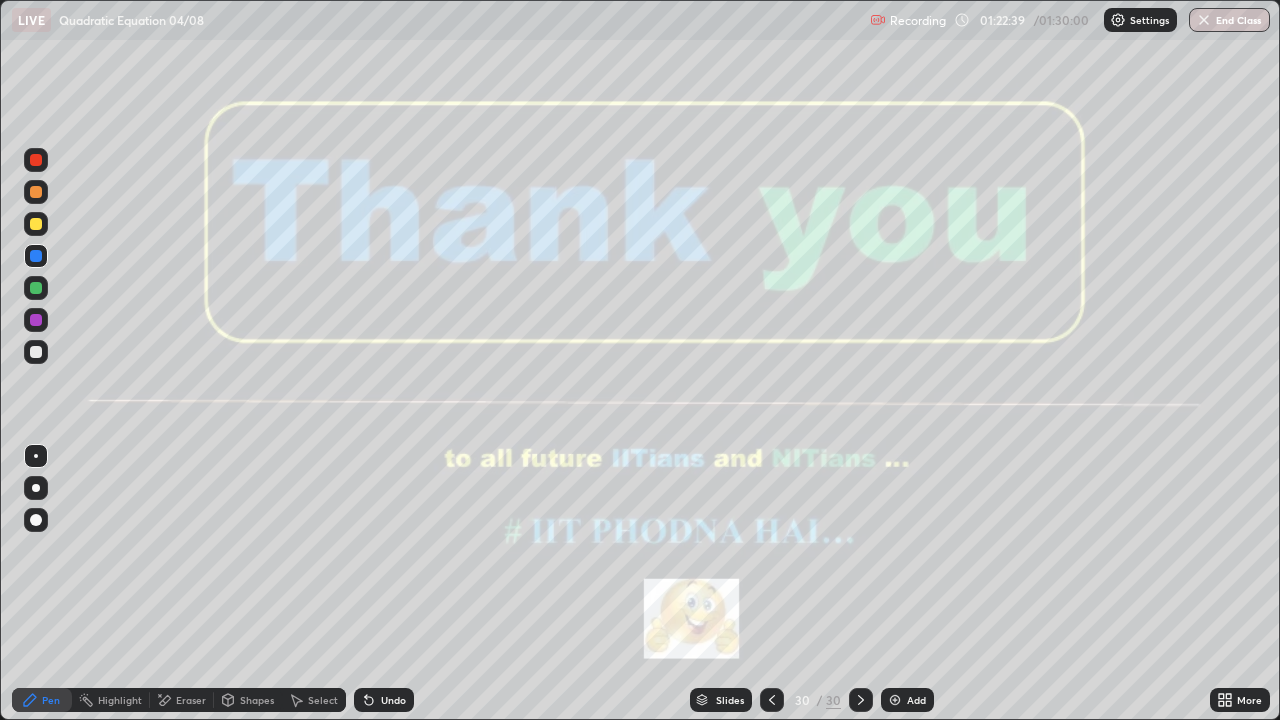 click on "End Class" at bounding box center [1229, 20] 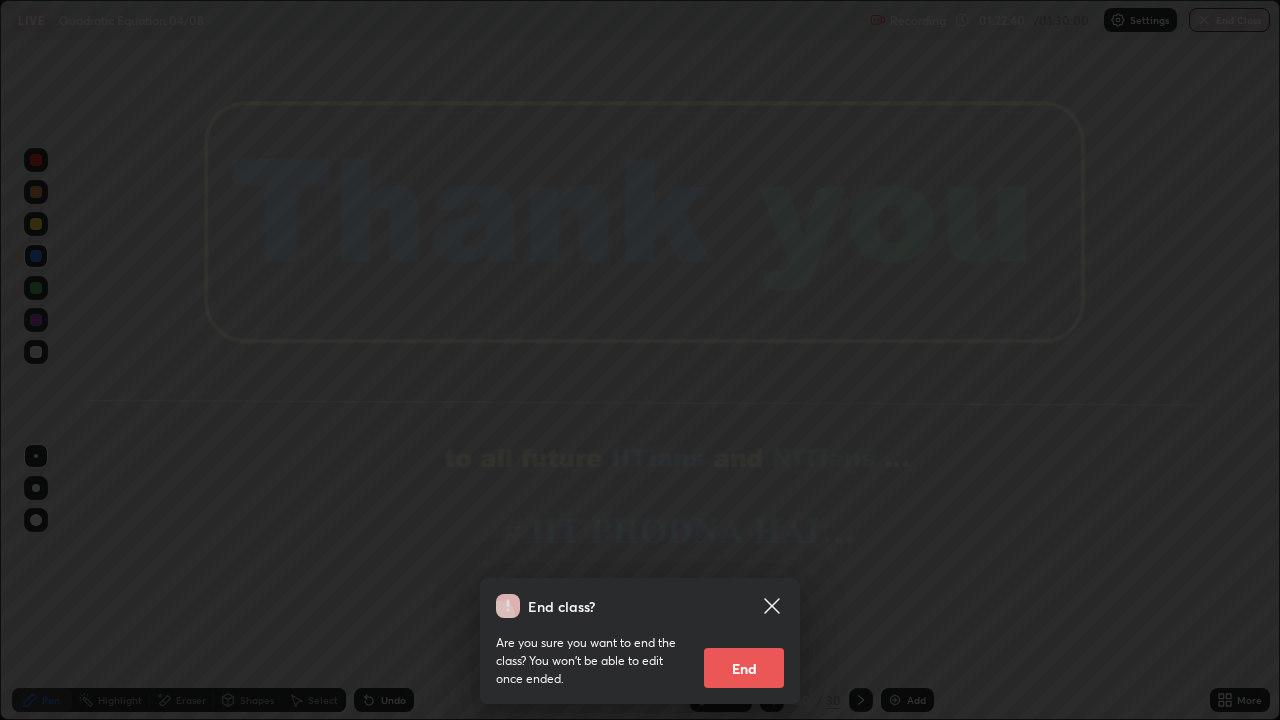 click on "End" at bounding box center [744, 668] 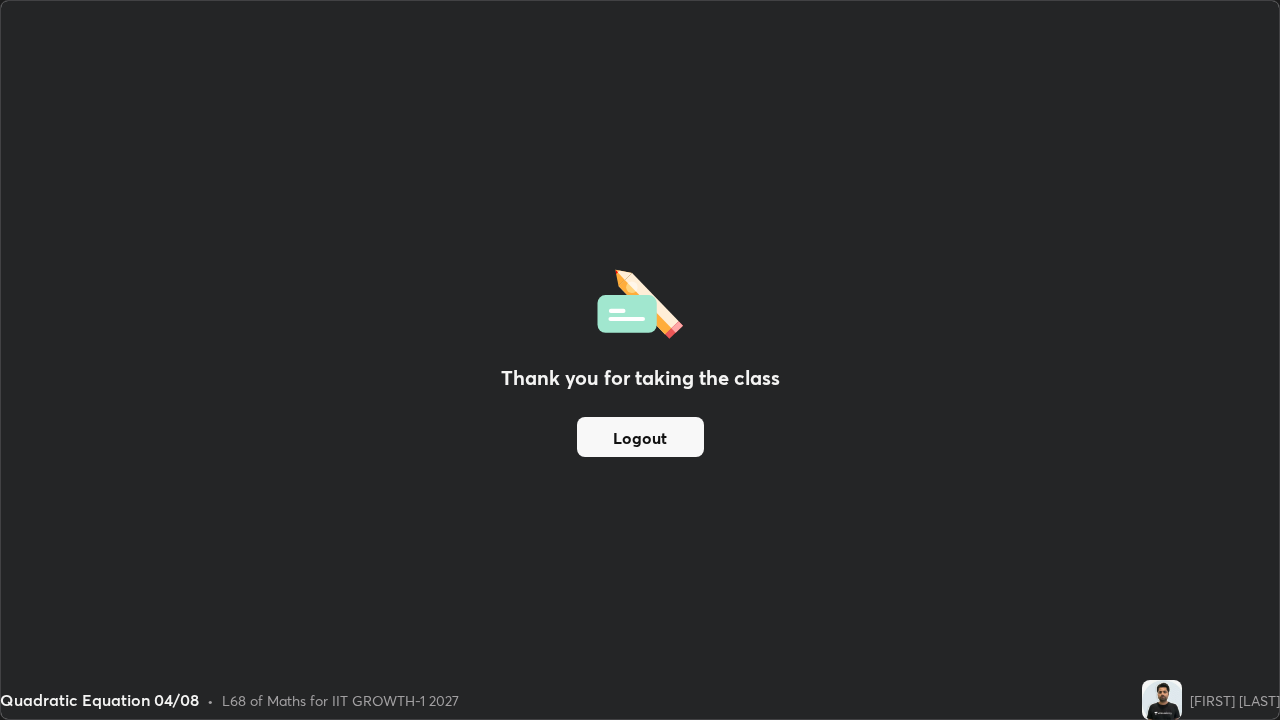 click on "Logout" at bounding box center (640, 437) 